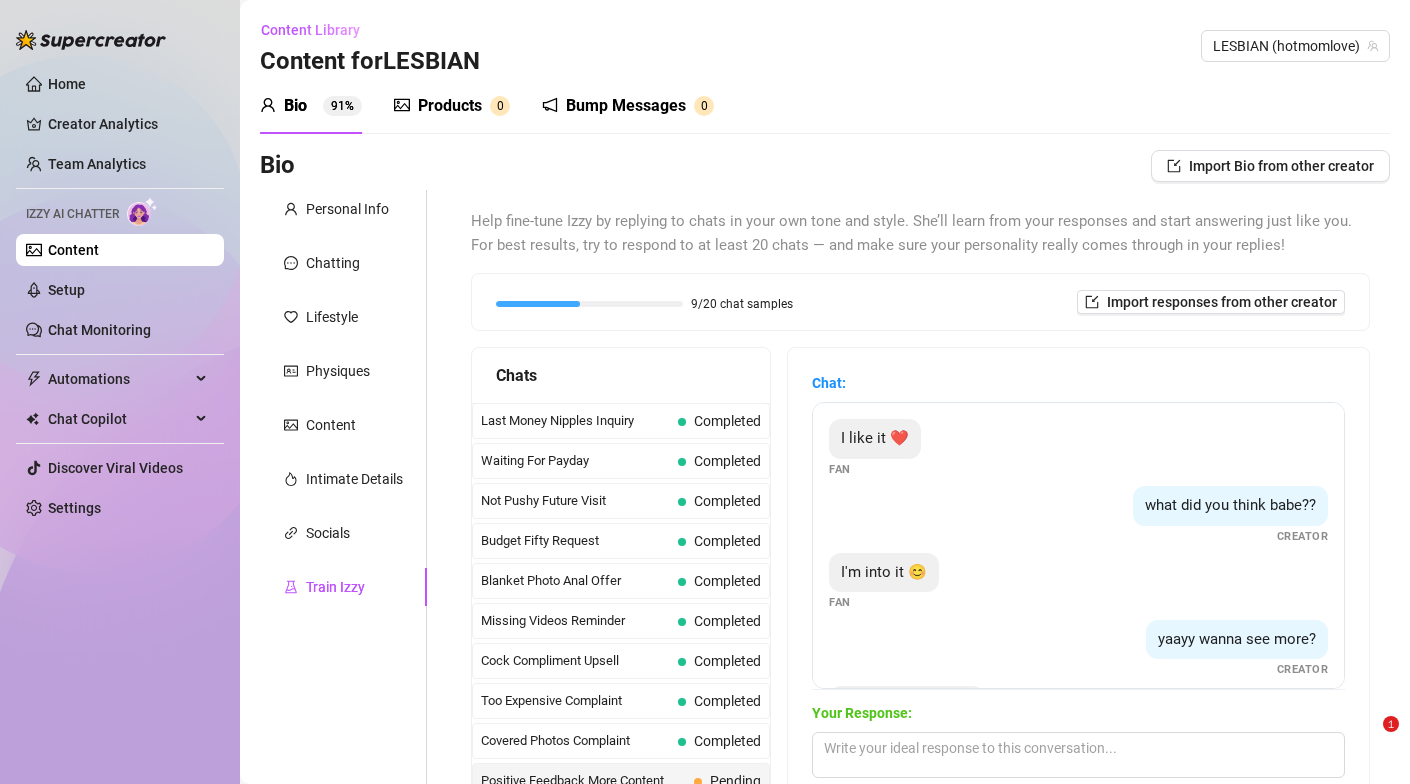scroll, scrollTop: 0, scrollLeft: 0, axis: both 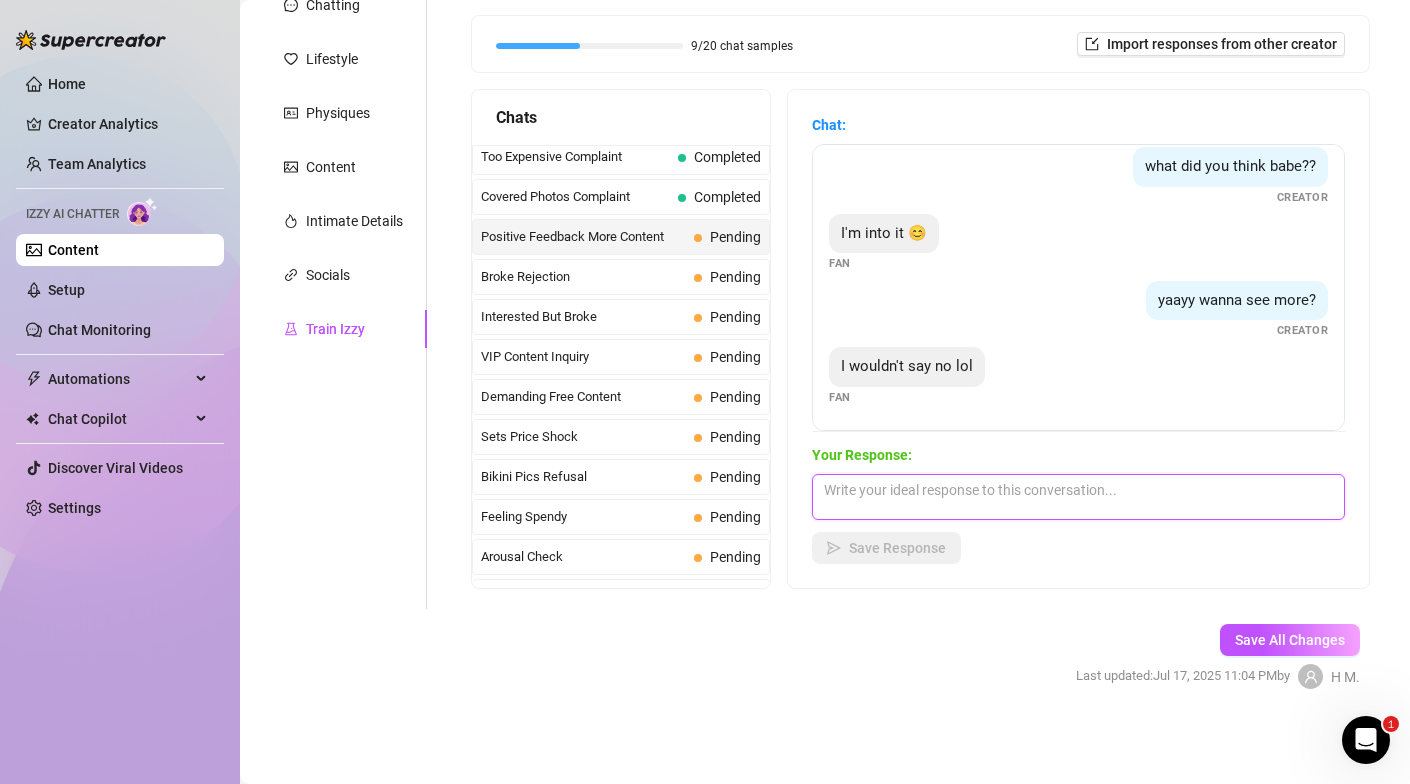 click at bounding box center (1078, 497) 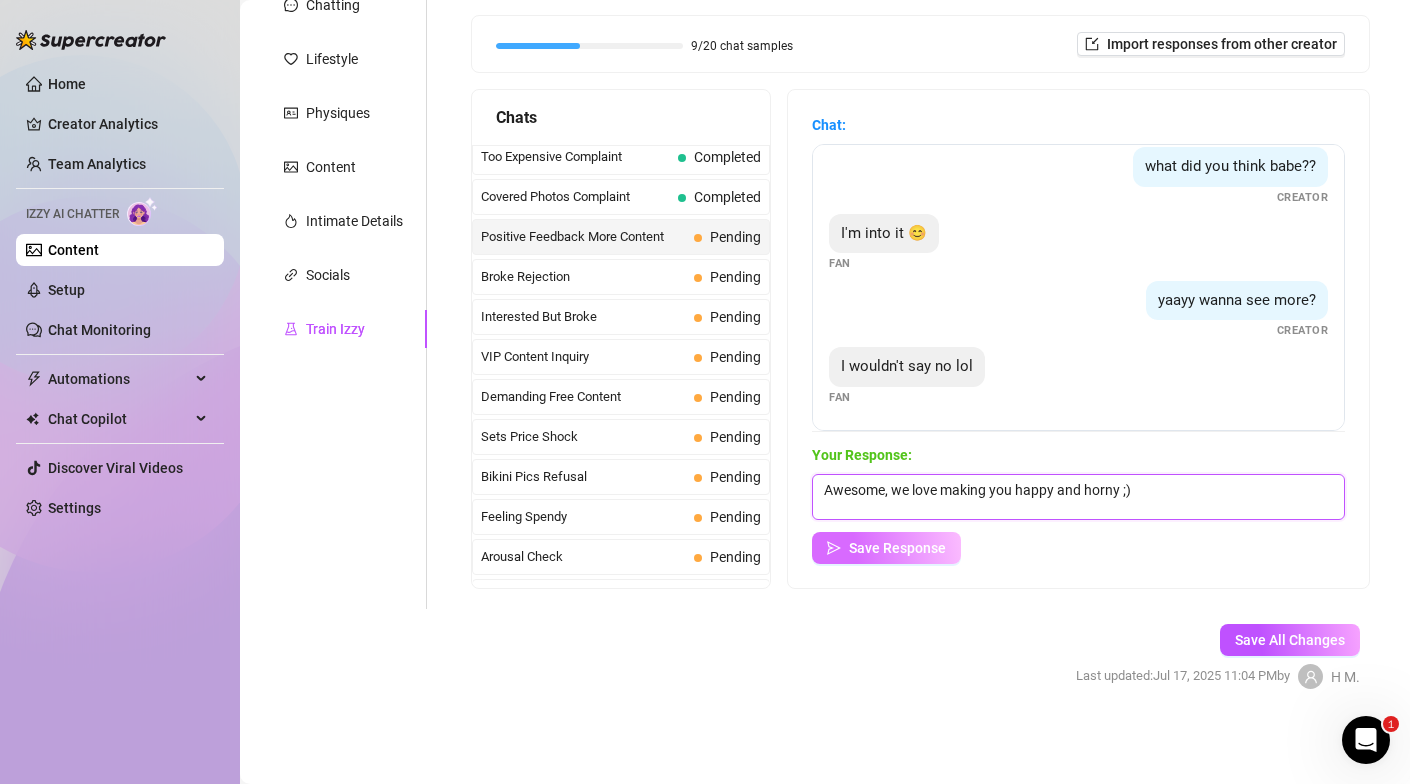 type on "Awesome, we love making you happy and horny ;)" 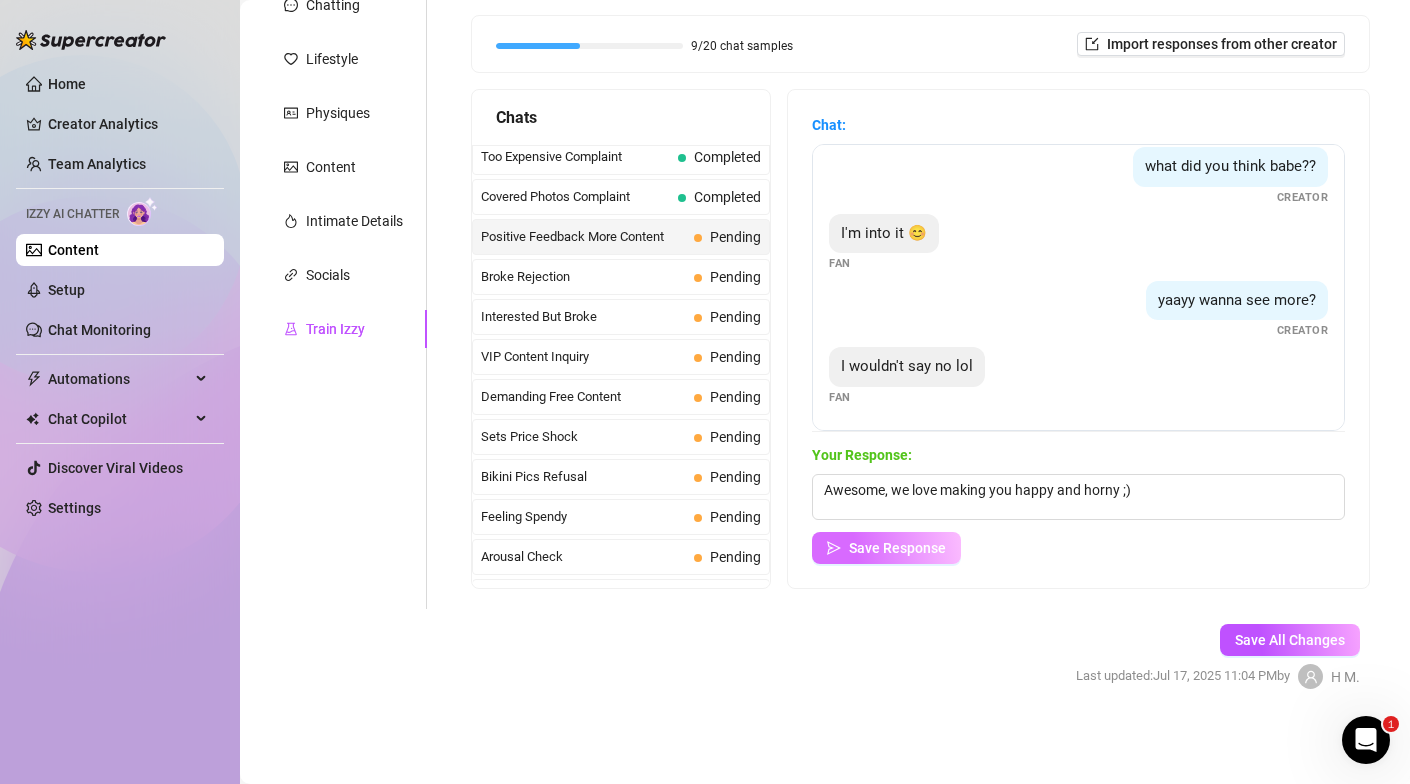 click on "Save Response" at bounding box center [897, 548] 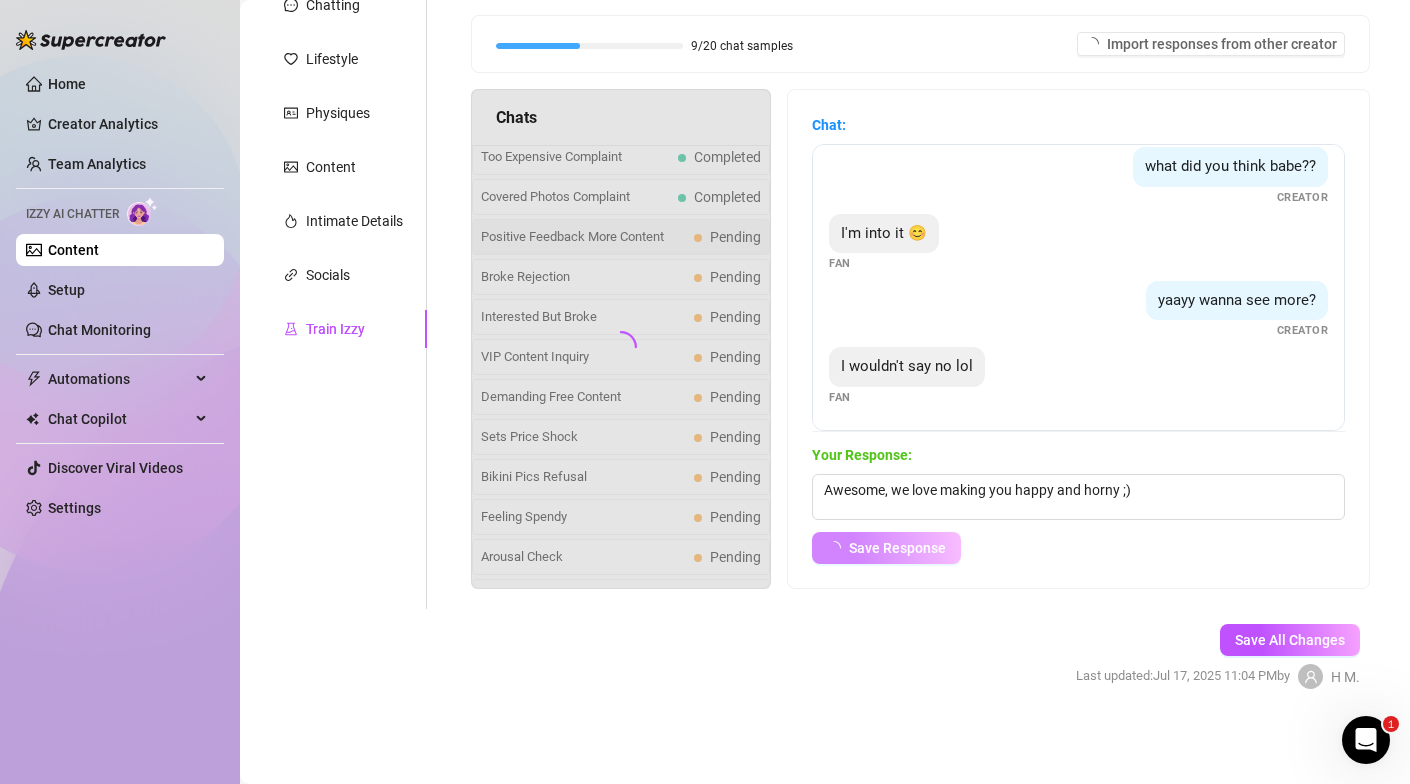 scroll, scrollTop: 57, scrollLeft: 0, axis: vertical 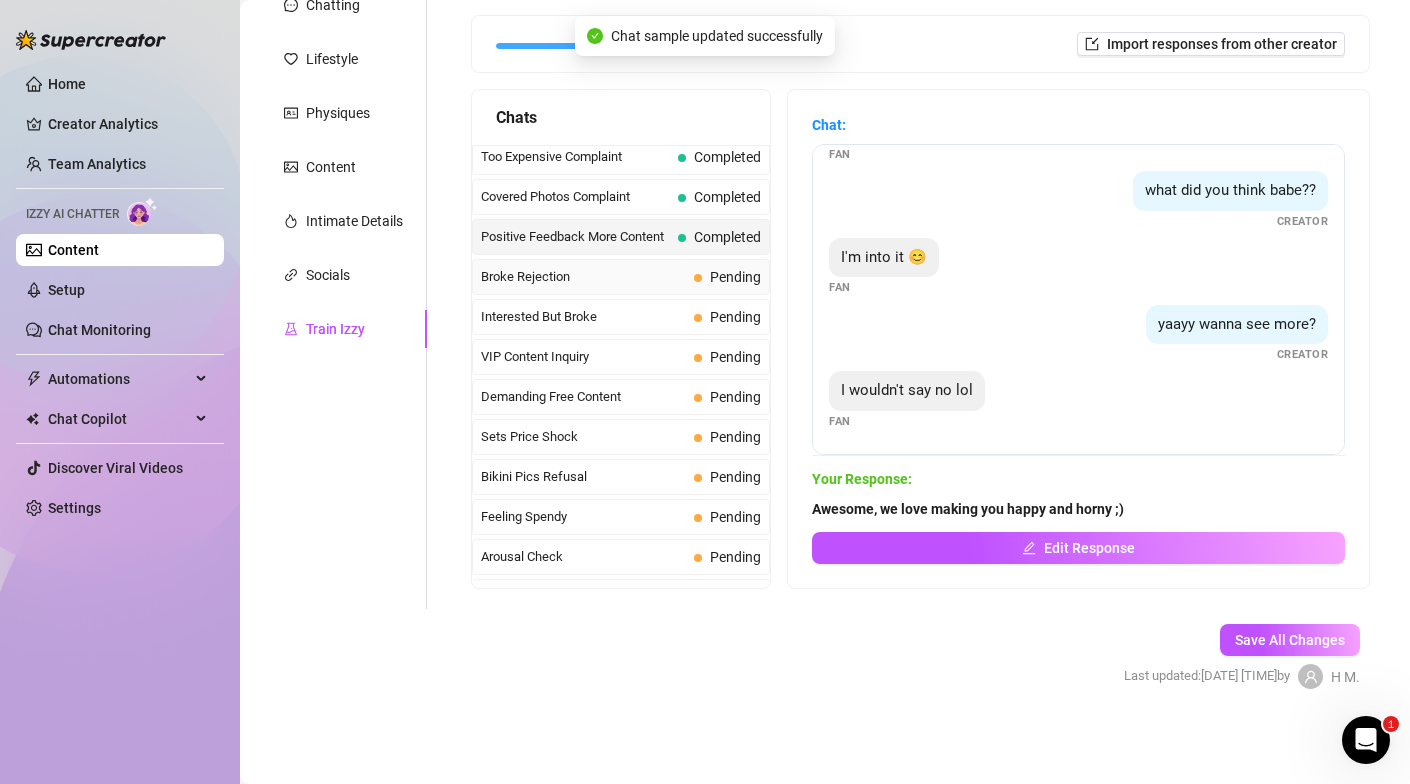 click on "Broke Rejection" at bounding box center [583, 277] 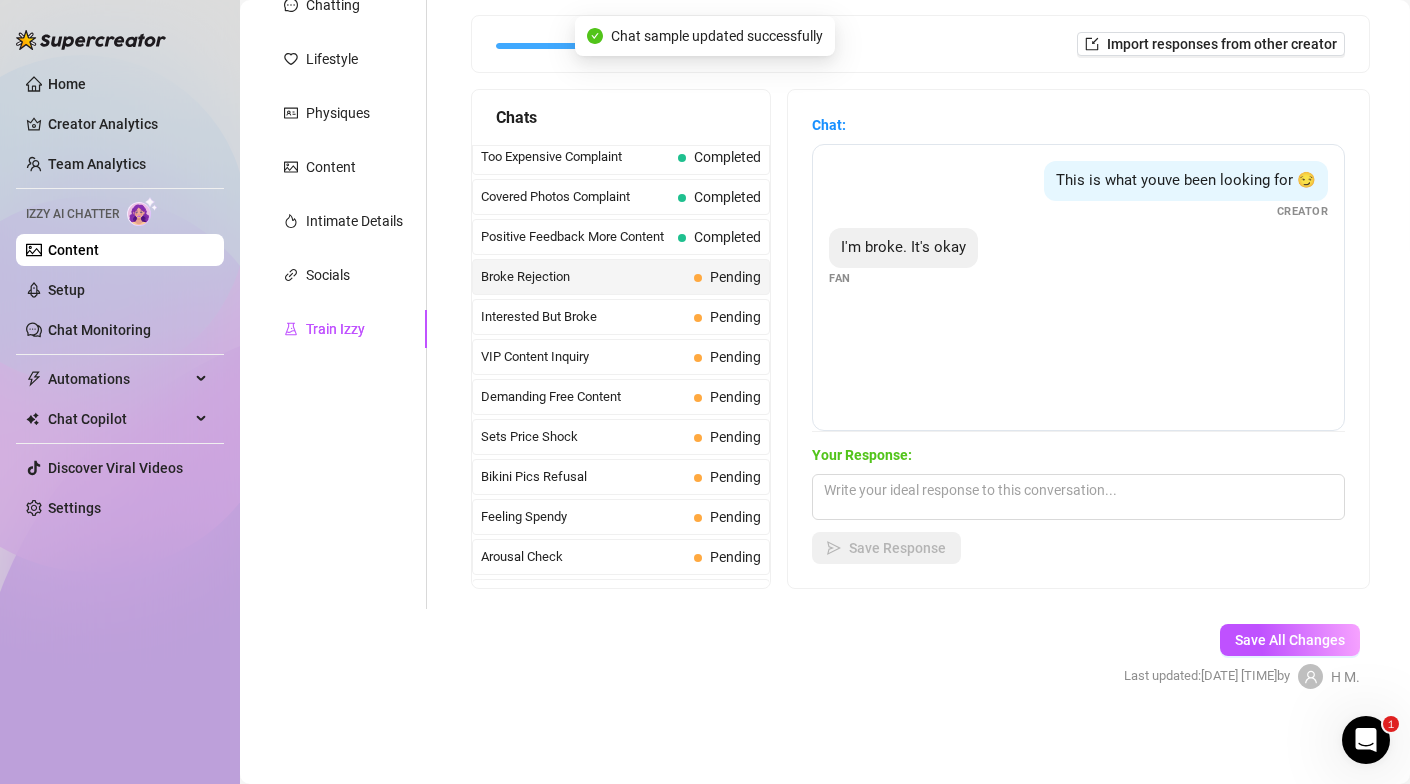 scroll, scrollTop: 209, scrollLeft: 0, axis: vertical 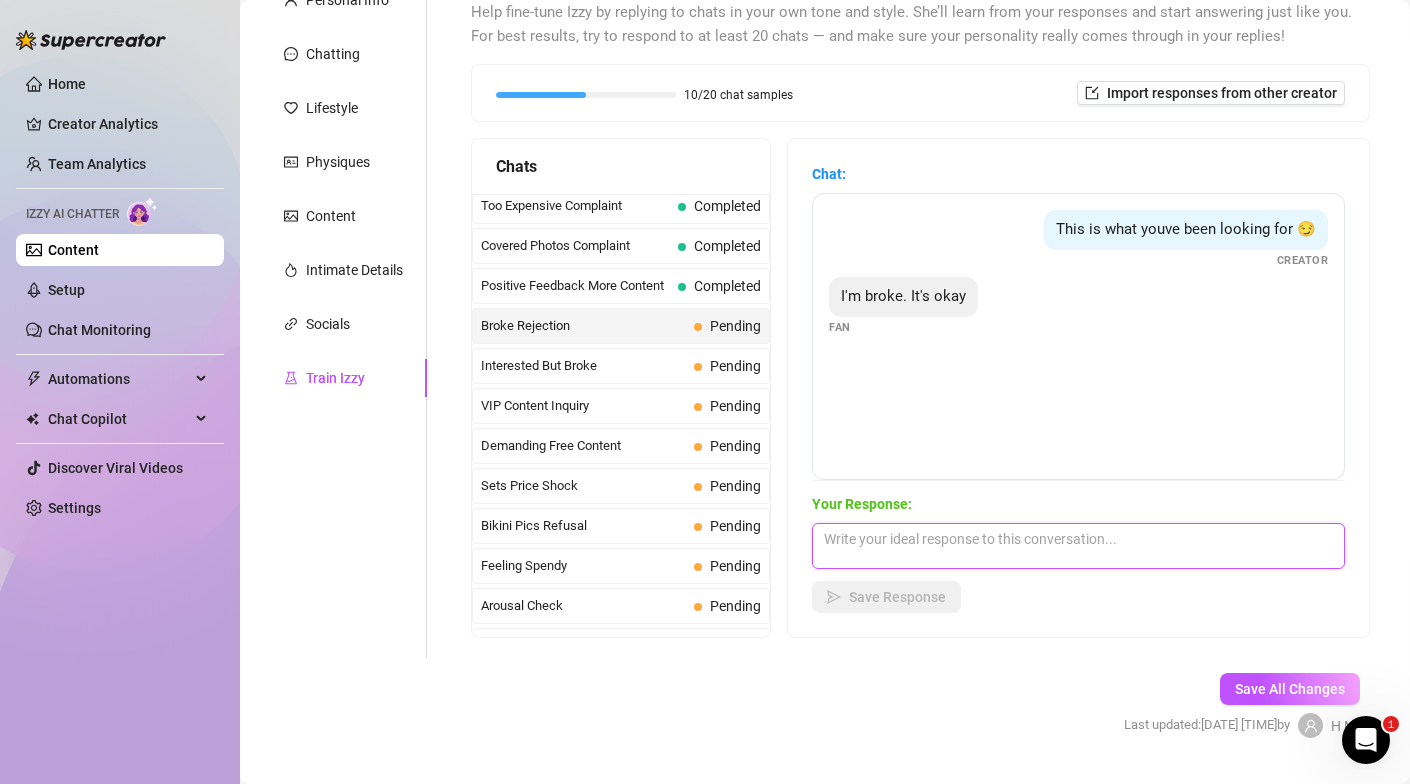 click at bounding box center (1078, 546) 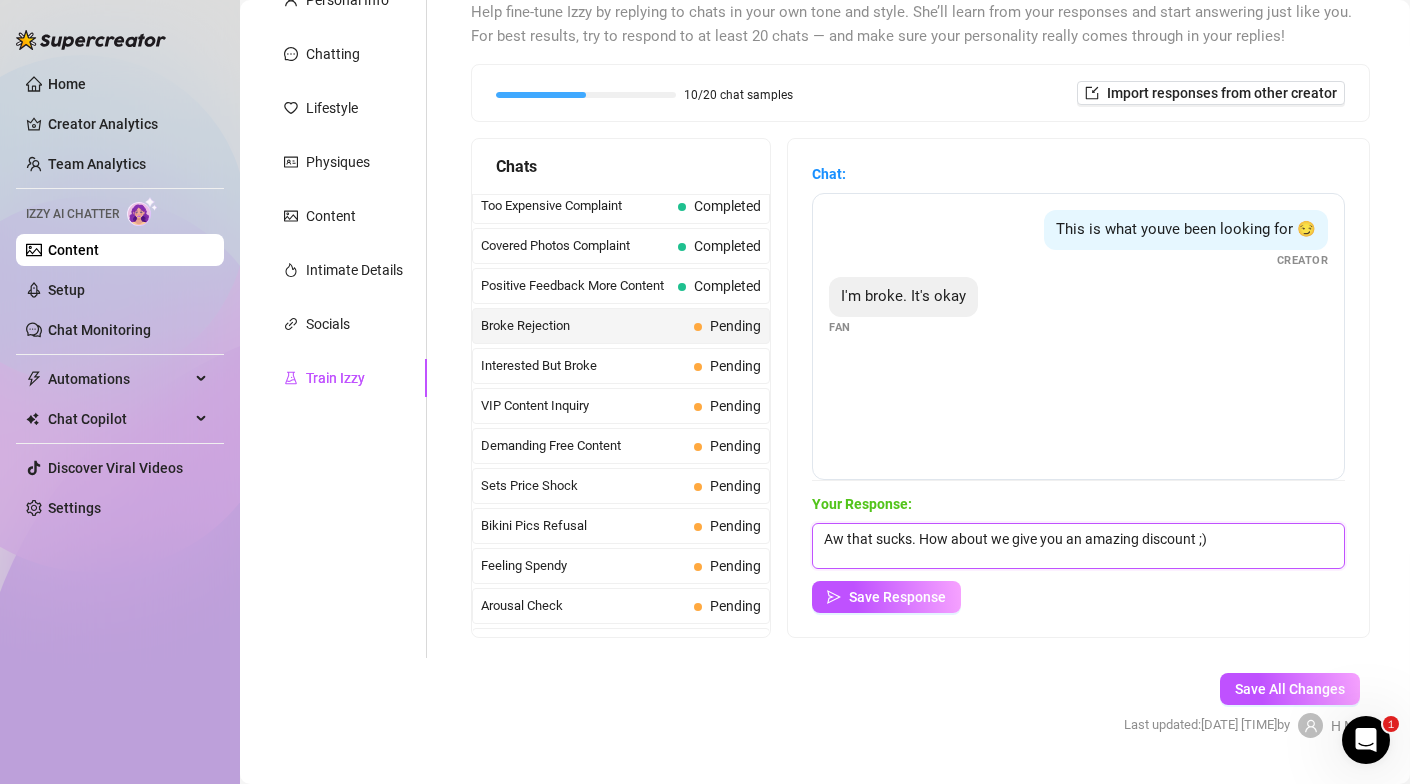 scroll, scrollTop: 1, scrollLeft: 0, axis: vertical 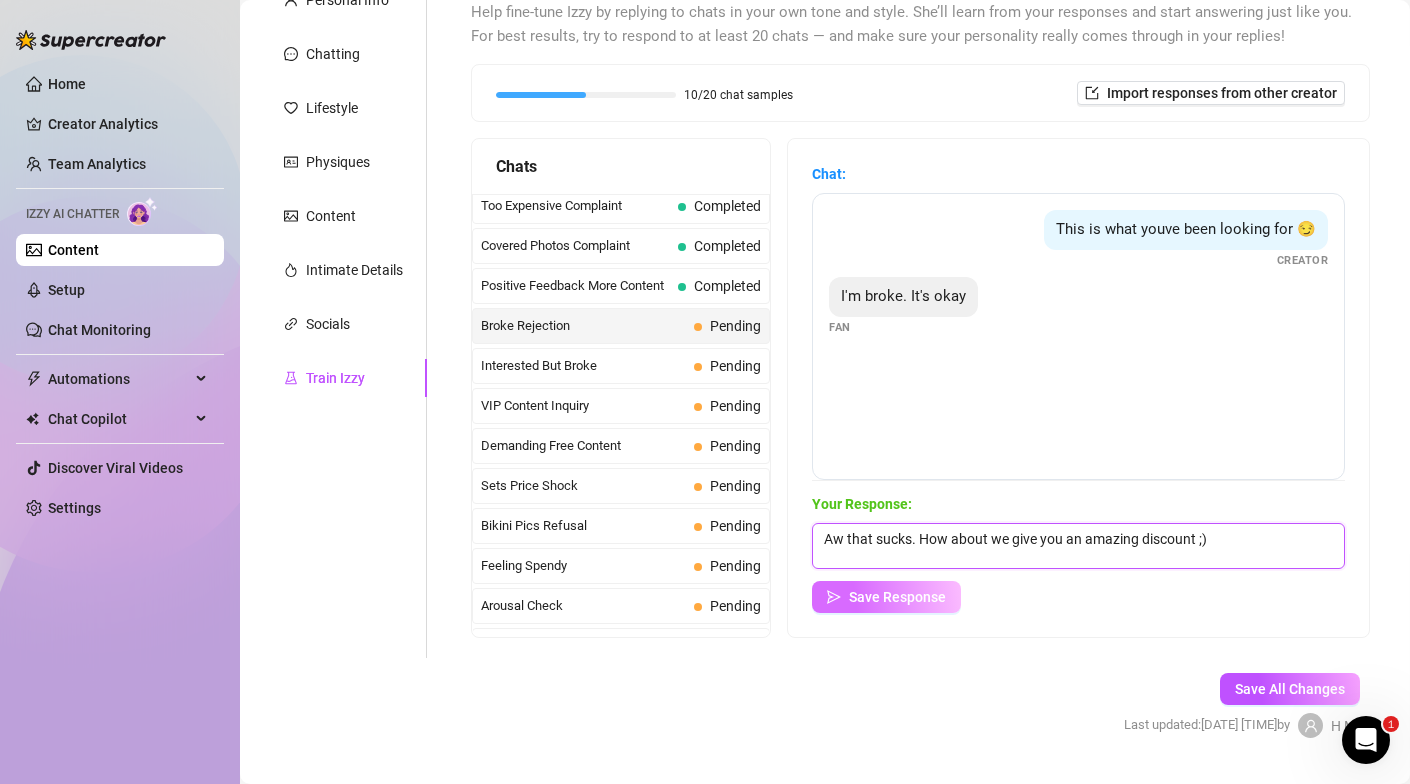 type on "Aw that sucks. How about we give you an amazing discount ;)" 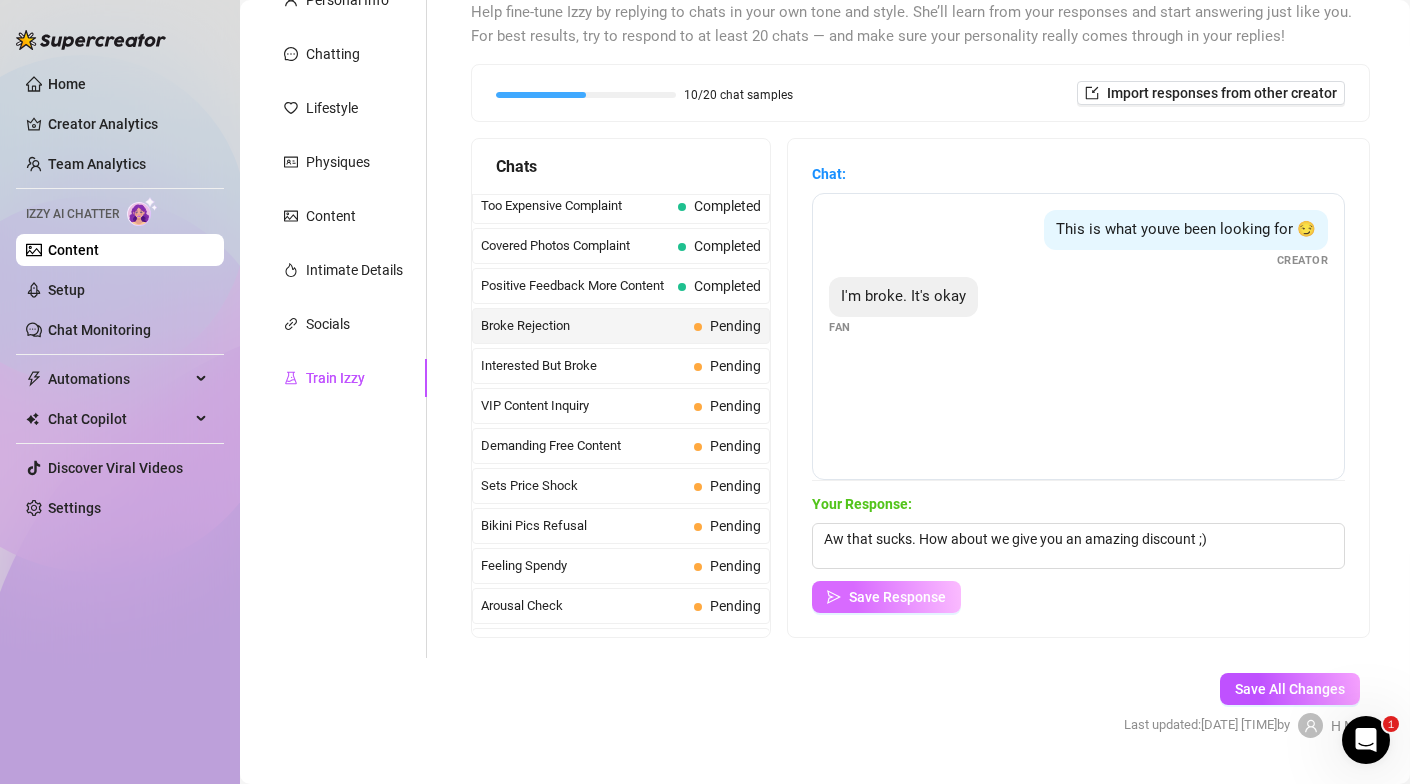 click on "Save Response" at bounding box center (897, 597) 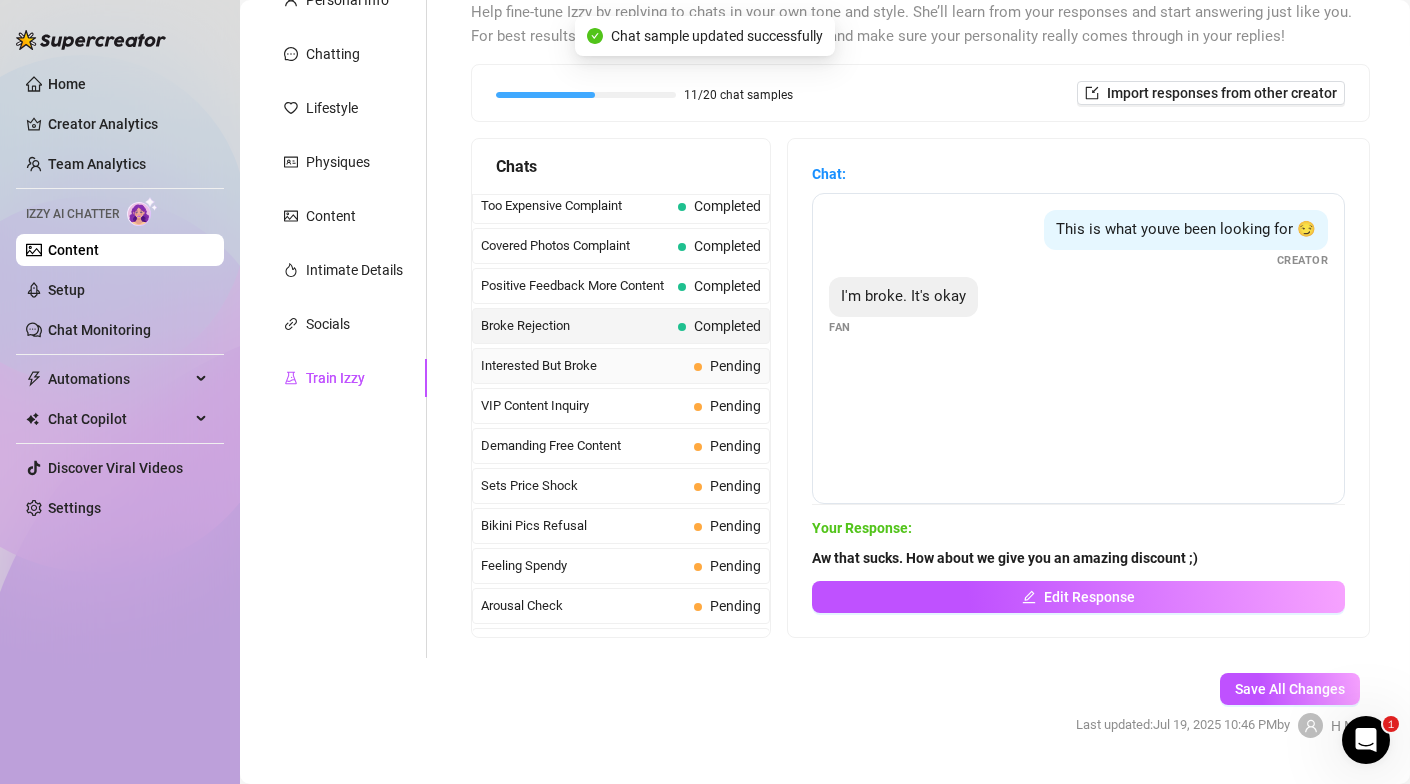 click on "Interested But Broke" at bounding box center (583, 366) 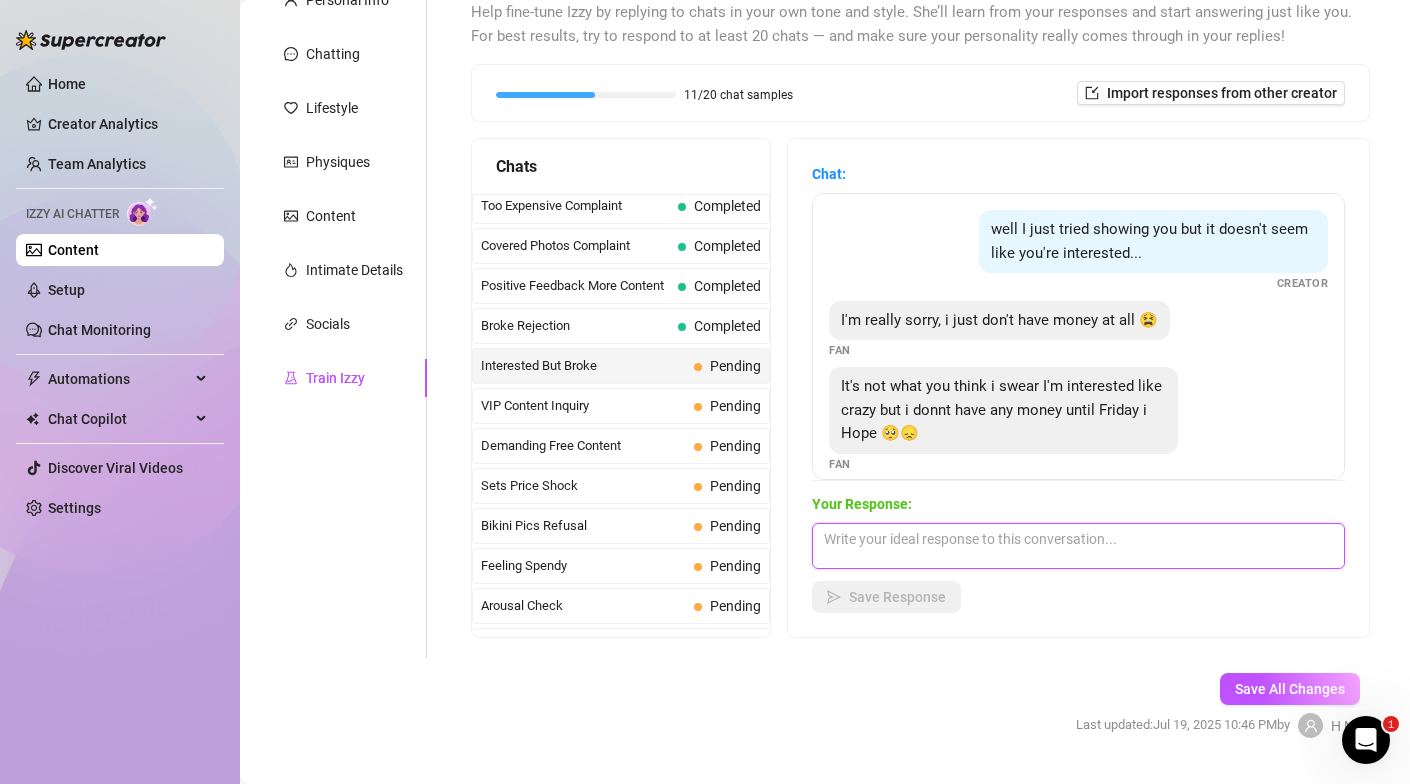 click at bounding box center [1078, 546] 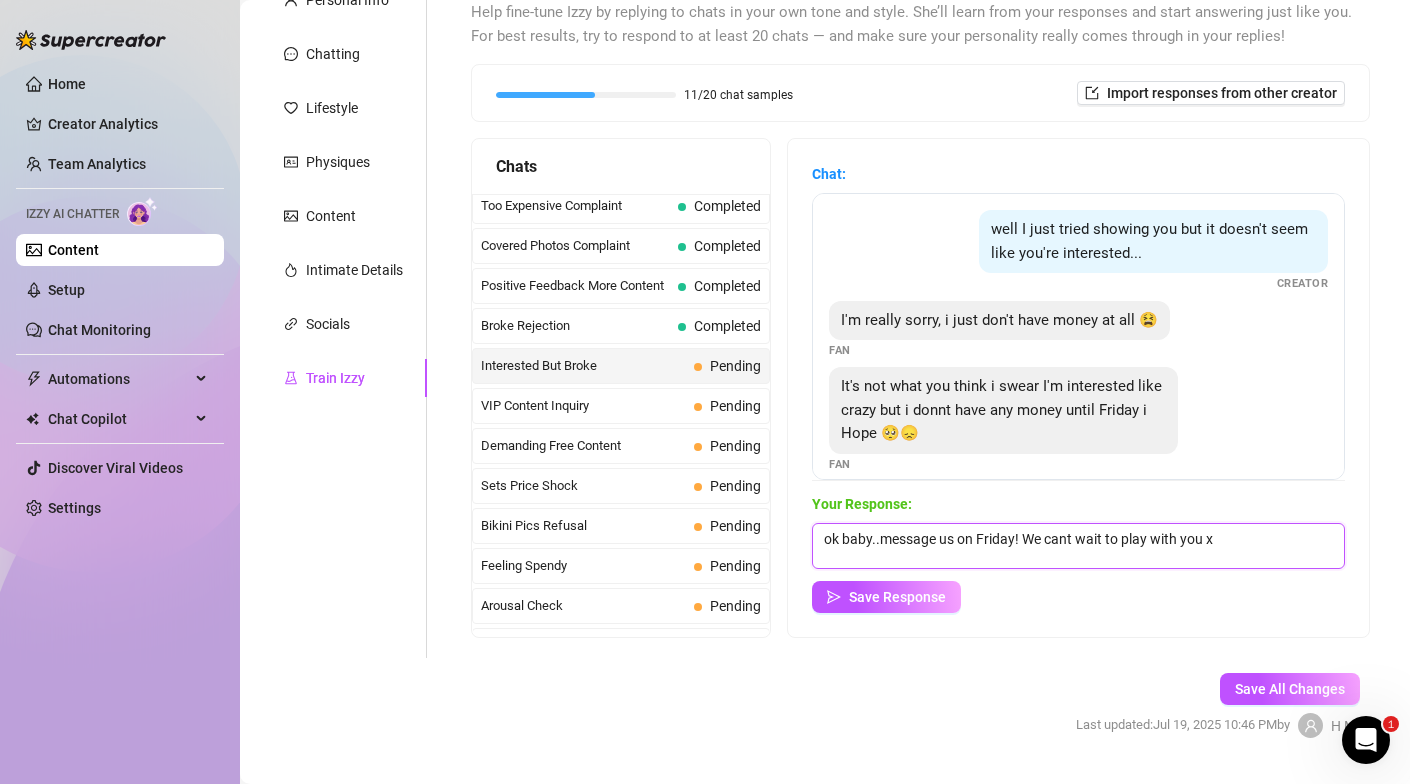 scroll, scrollTop: 1, scrollLeft: 0, axis: vertical 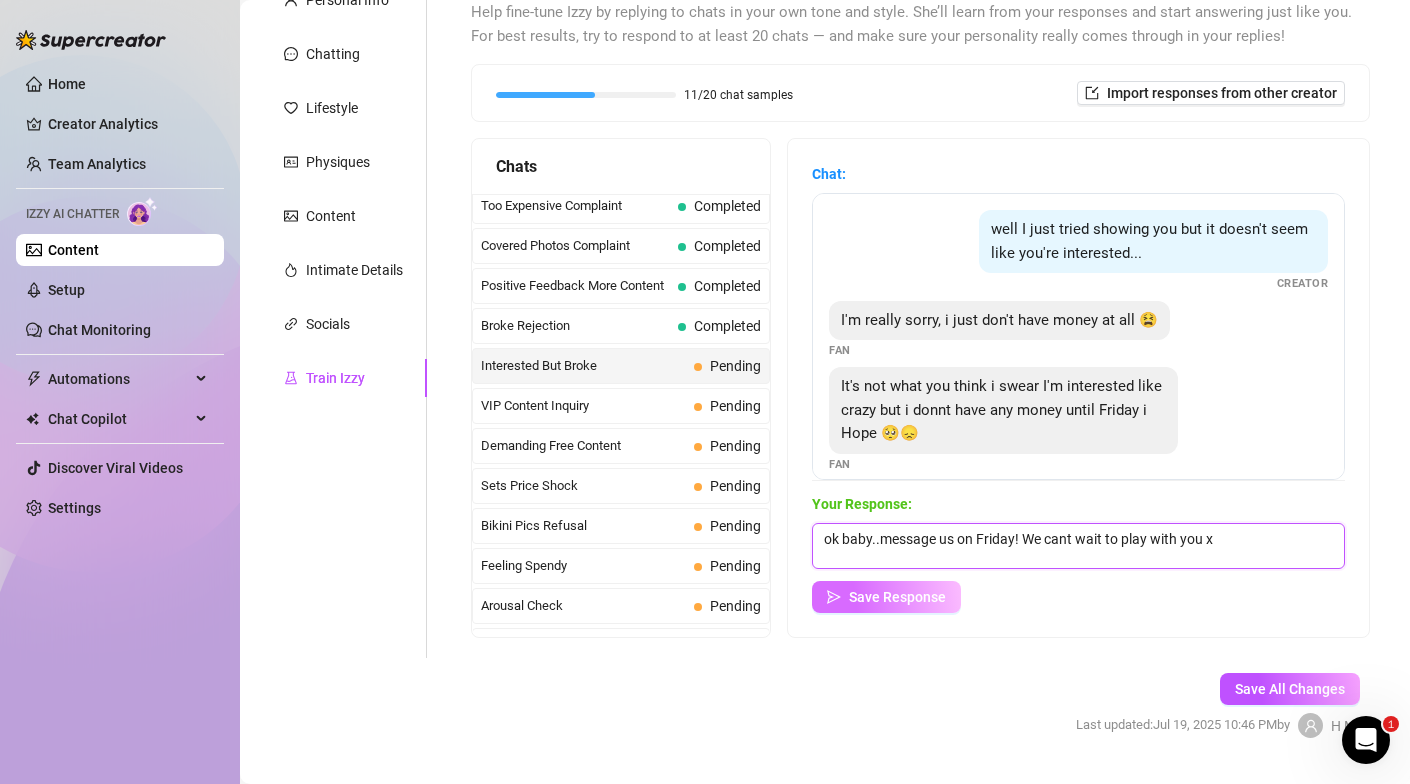 type on "ok baby..message us on Friday! We cant wait to play with you x" 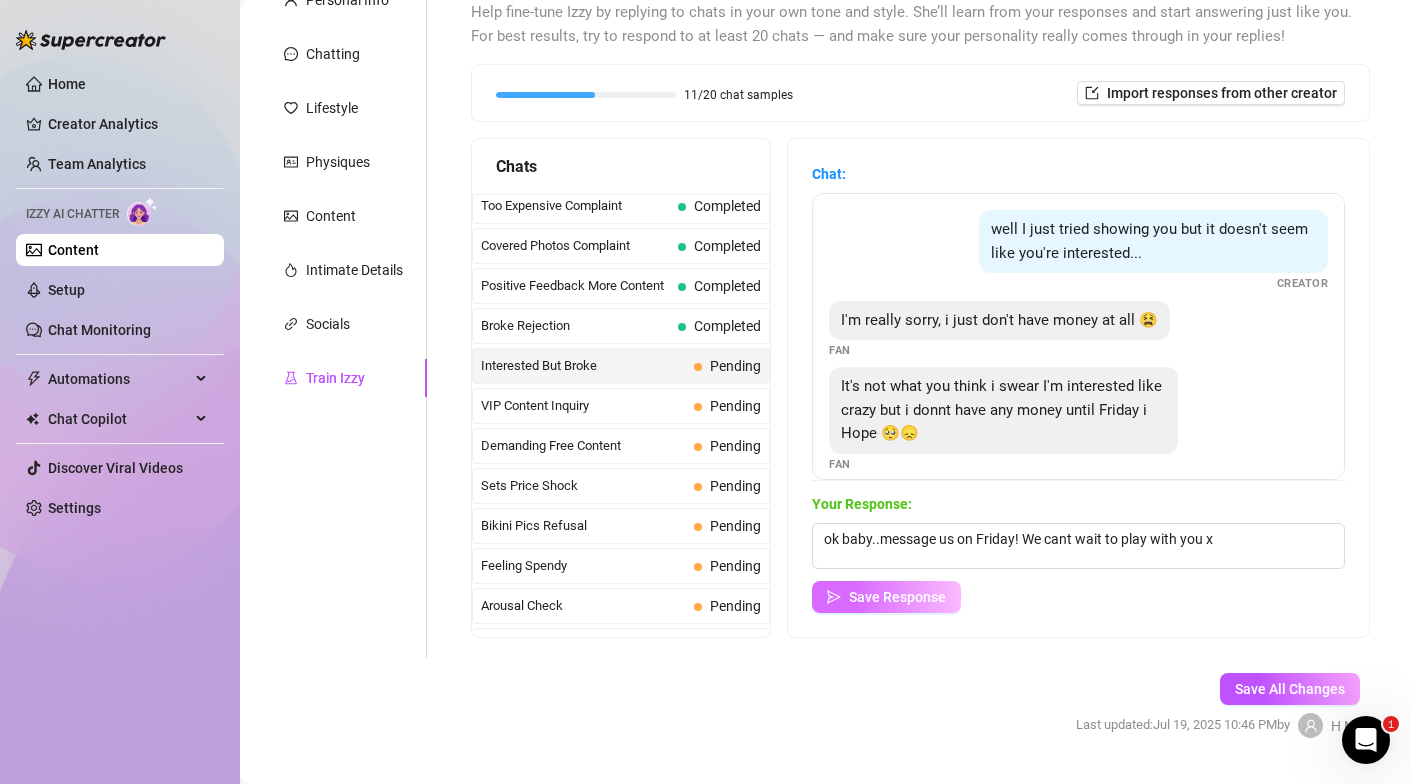 click on "Save Response" at bounding box center (897, 597) 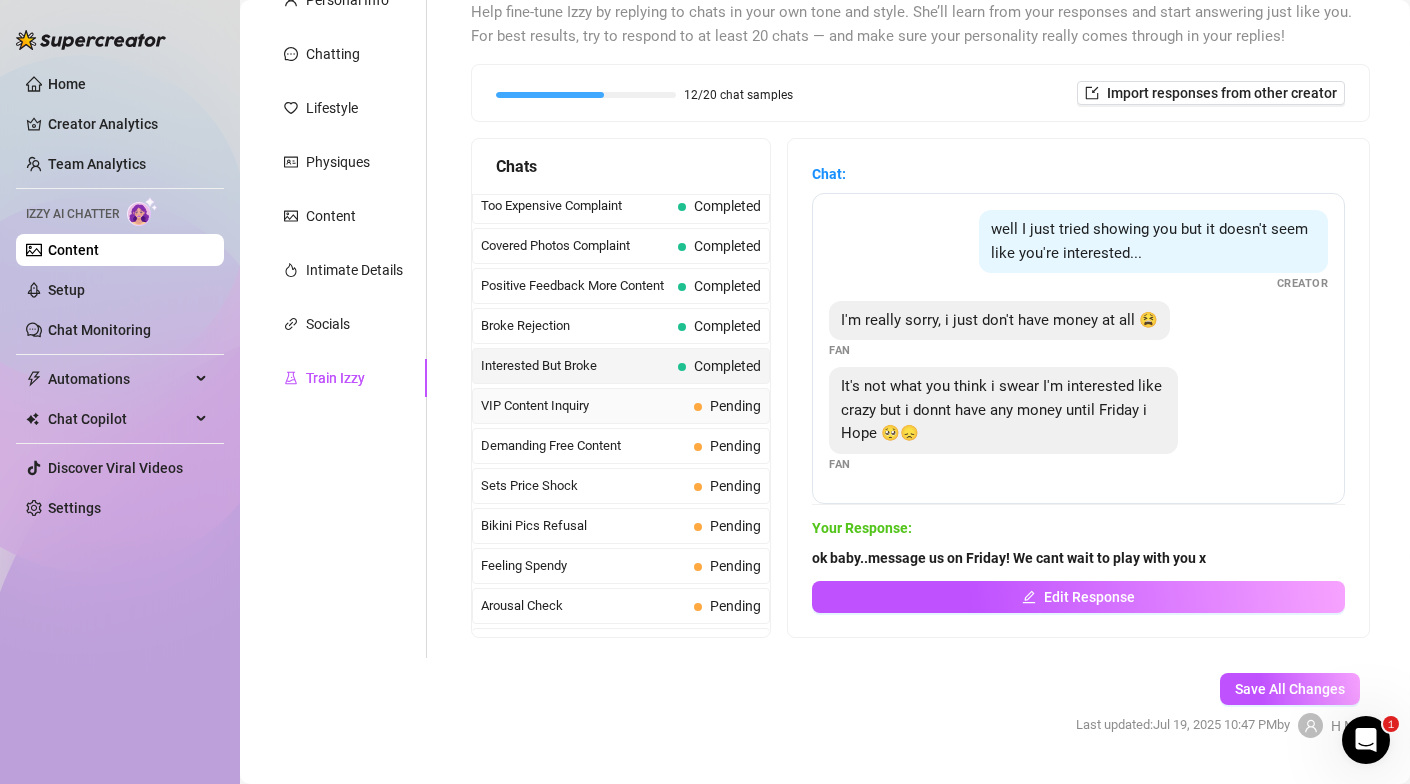 click on "VIP Content Inquiry" at bounding box center [583, 406] 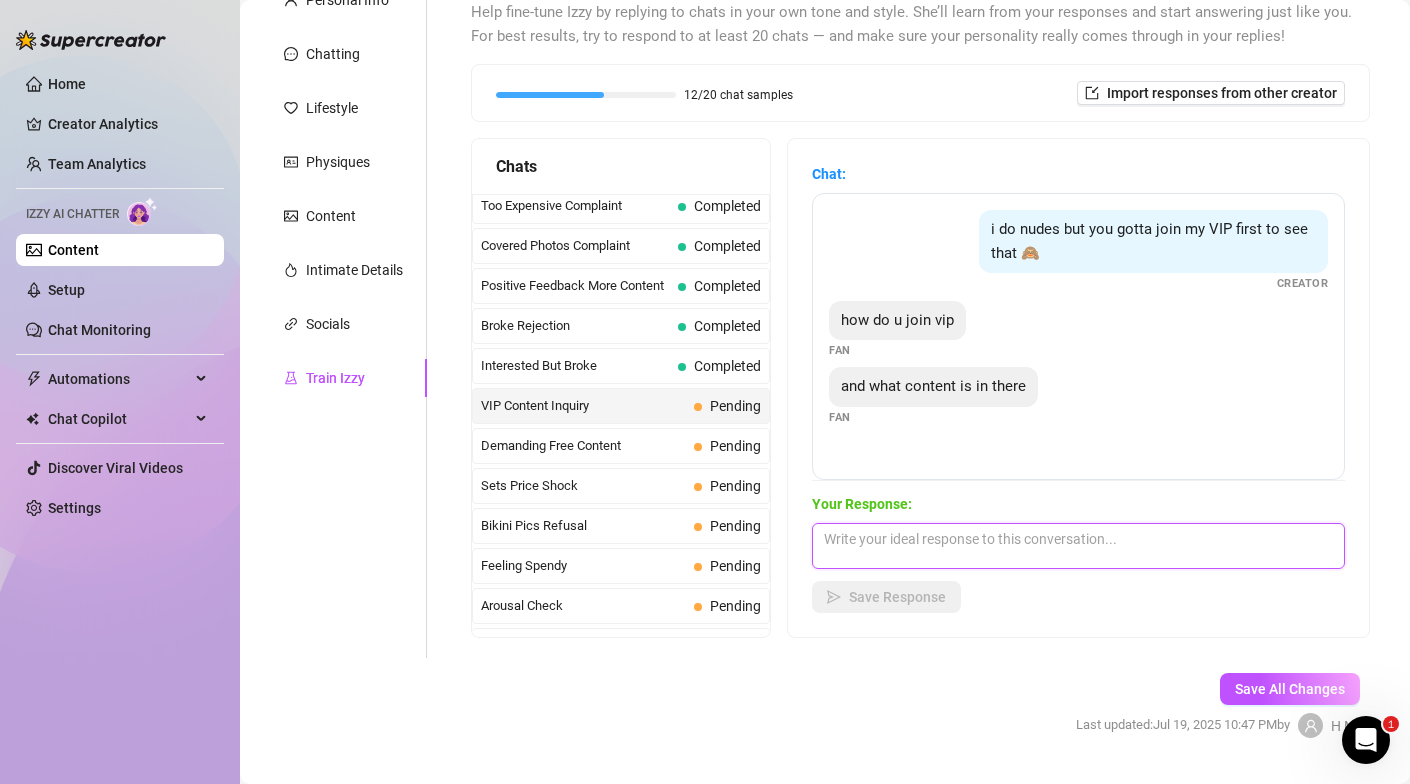 click at bounding box center [1078, 546] 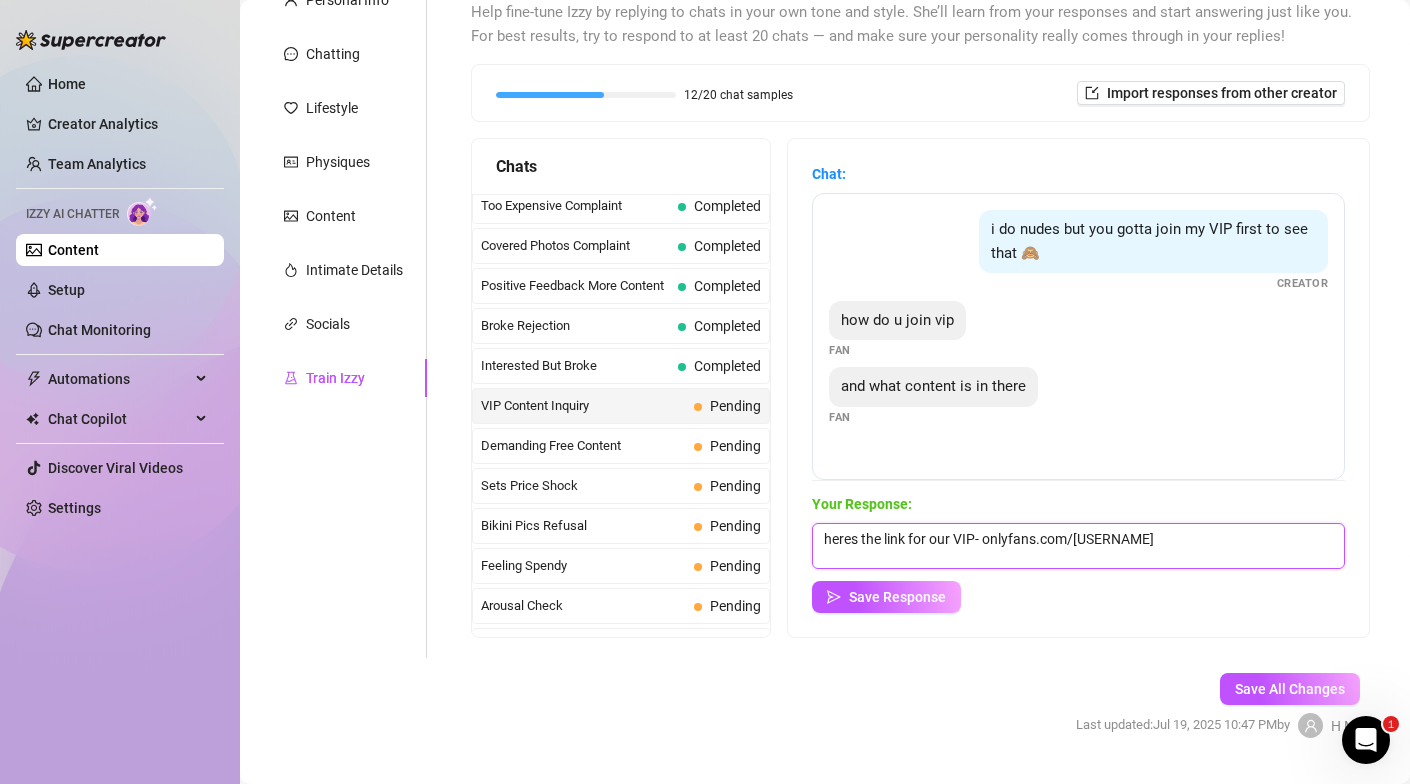 scroll, scrollTop: 1, scrollLeft: 0, axis: vertical 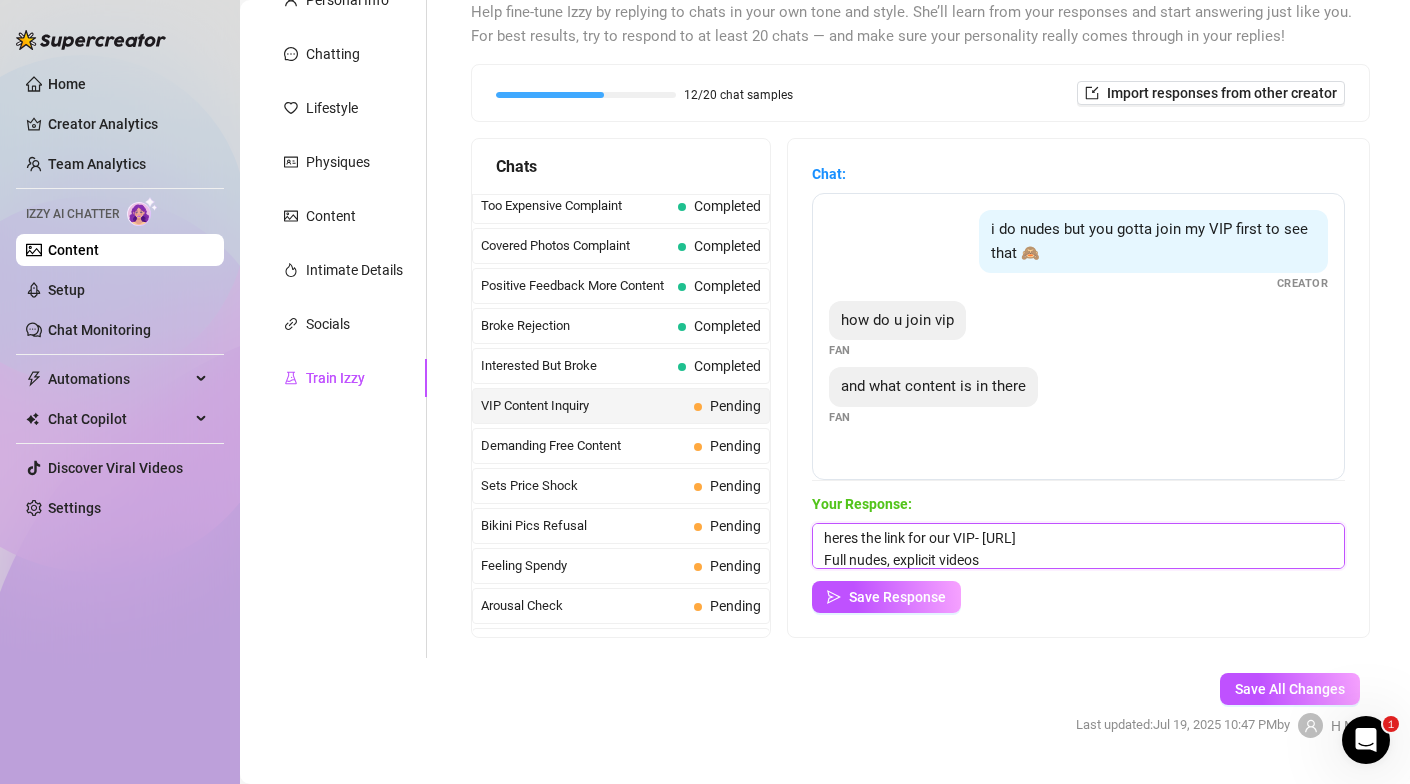 click on "heres the link for our VIP- [URL]
Full nudes, explicit videos" at bounding box center (1078, 546) 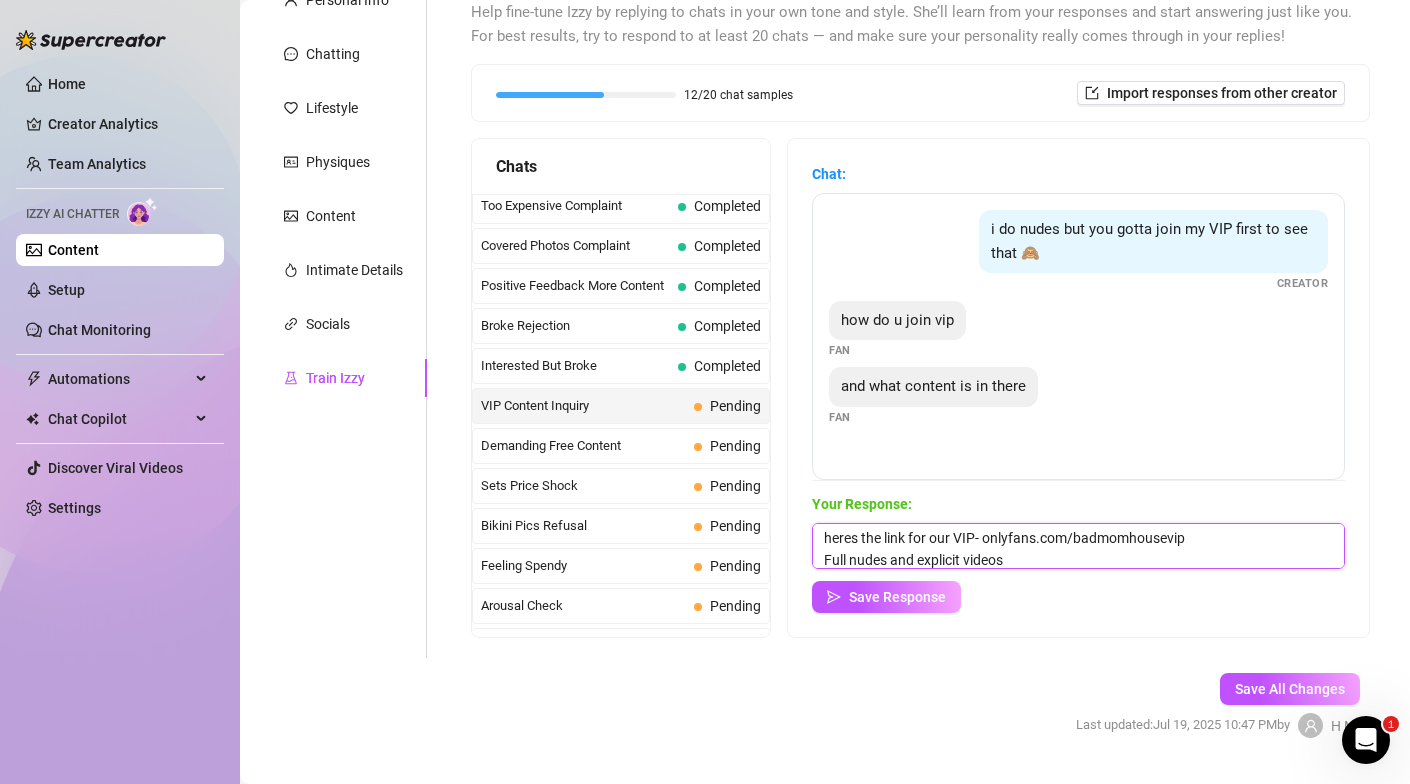 click on "heres the link for our VIP- onlyfans.com/badmomhousevip
Full nudes and explicit videos" at bounding box center (1078, 546) 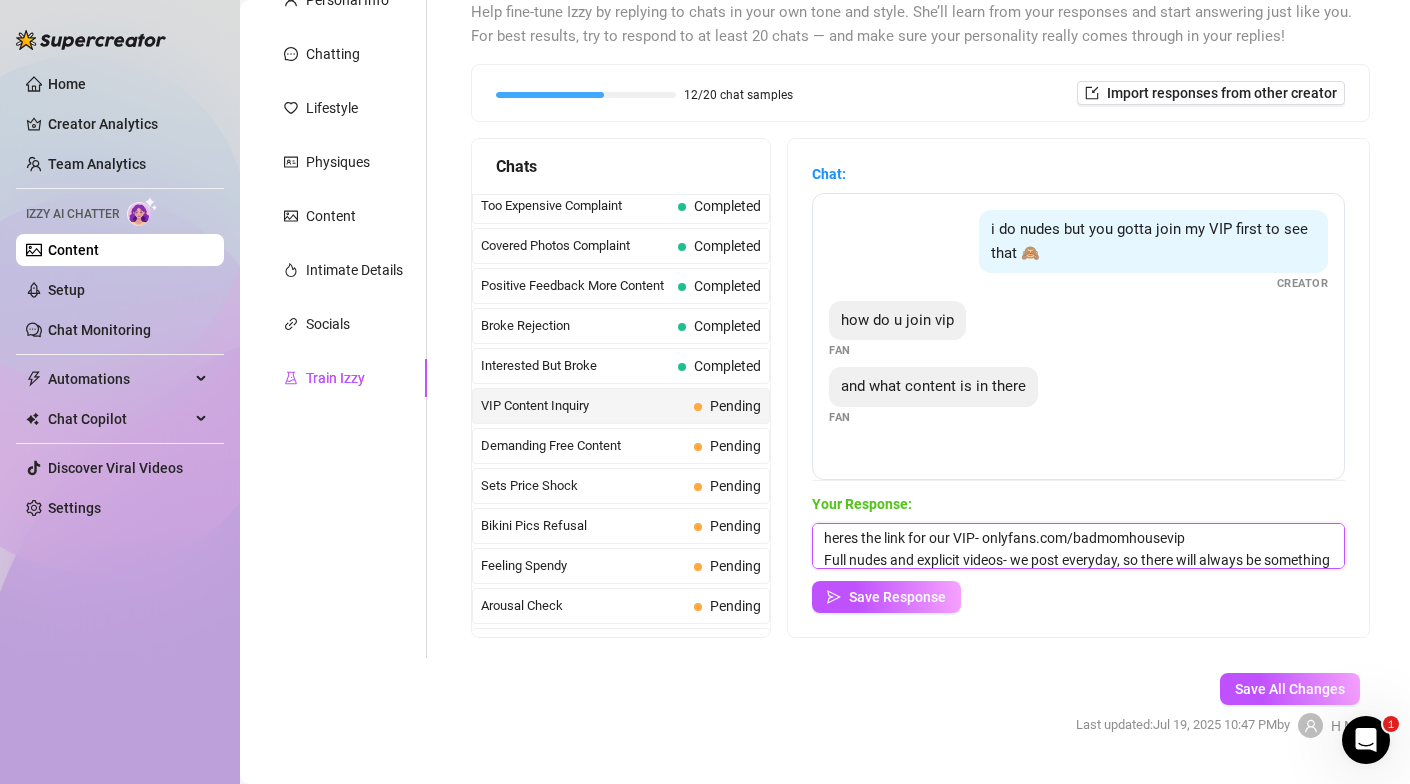 scroll, scrollTop: 23, scrollLeft: 0, axis: vertical 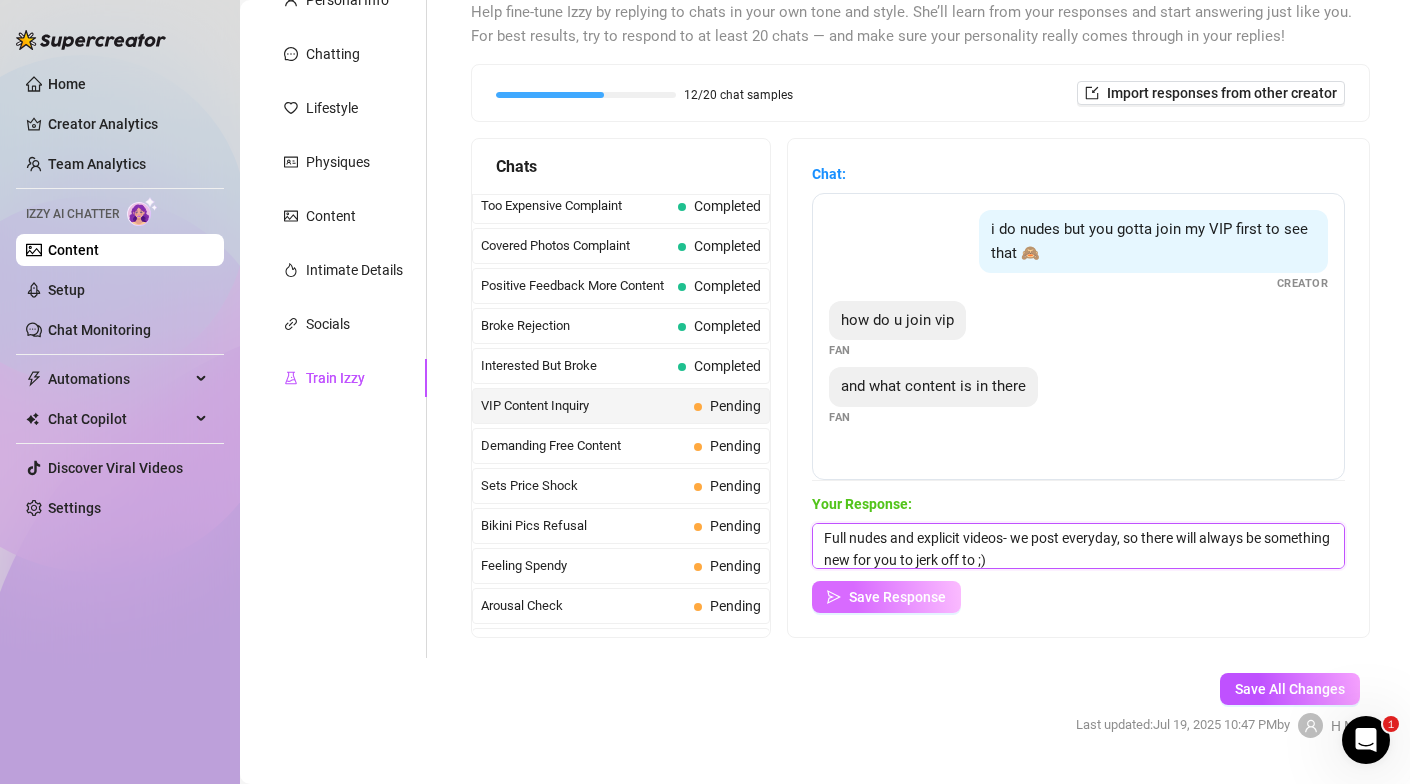 type on "heres the link for our VIP- onlyfans.com/badmomhousevip
Full nudes and explicit videos- we post everyday, so there will always be something new for you to jerk off to ;)" 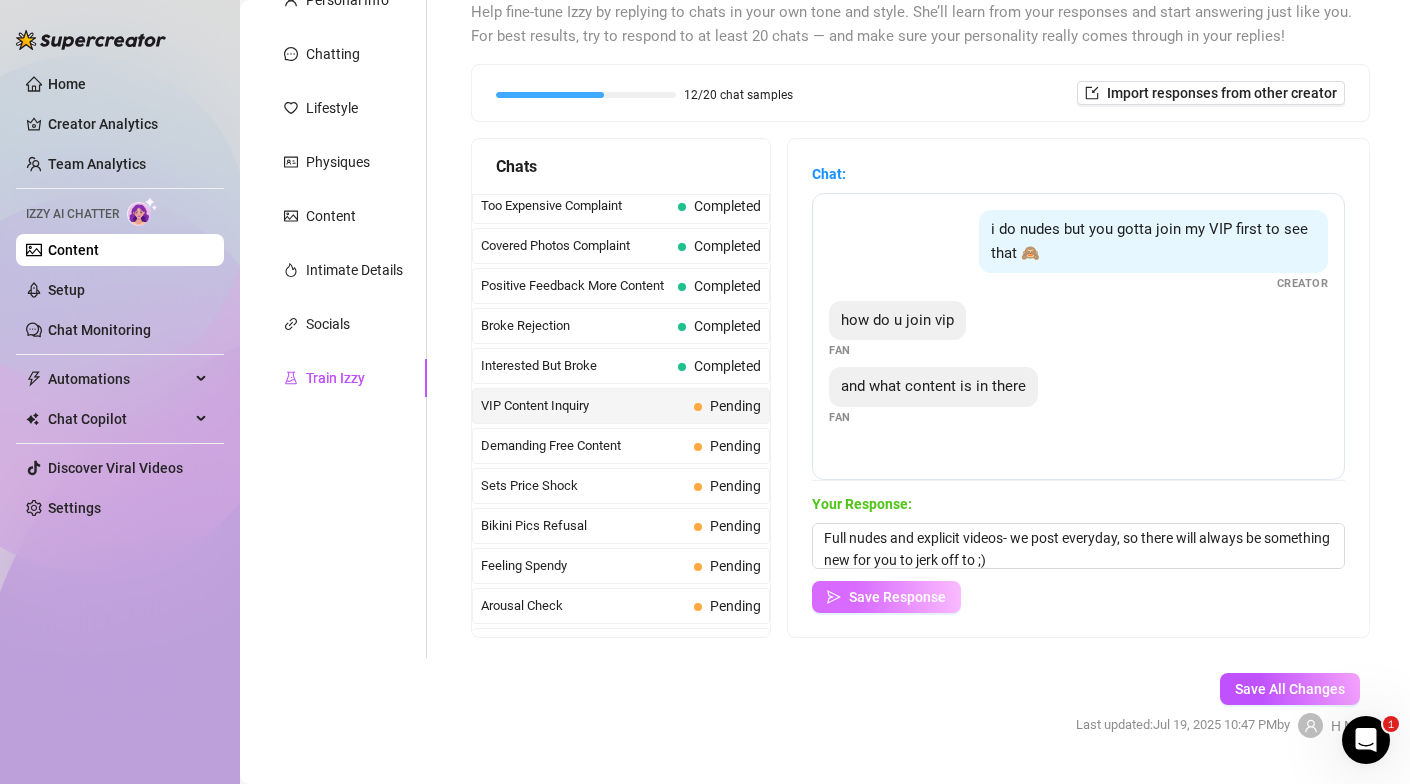 click on "Save Response" at bounding box center (886, 597) 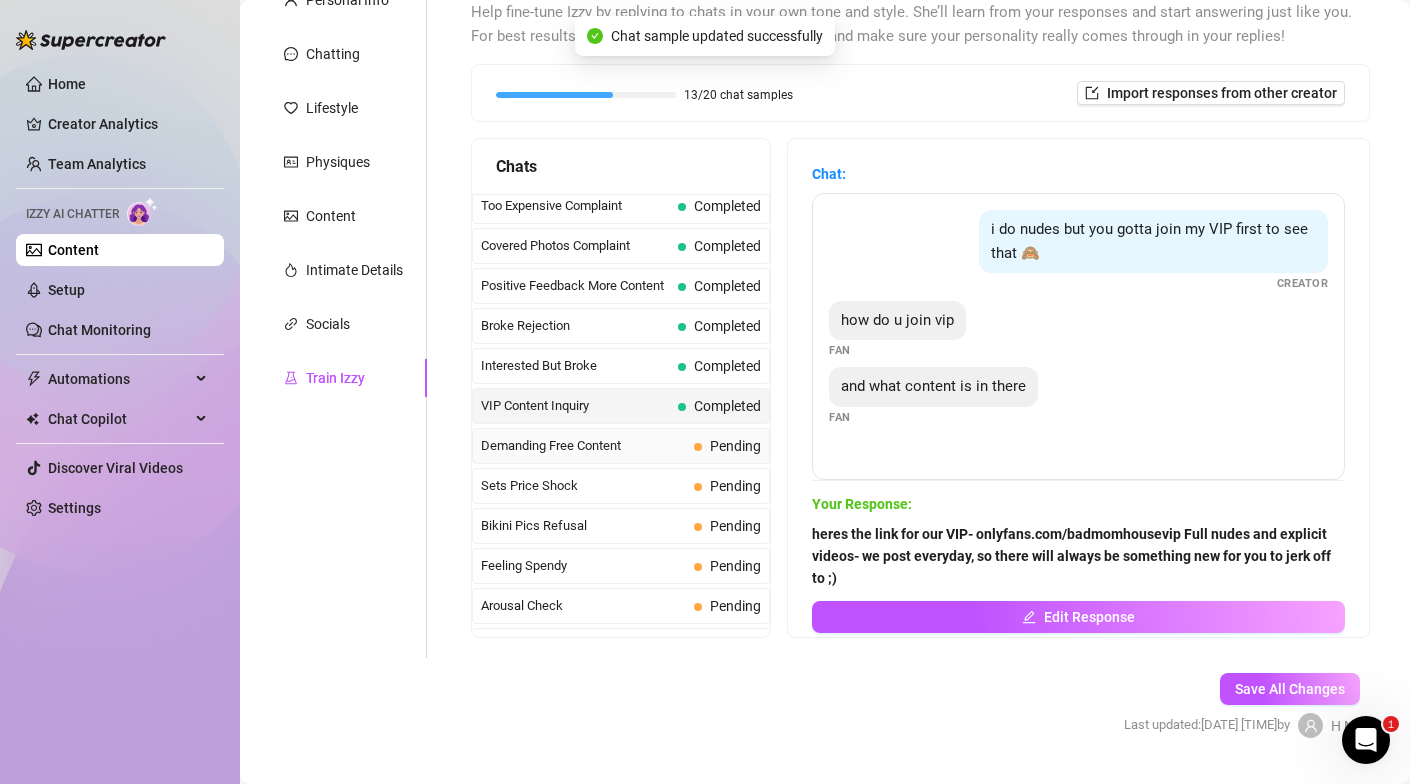 click on "Demanding Free Content" at bounding box center [583, 446] 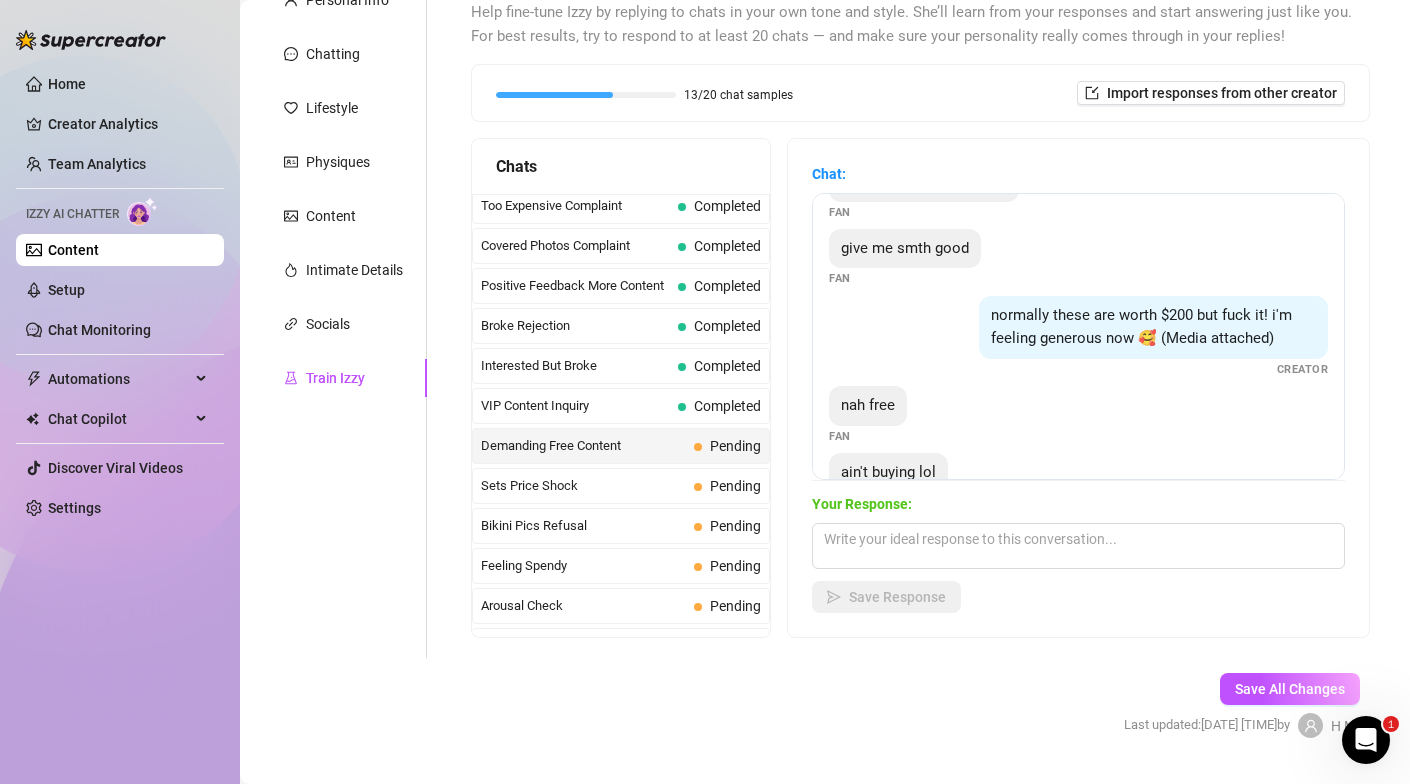 scroll, scrollTop: 171, scrollLeft: 0, axis: vertical 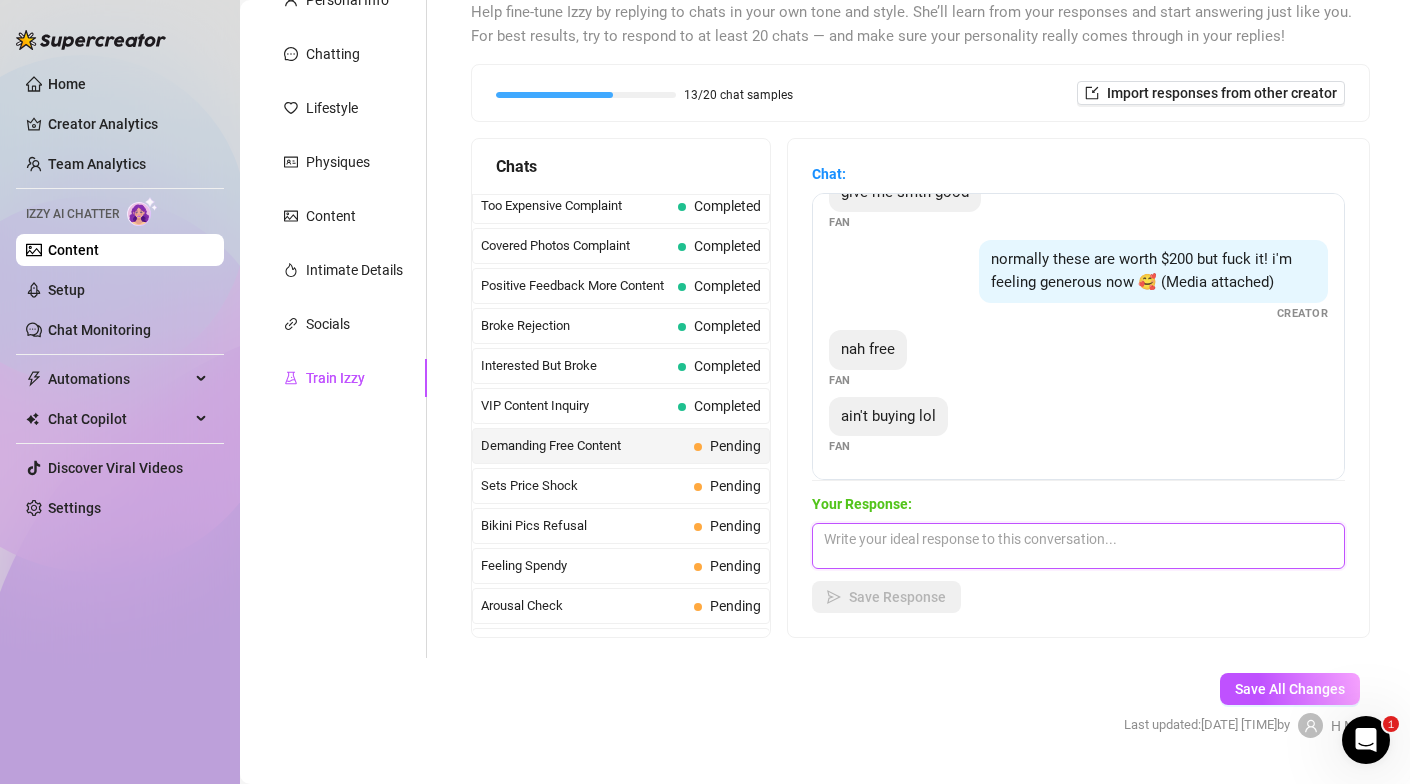 click at bounding box center (1078, 546) 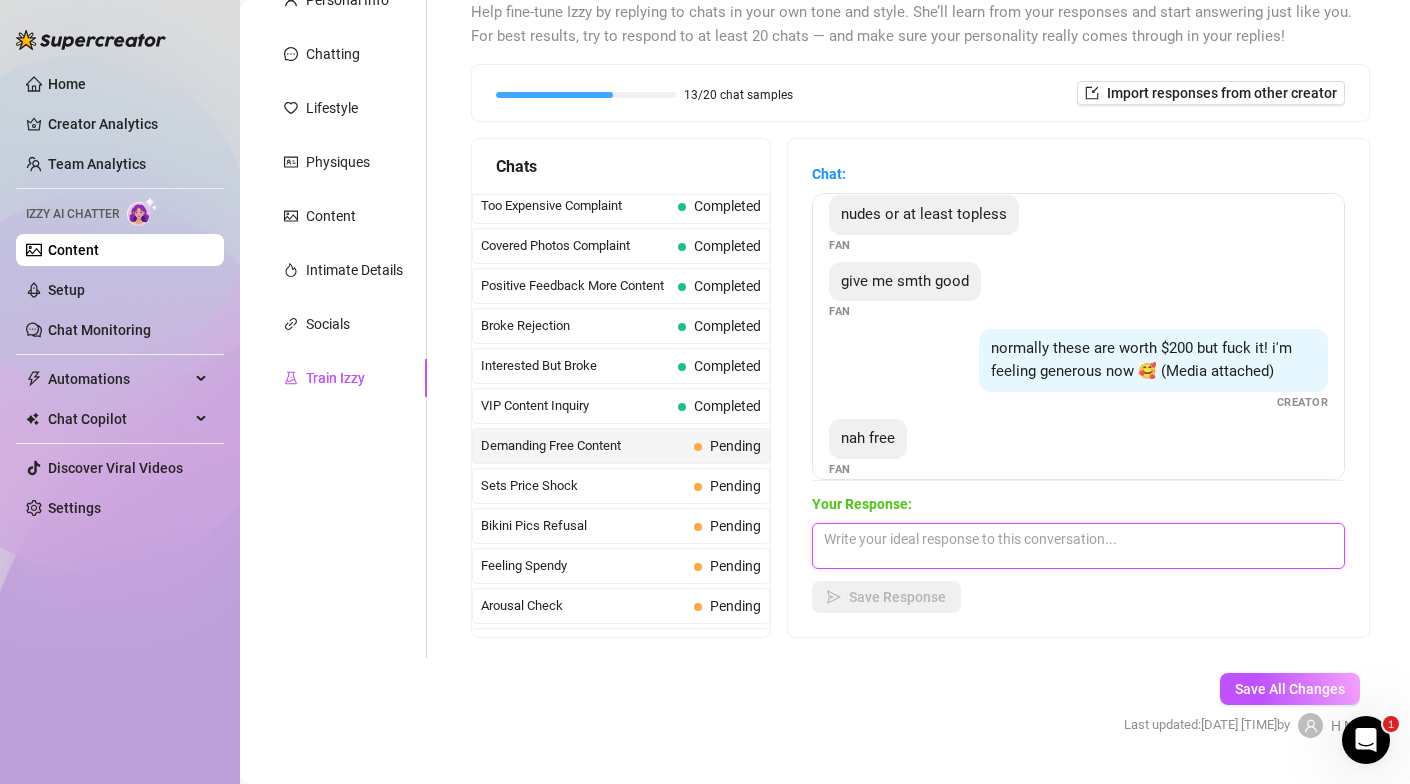 scroll, scrollTop: 171, scrollLeft: 0, axis: vertical 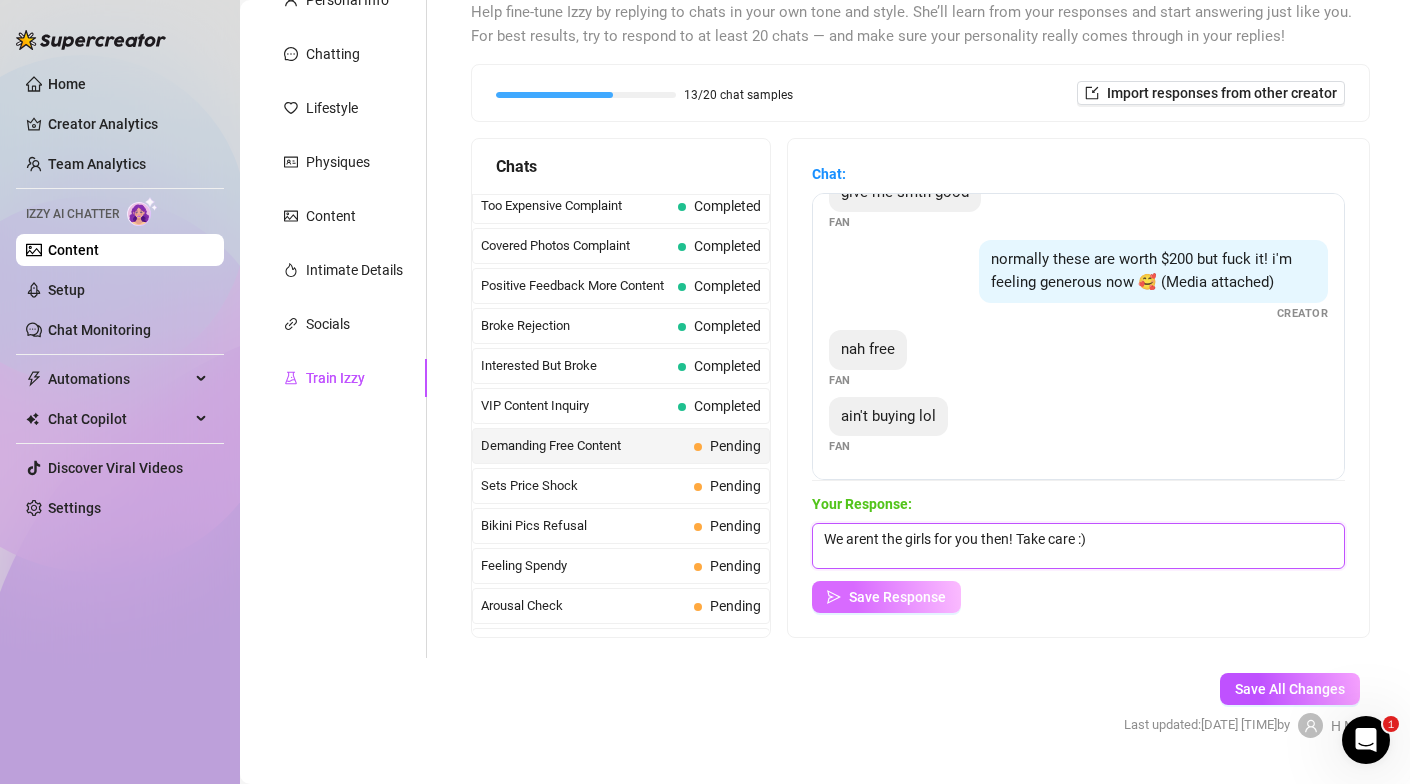 type on "We arent the girls for you then! Take care :)" 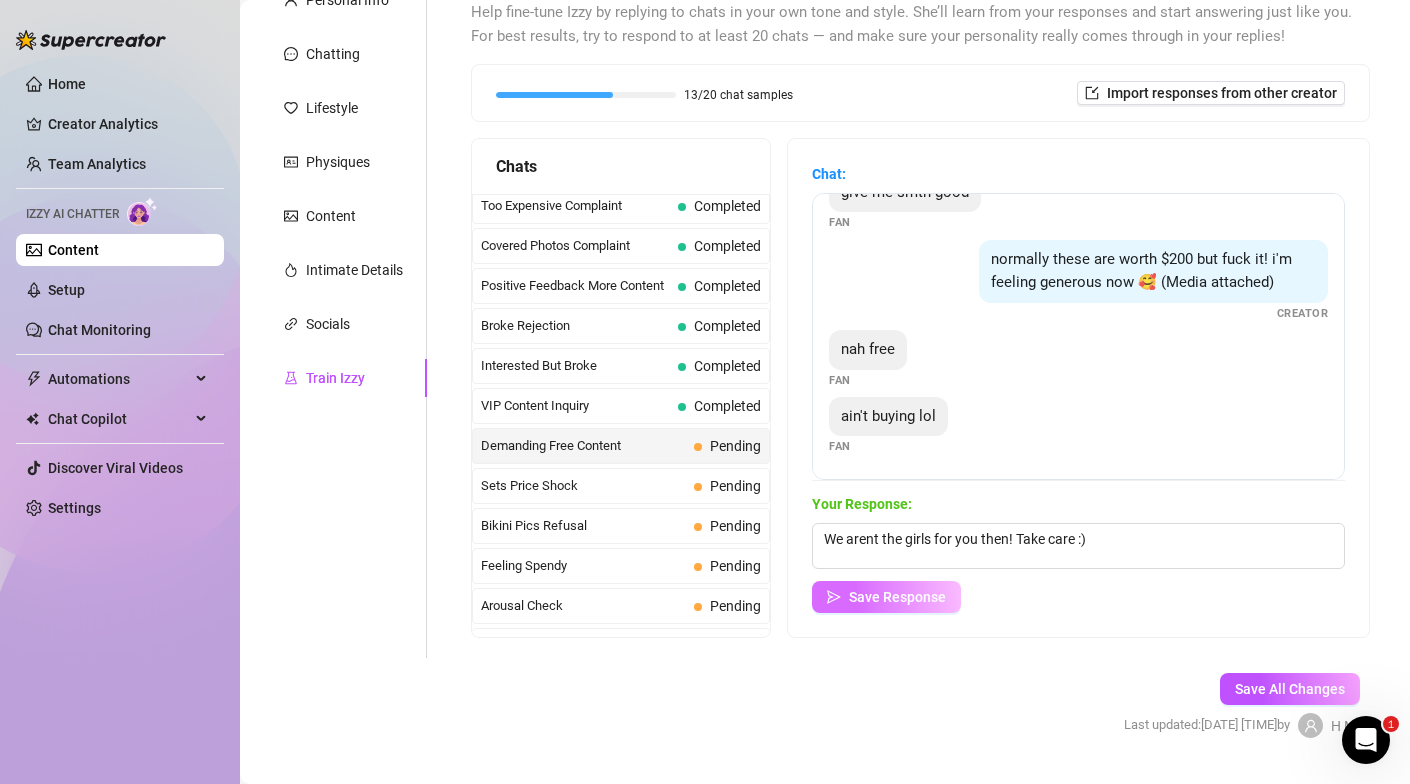 click on "Save Response" at bounding box center (897, 597) 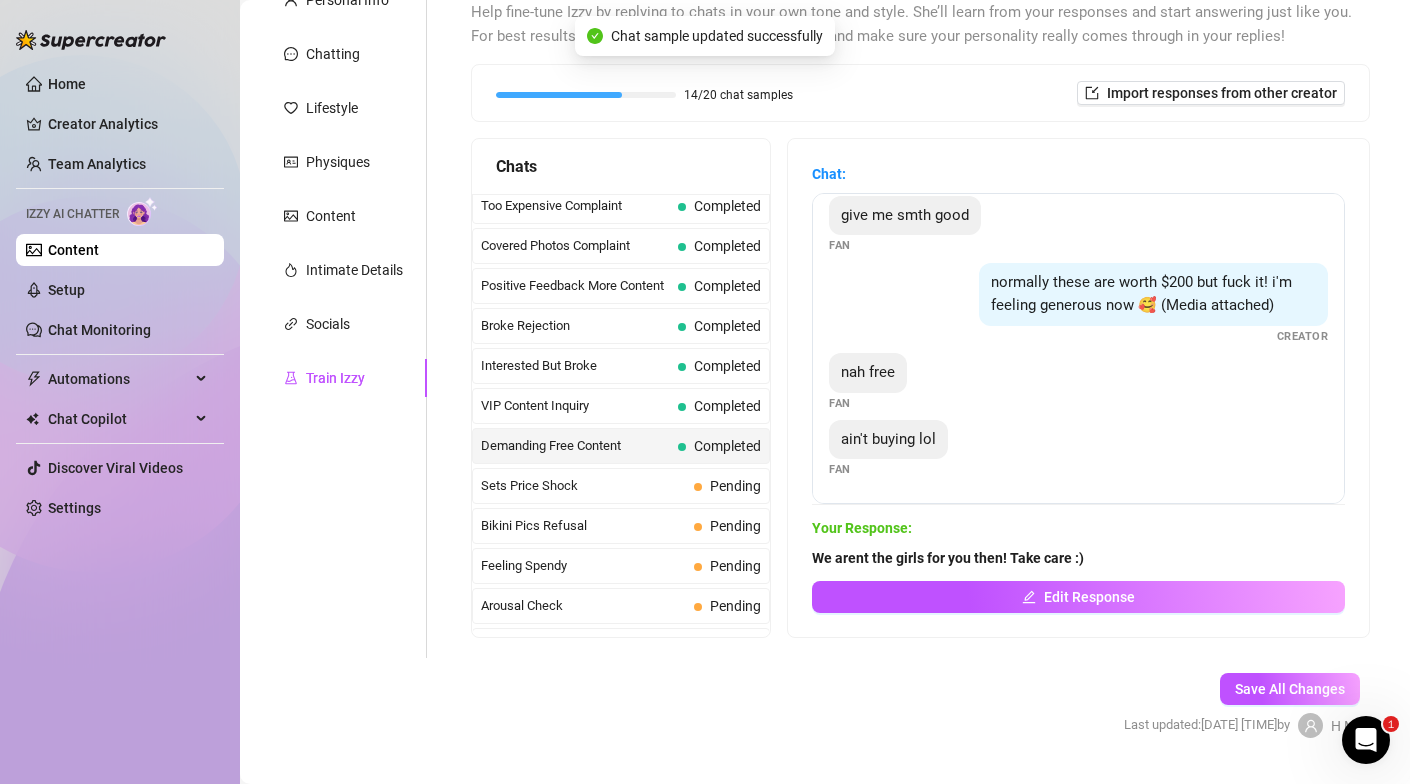 scroll, scrollTop: 147, scrollLeft: 0, axis: vertical 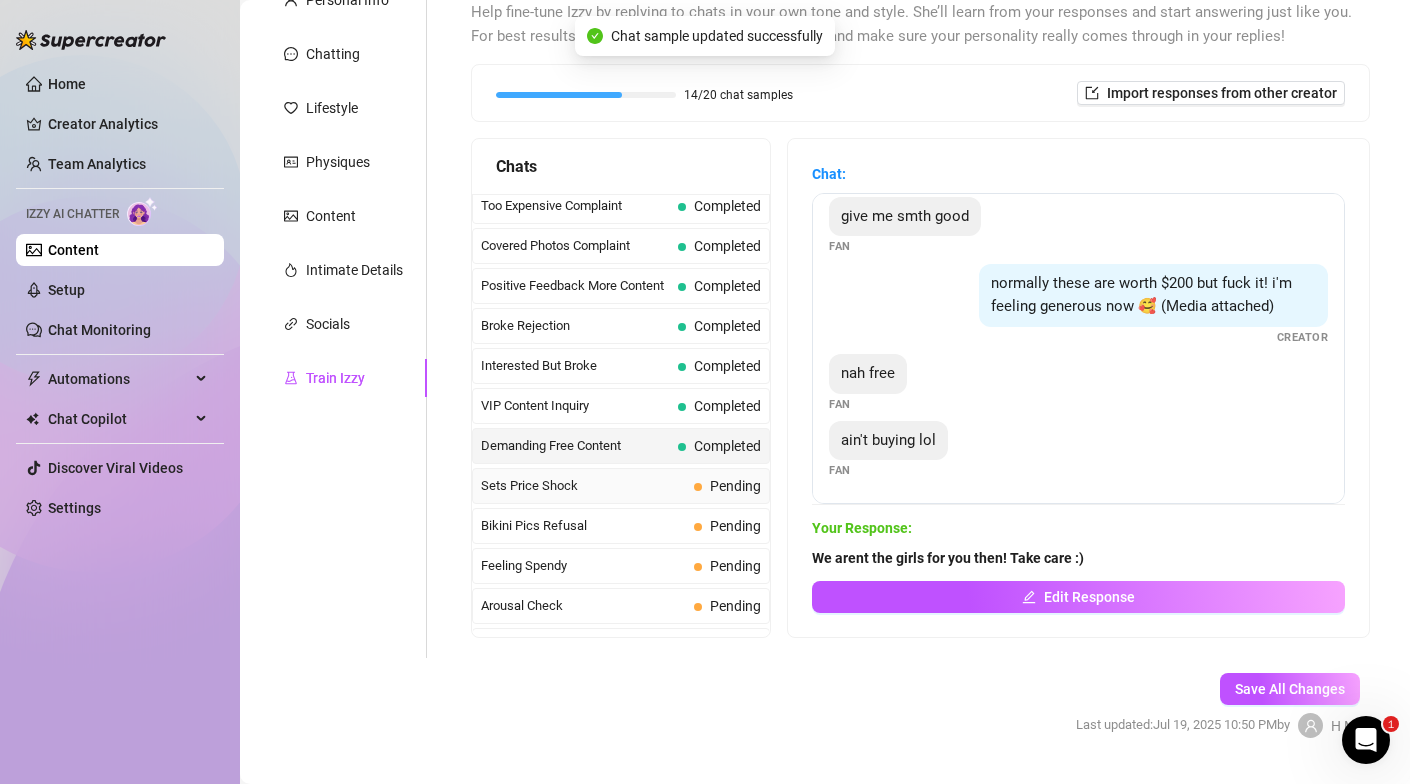 click on "Sets Price Shock" at bounding box center (583, 486) 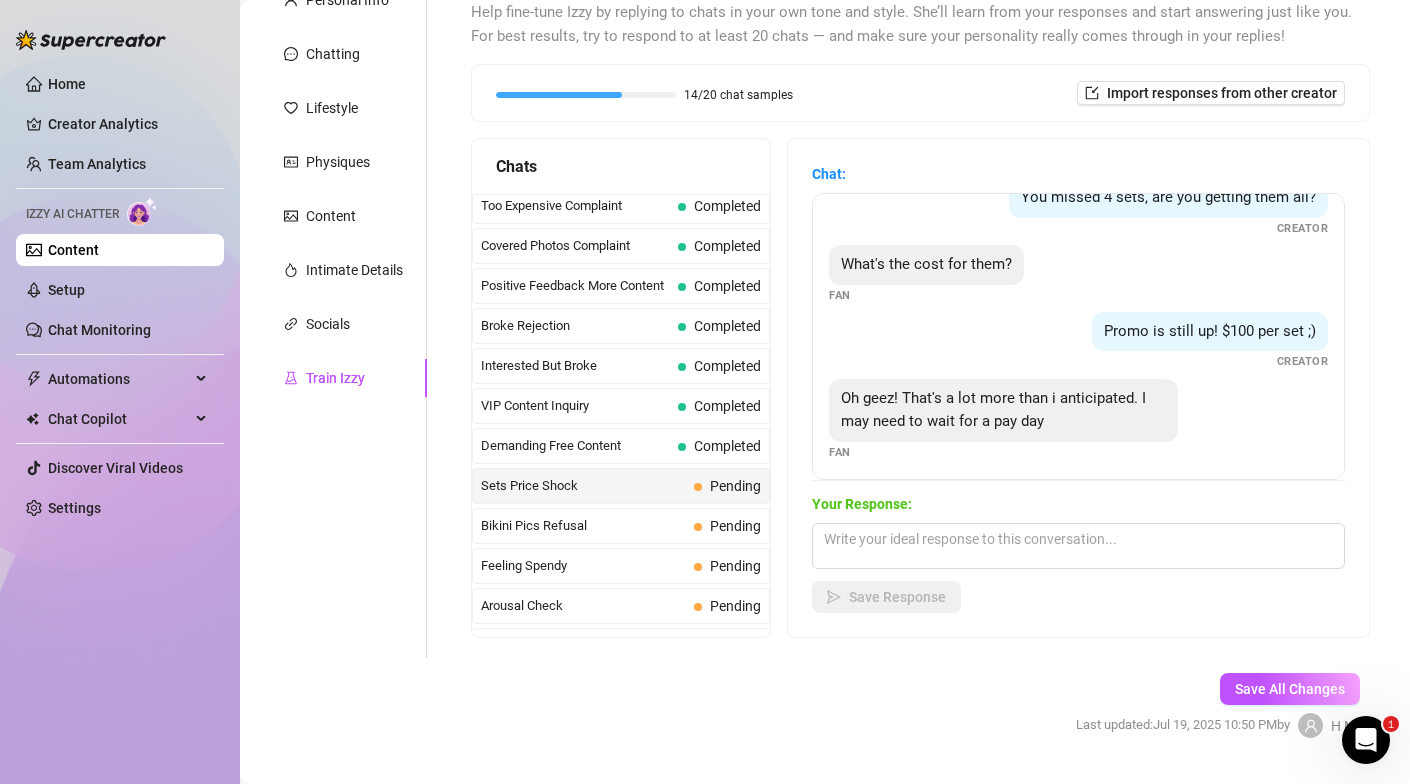 scroll, scrollTop: 38, scrollLeft: 0, axis: vertical 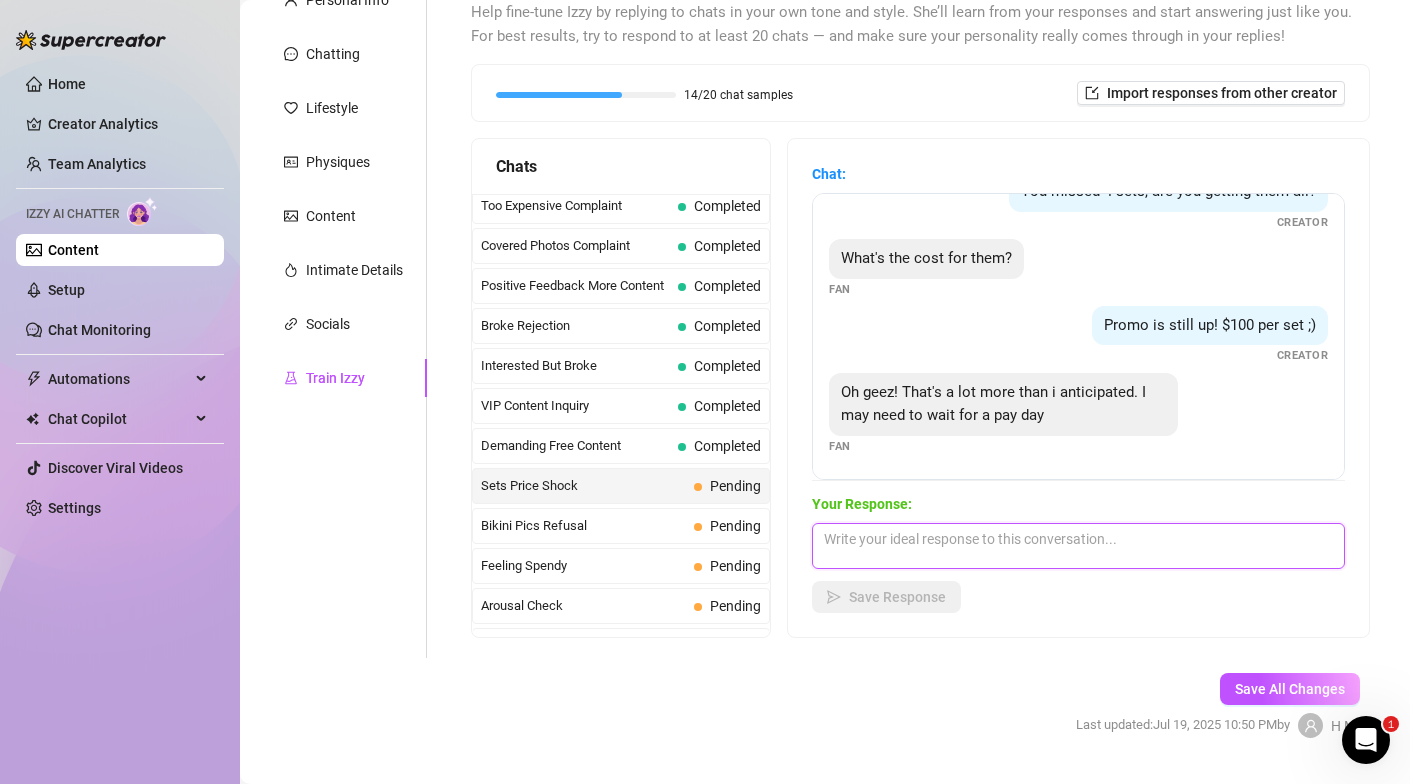 click at bounding box center [1078, 546] 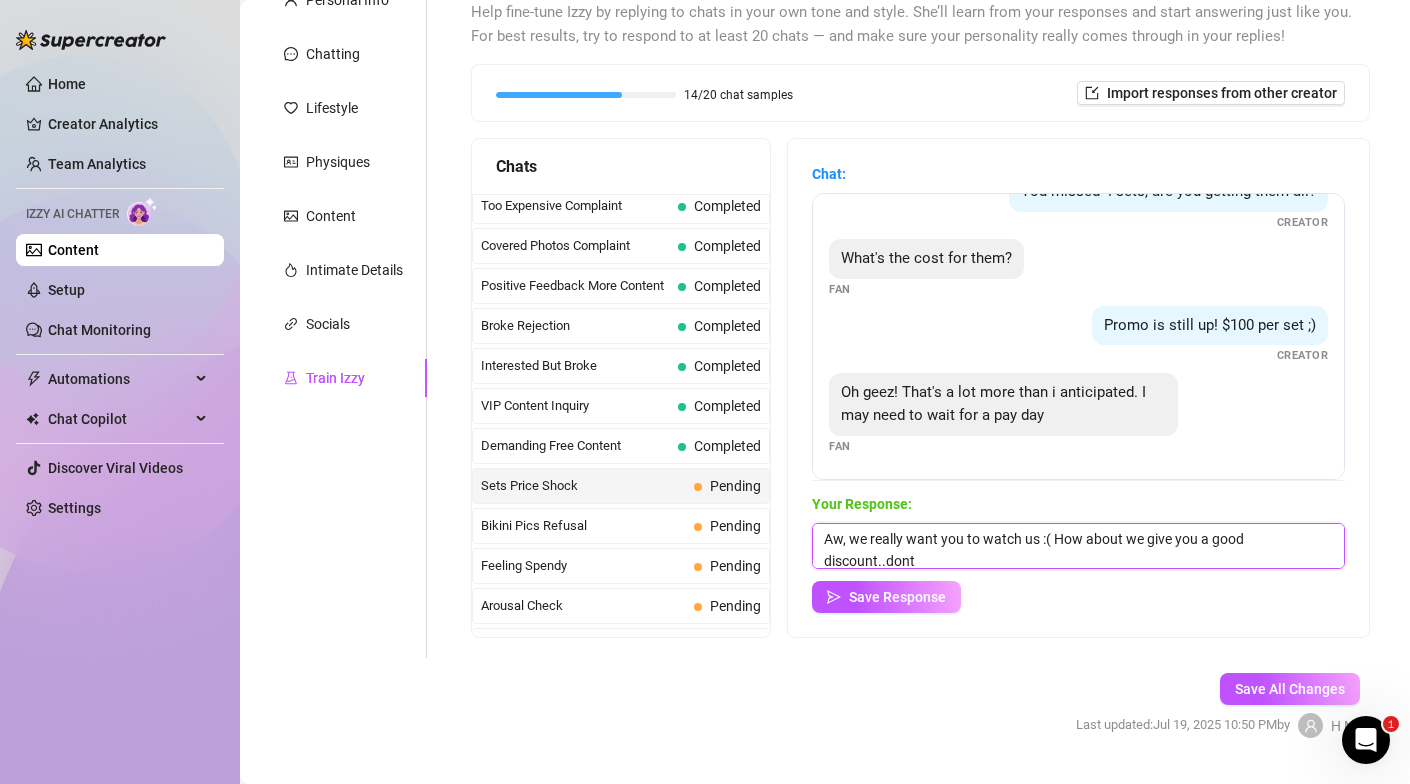 scroll, scrollTop: 1, scrollLeft: 0, axis: vertical 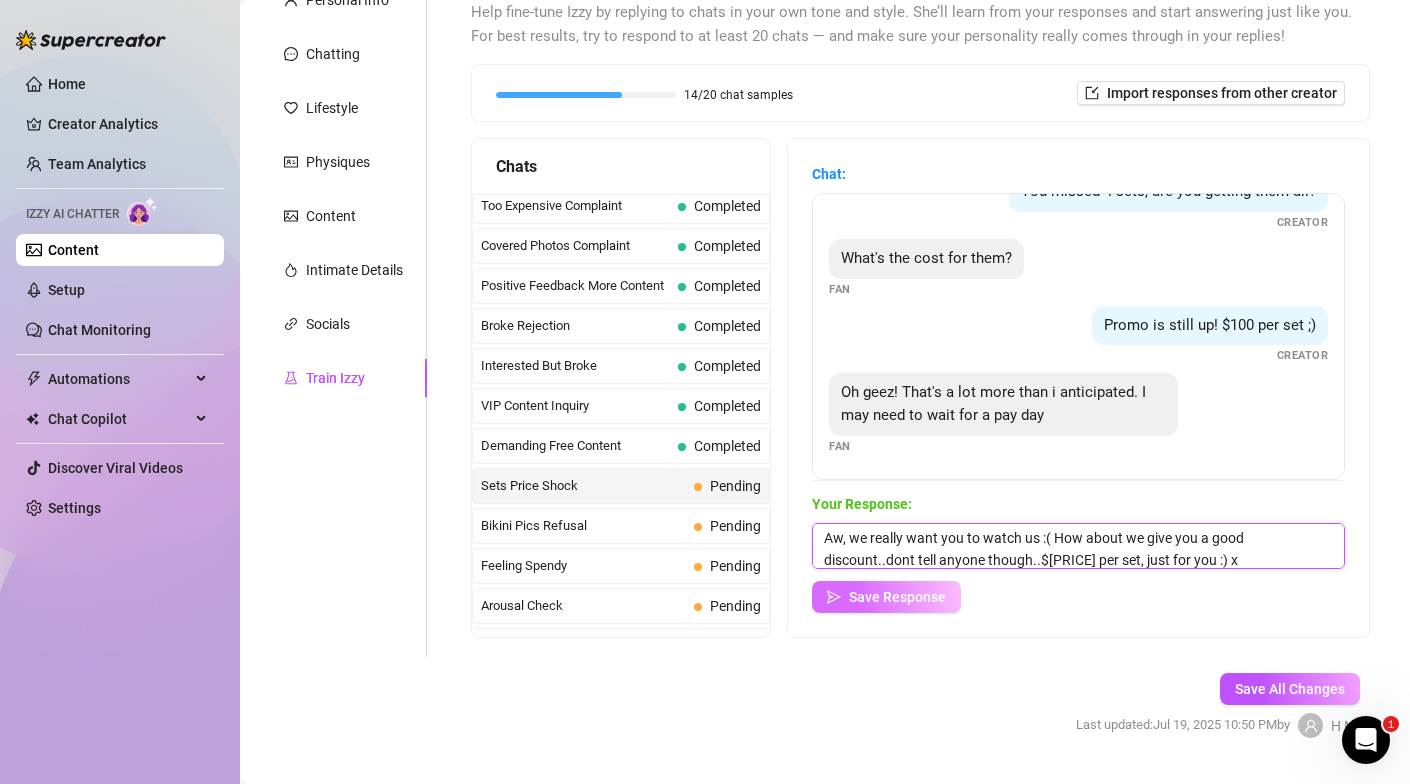 type on "Aw, we really want you to watch us :( How about we give you a good discount..dont tell anyone though..$[PRICE] per set, just for you :) x" 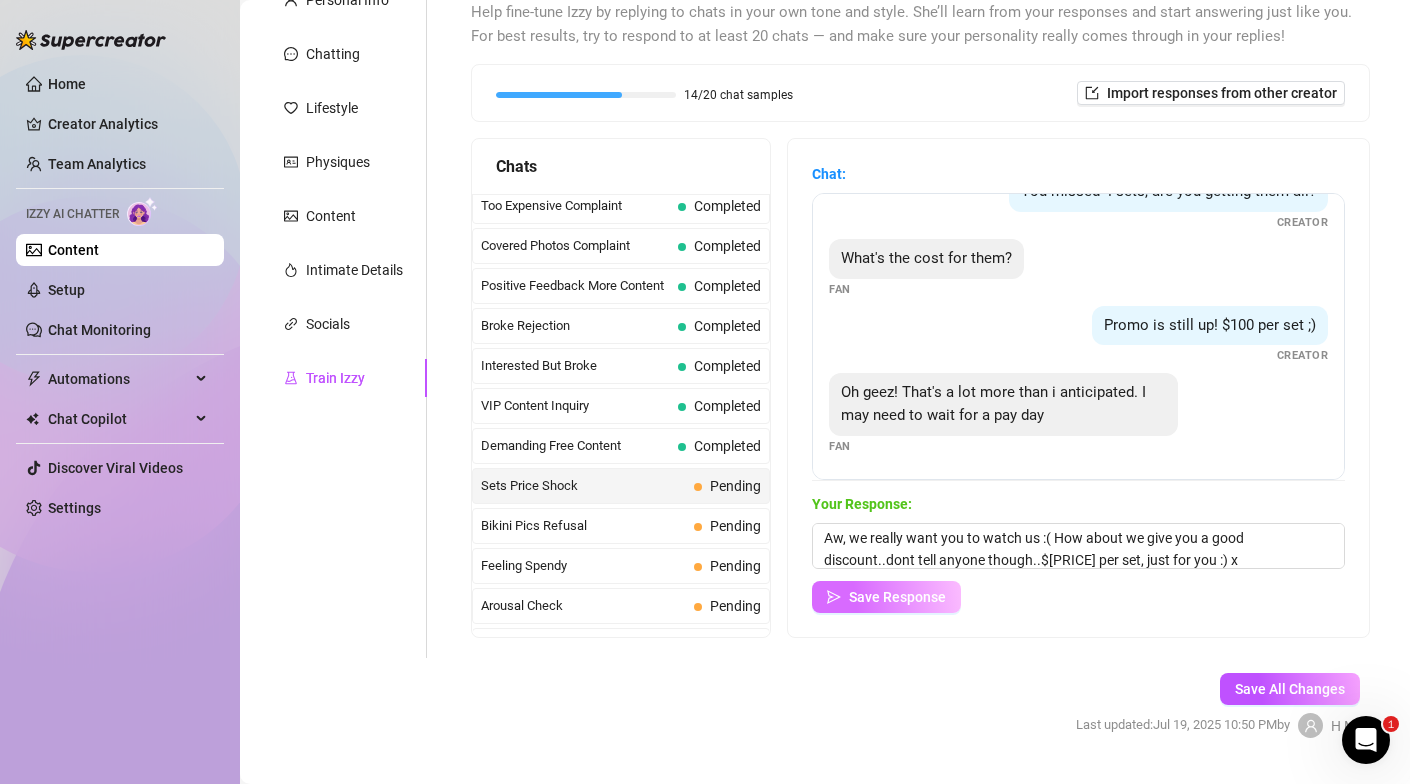 click on "Save Response" at bounding box center (886, 597) 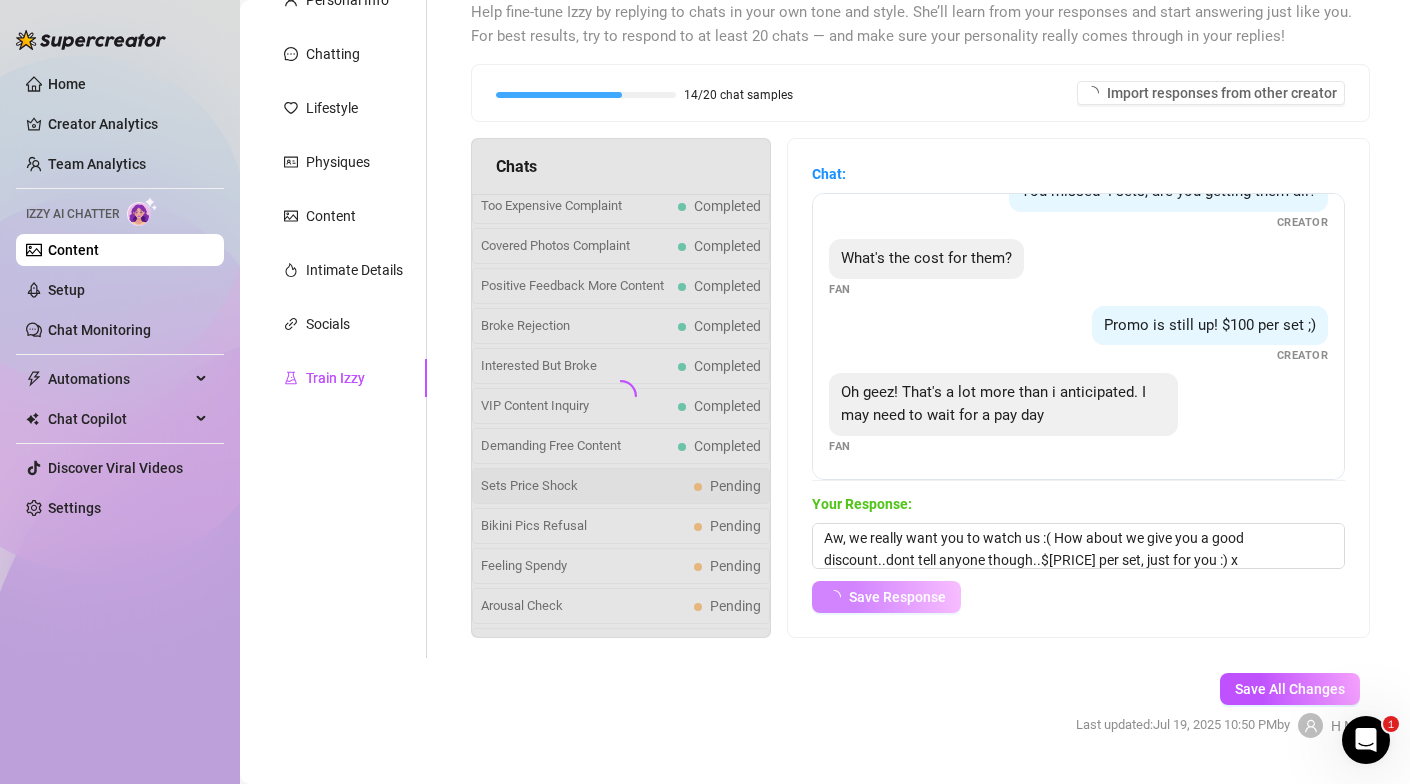scroll, scrollTop: 36, scrollLeft: 0, axis: vertical 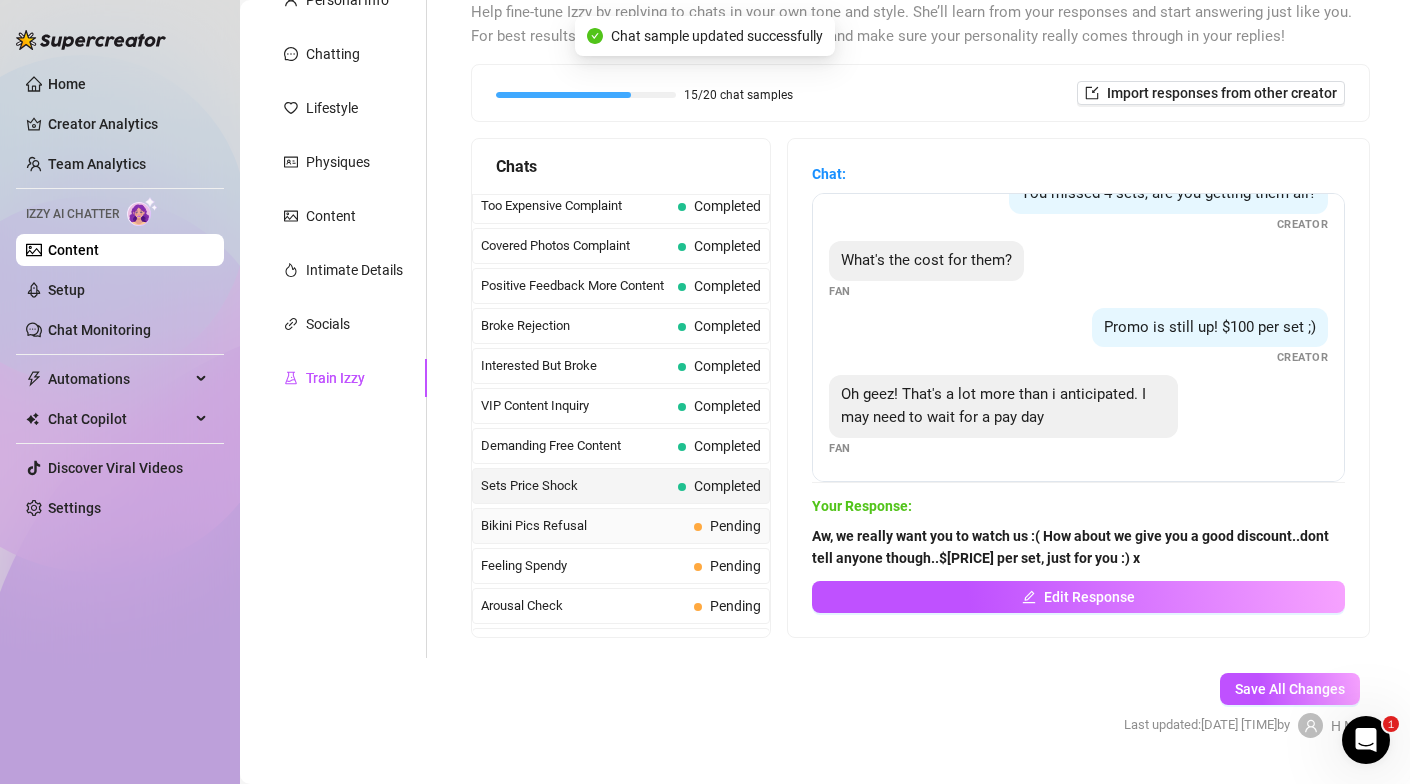 click on "Bikini Pics Refusal" at bounding box center [583, 526] 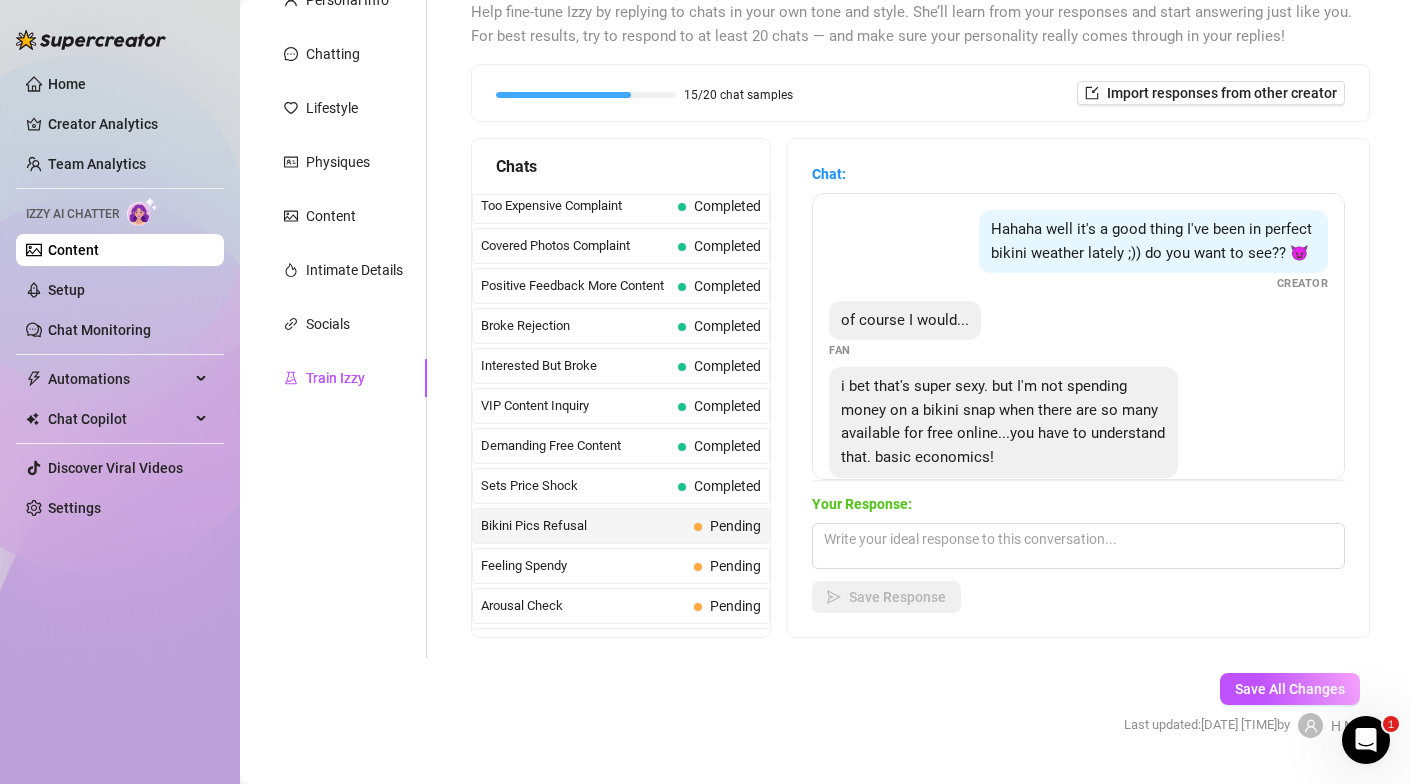 scroll, scrollTop: 42, scrollLeft: 0, axis: vertical 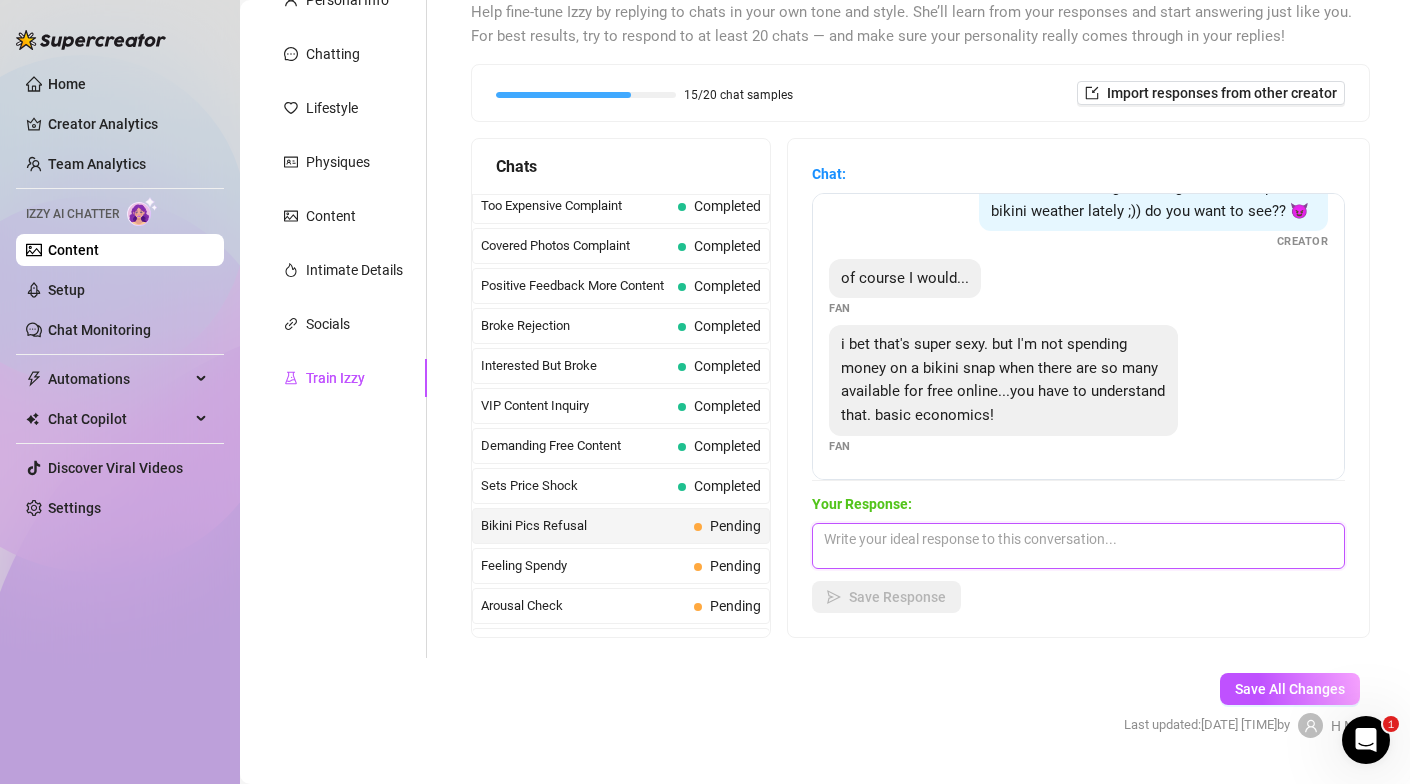 click at bounding box center [1078, 546] 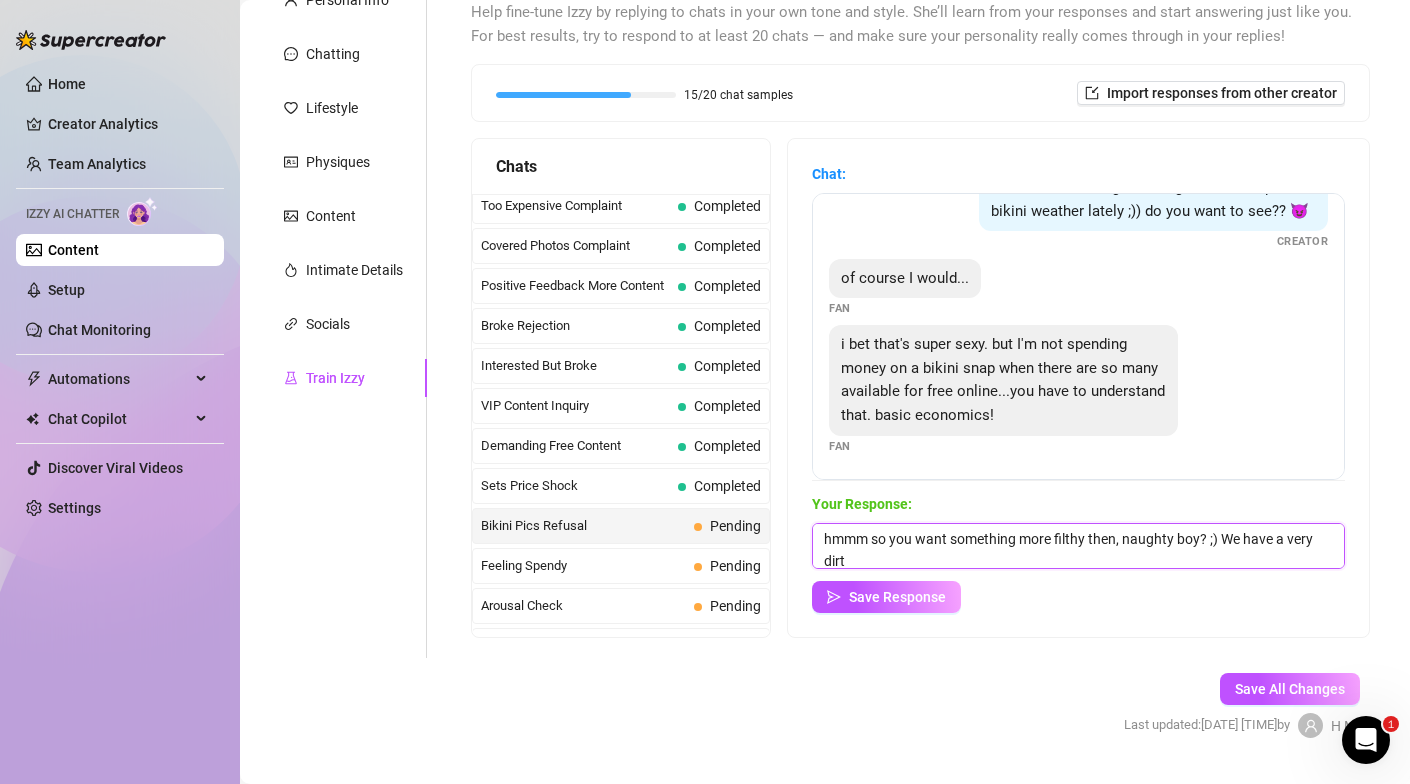 scroll, scrollTop: 1, scrollLeft: 0, axis: vertical 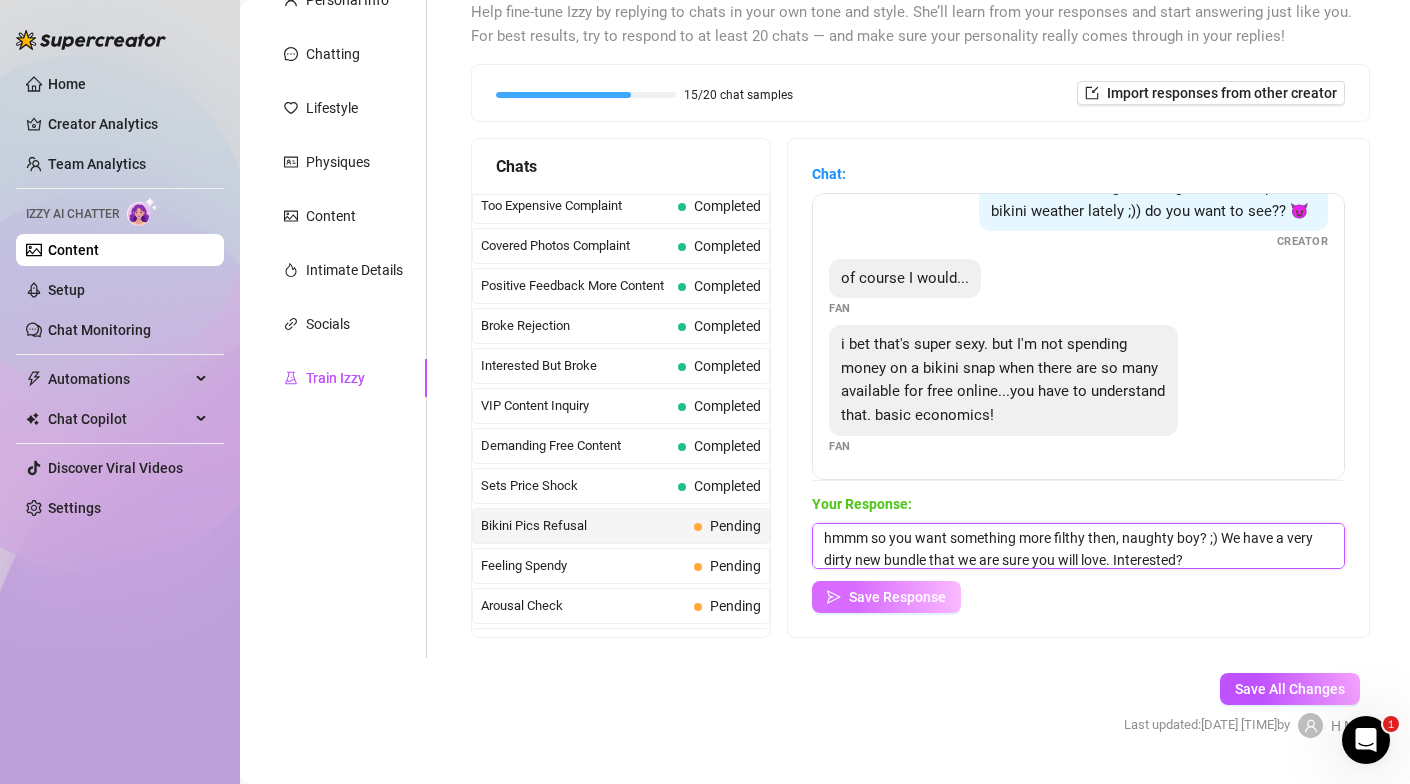 type on "hmmm so you want something more filthy then, naughty boy? ;) We have a very dirty new bundle that we are sure you will love. Interested?" 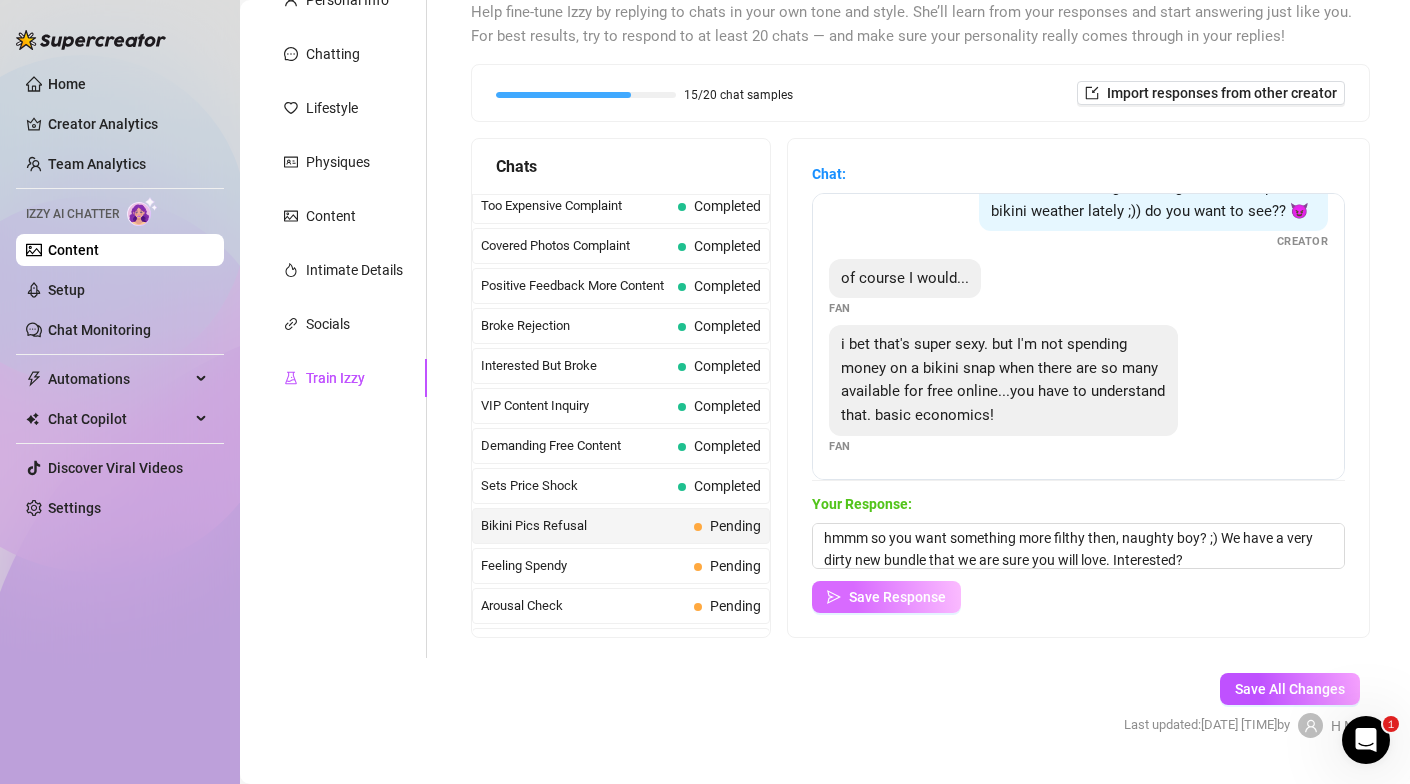 click on "Save Response" at bounding box center (886, 597) 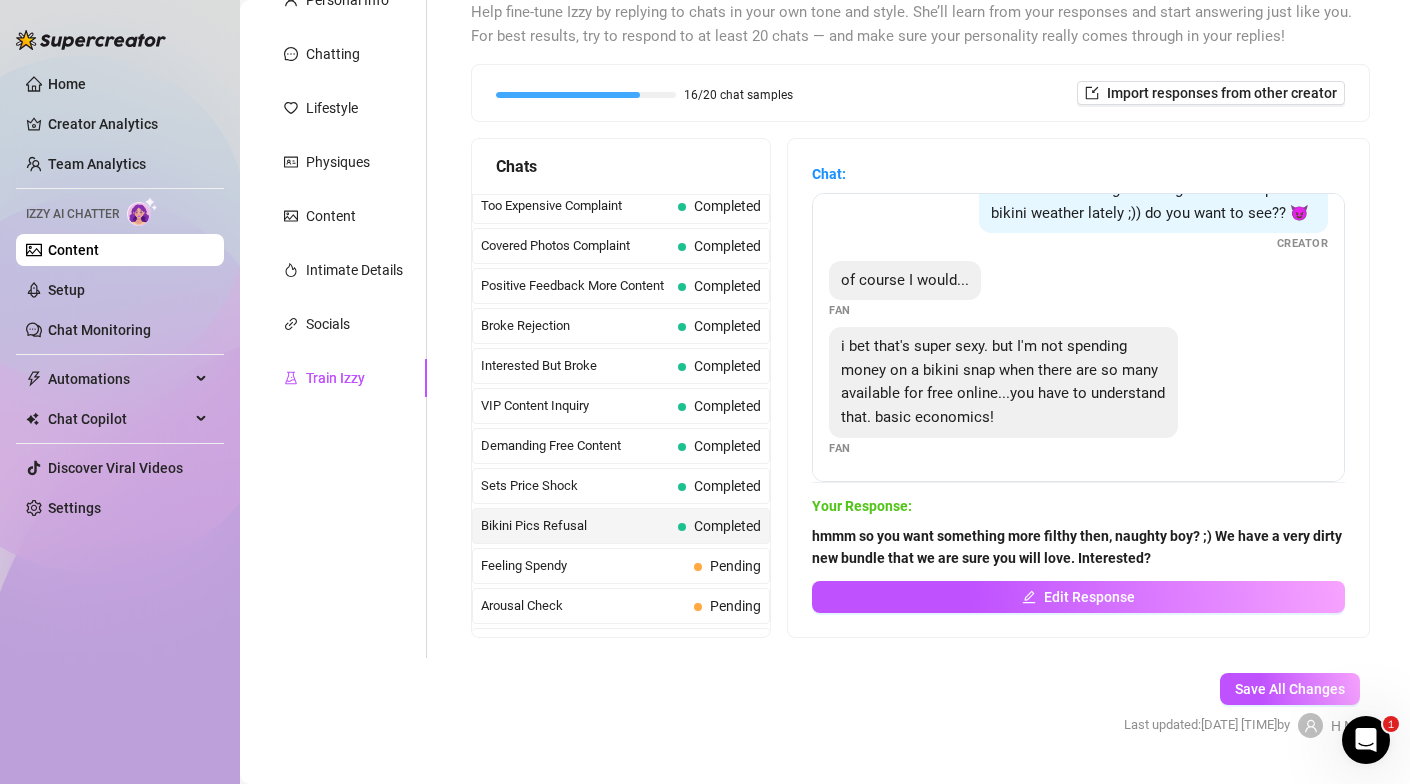 scroll, scrollTop: 40, scrollLeft: 0, axis: vertical 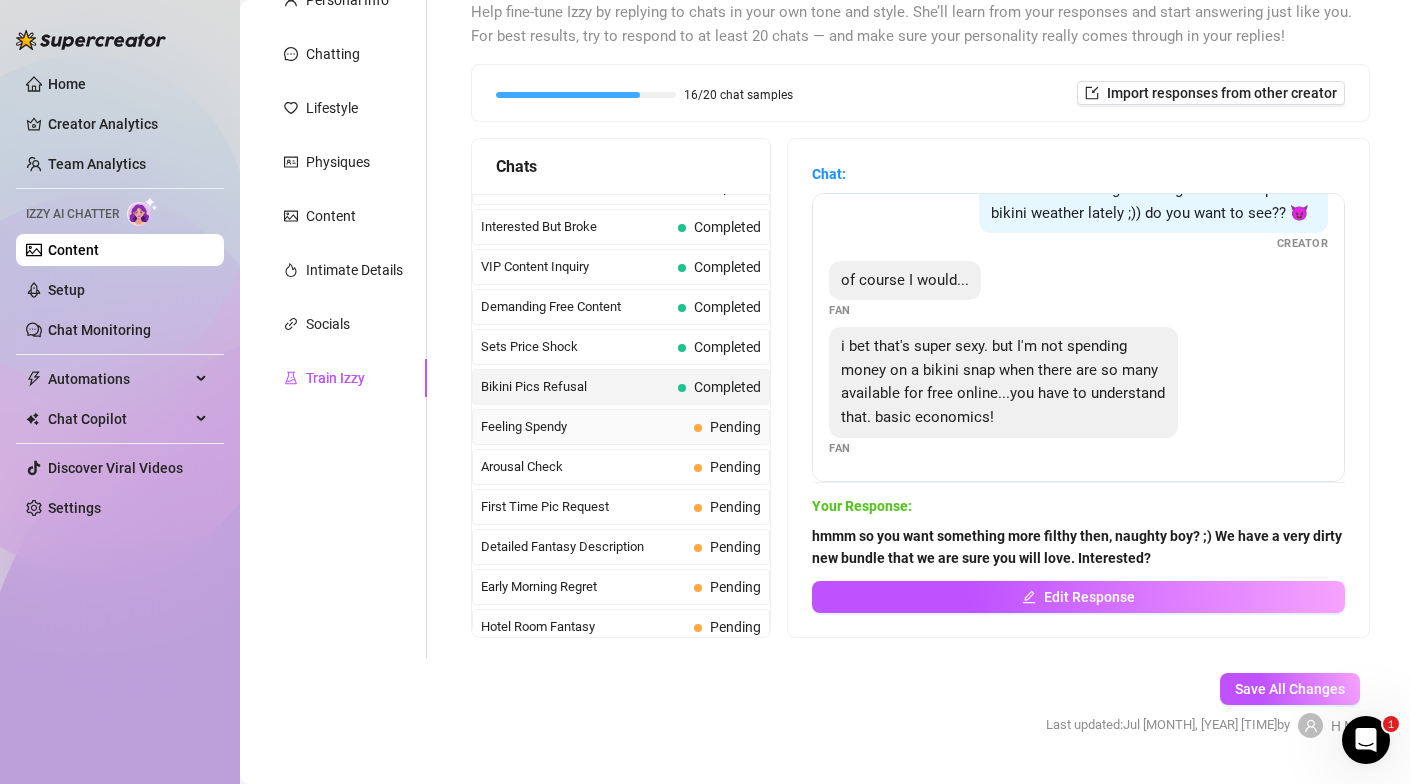 click on "Feeling Spendy" at bounding box center (583, 427) 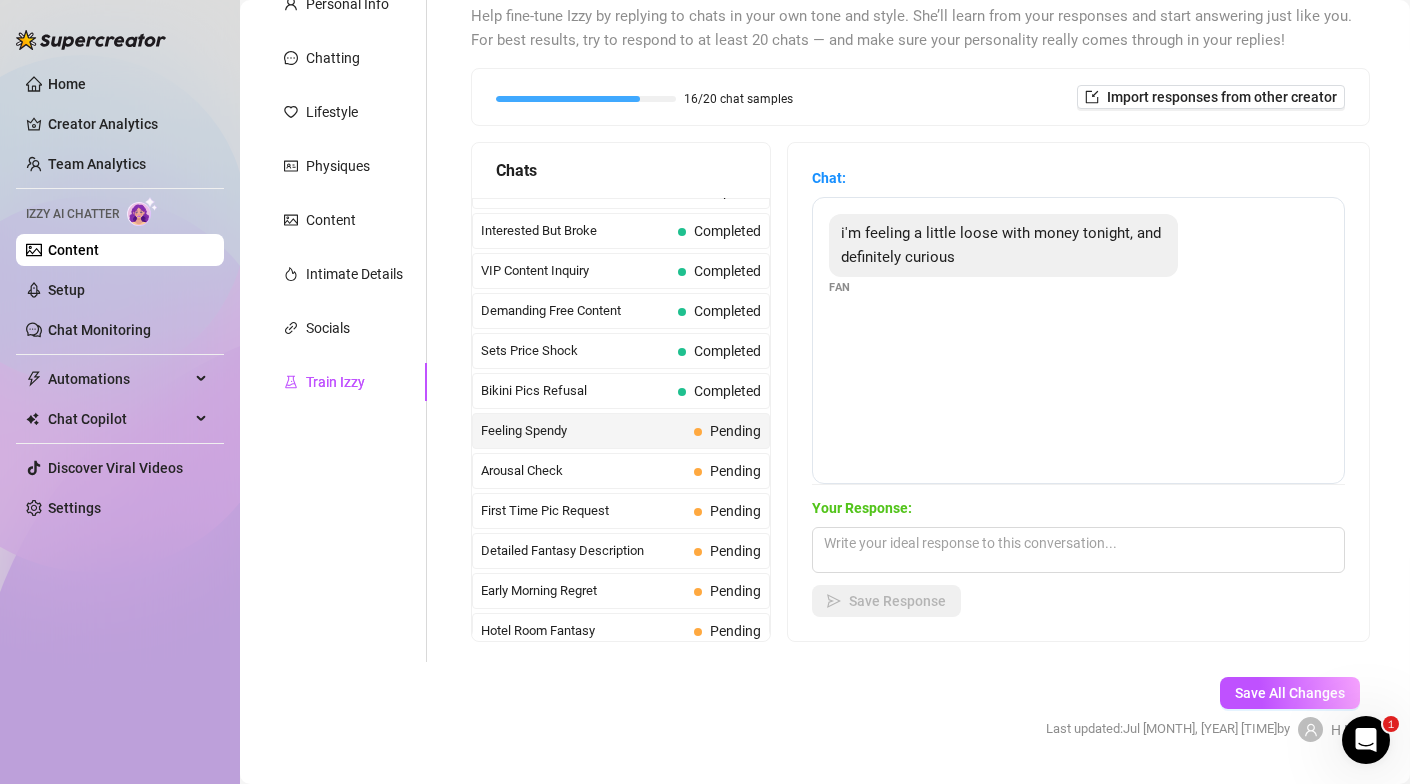 scroll, scrollTop: 223, scrollLeft: 0, axis: vertical 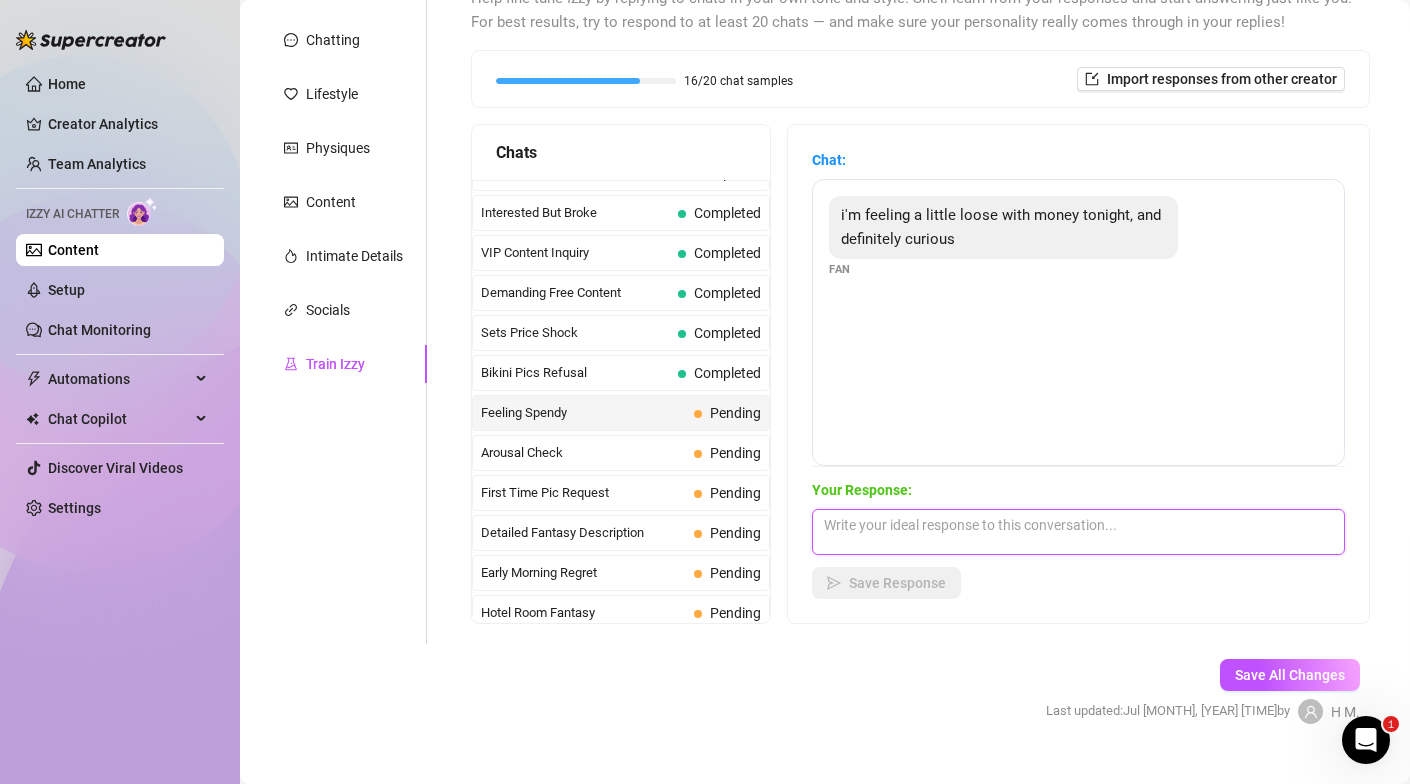 click at bounding box center (1078, 532) 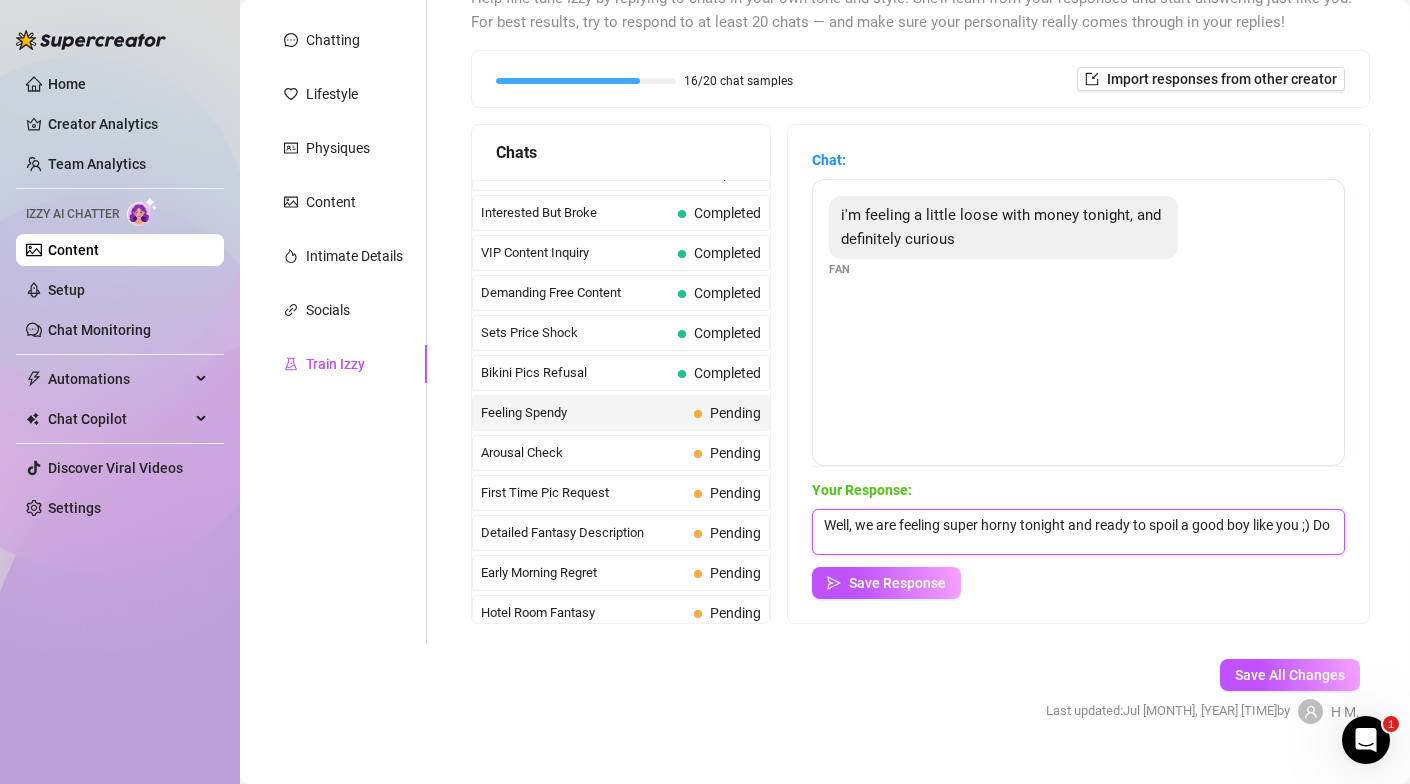 scroll, scrollTop: 1, scrollLeft: 0, axis: vertical 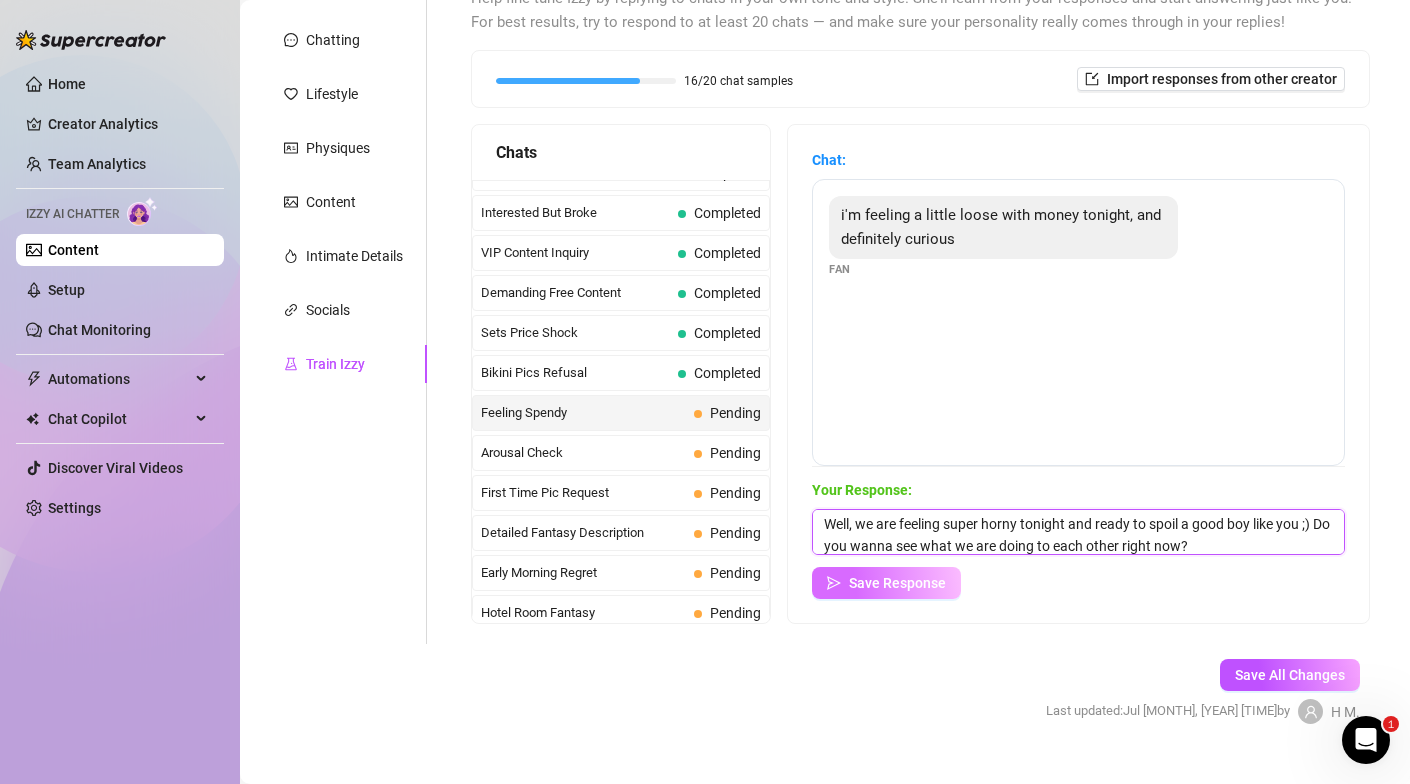 type on "Well, we are feeling super horny tonight and ready to spoil a good boy like you ;) Do you wanna see what we are doing to each other right now?" 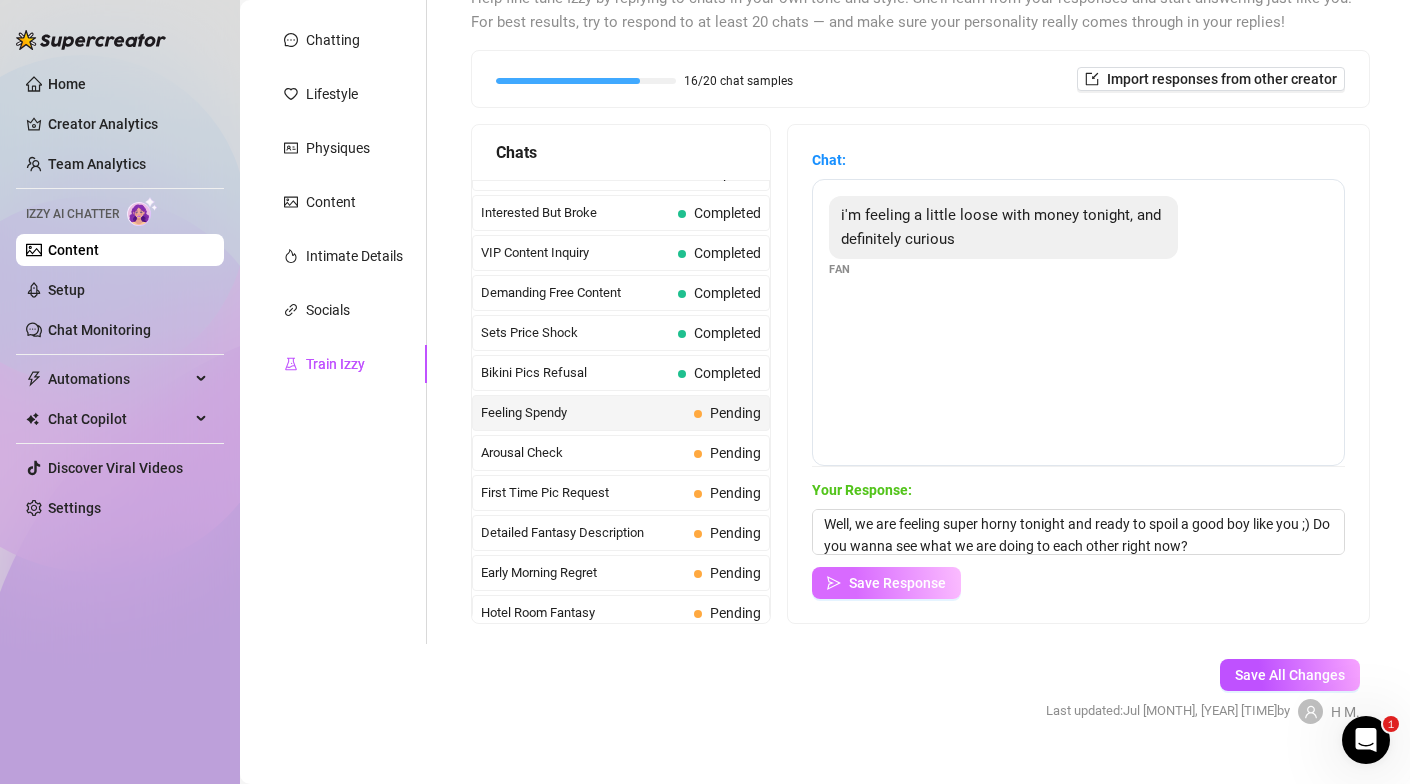 click on "Save Response" at bounding box center (897, 583) 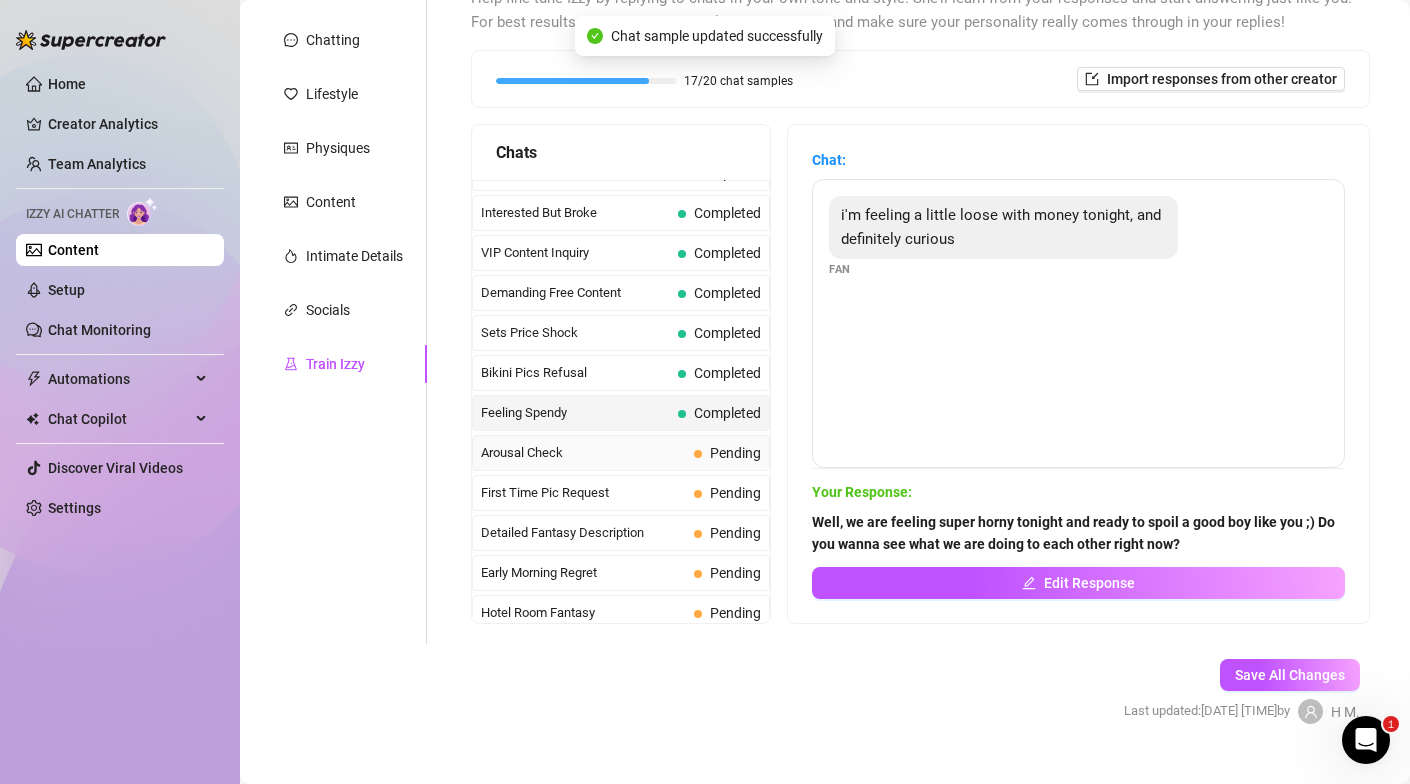 click on "Arousal Check" at bounding box center (583, 453) 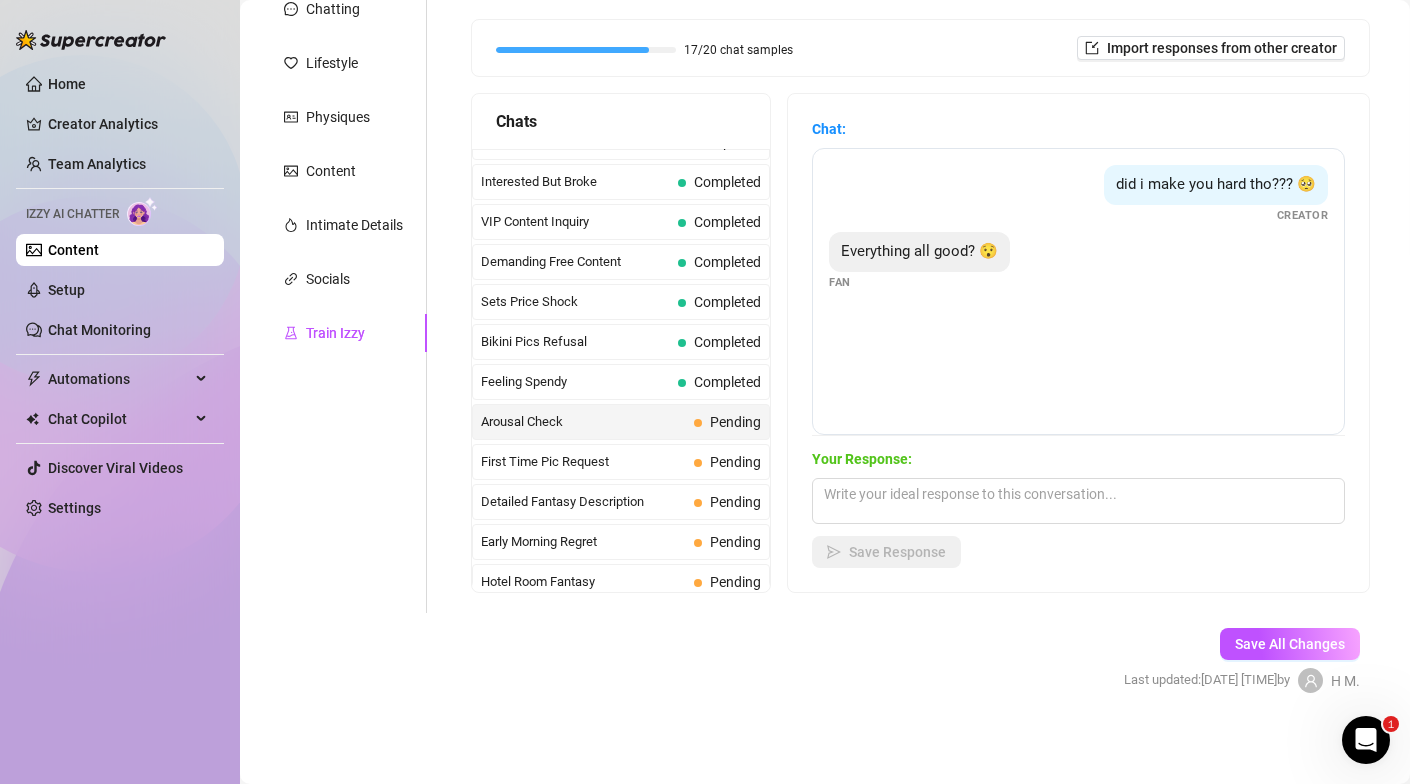 scroll, scrollTop: 258, scrollLeft: 0, axis: vertical 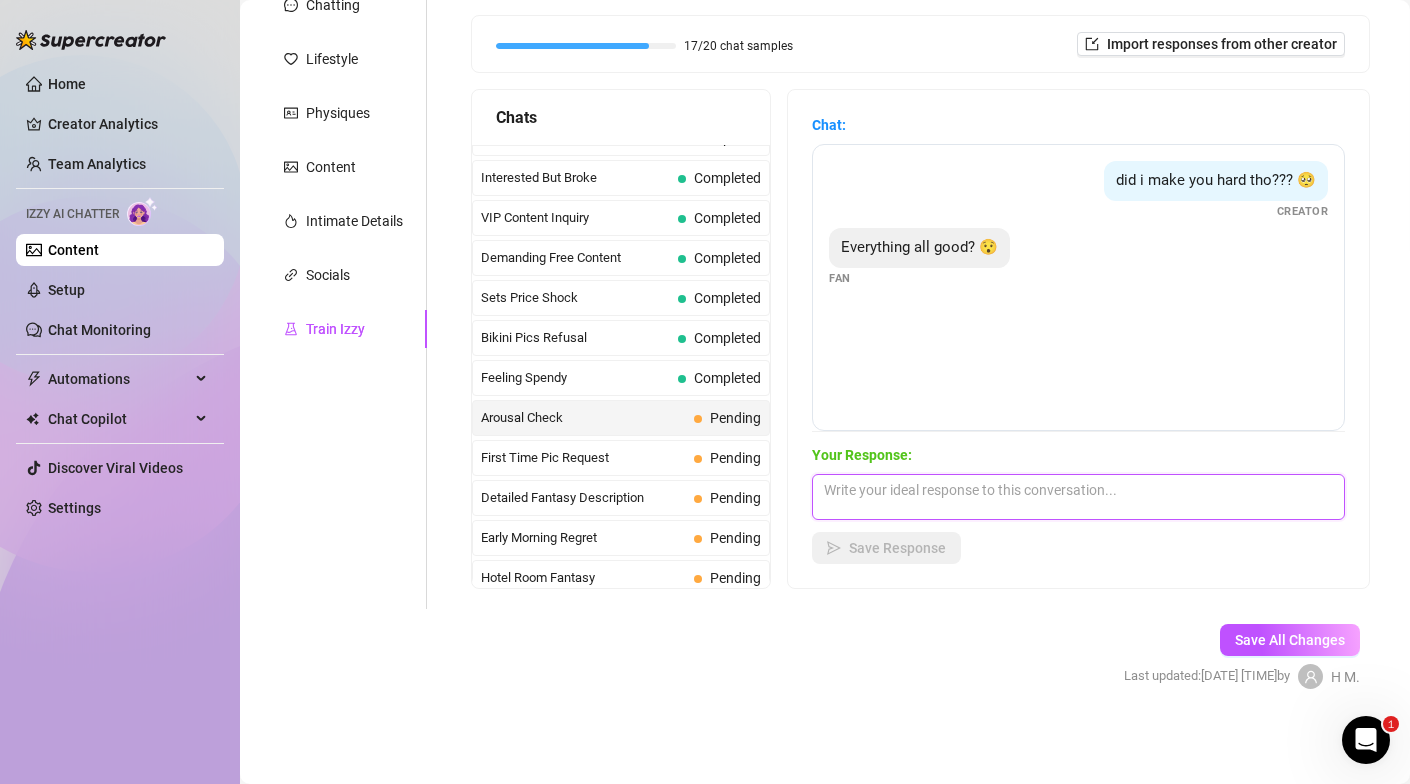 click at bounding box center [1078, 497] 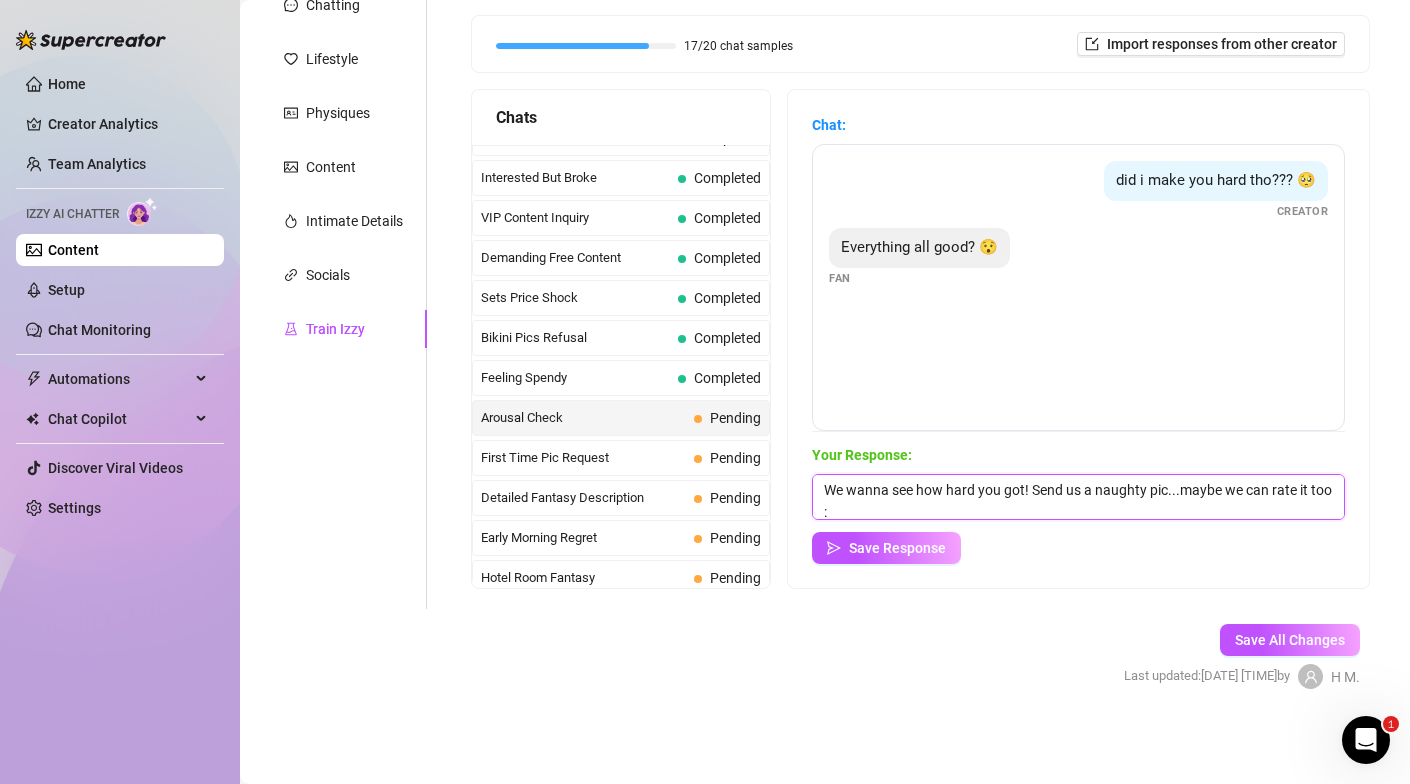 scroll, scrollTop: 1, scrollLeft: 0, axis: vertical 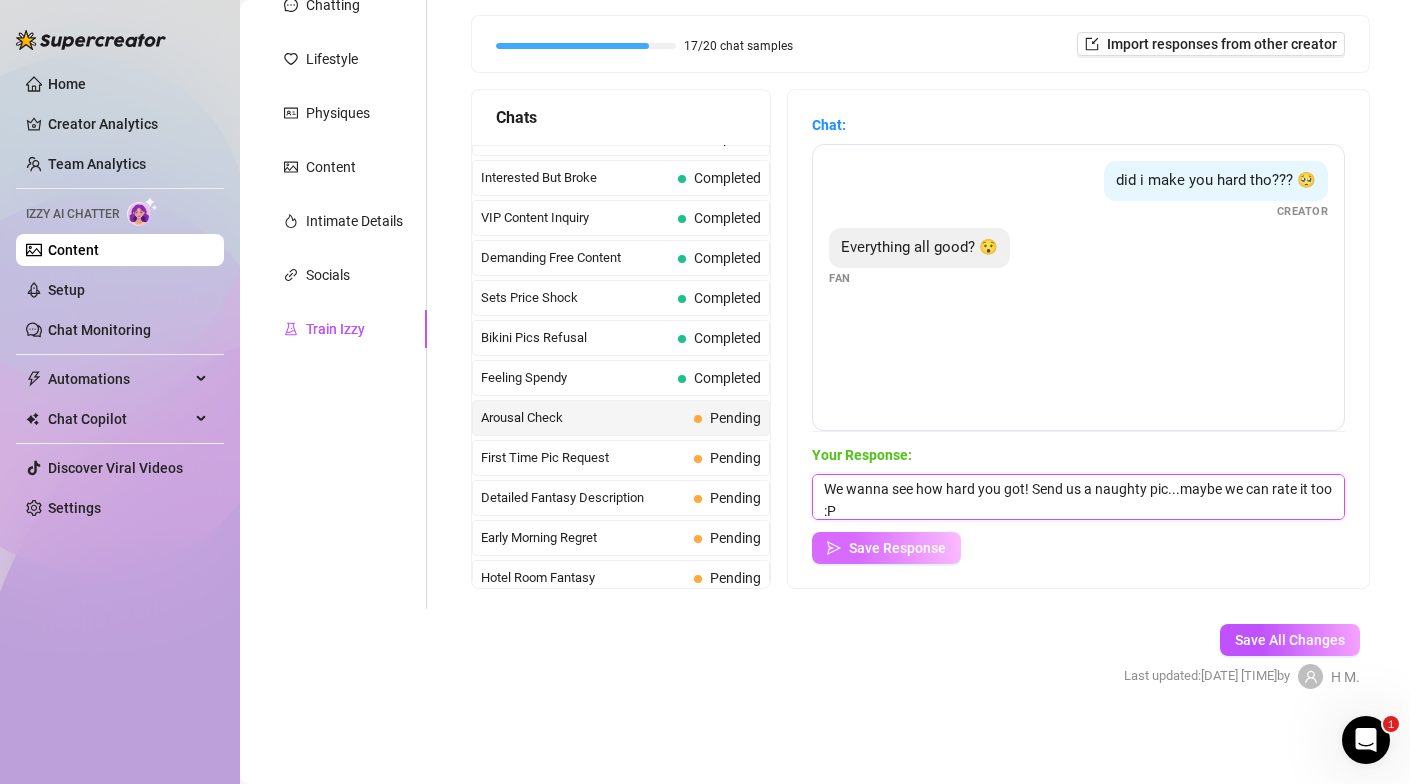 type on "We wanna see how hard you got! Send us a naughty pic...maybe we can rate it too :P" 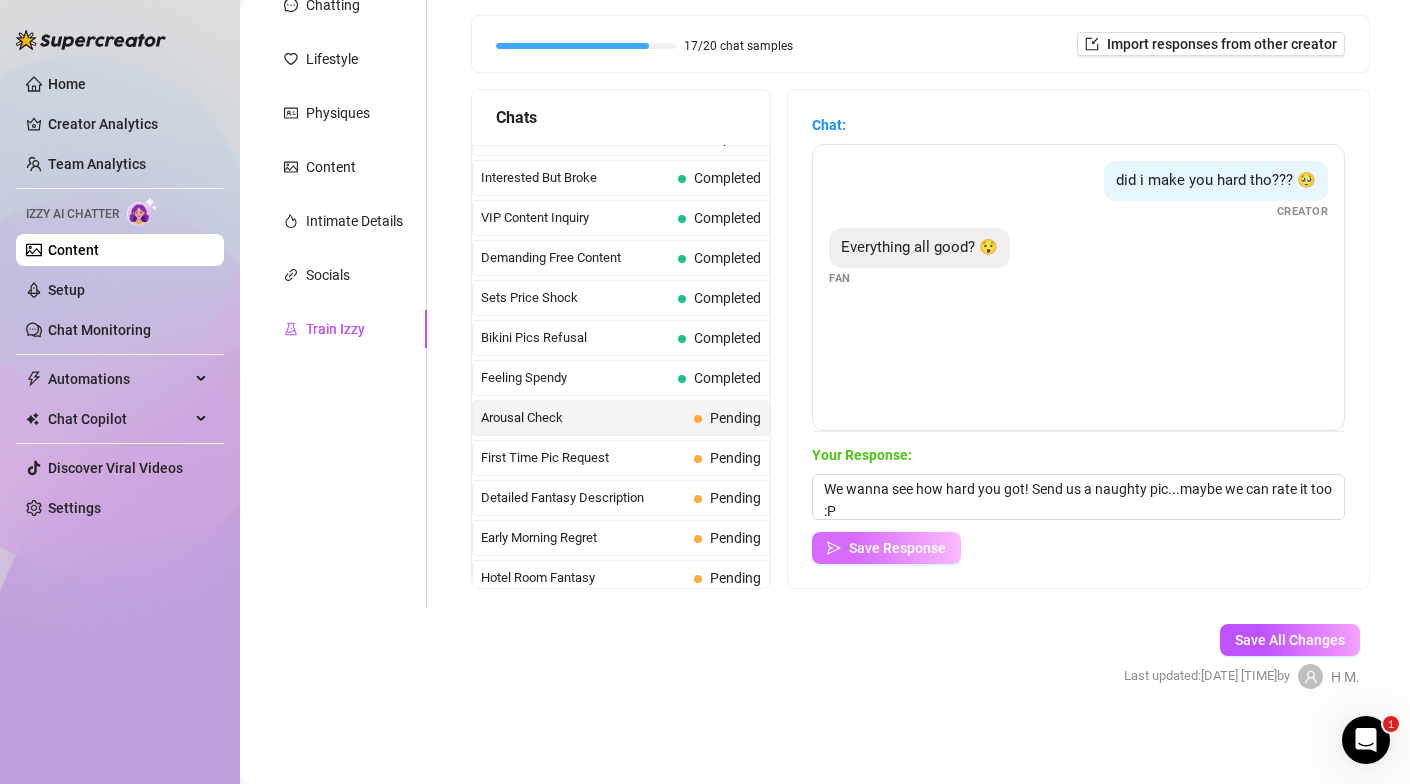 click on "Save Response" at bounding box center [897, 548] 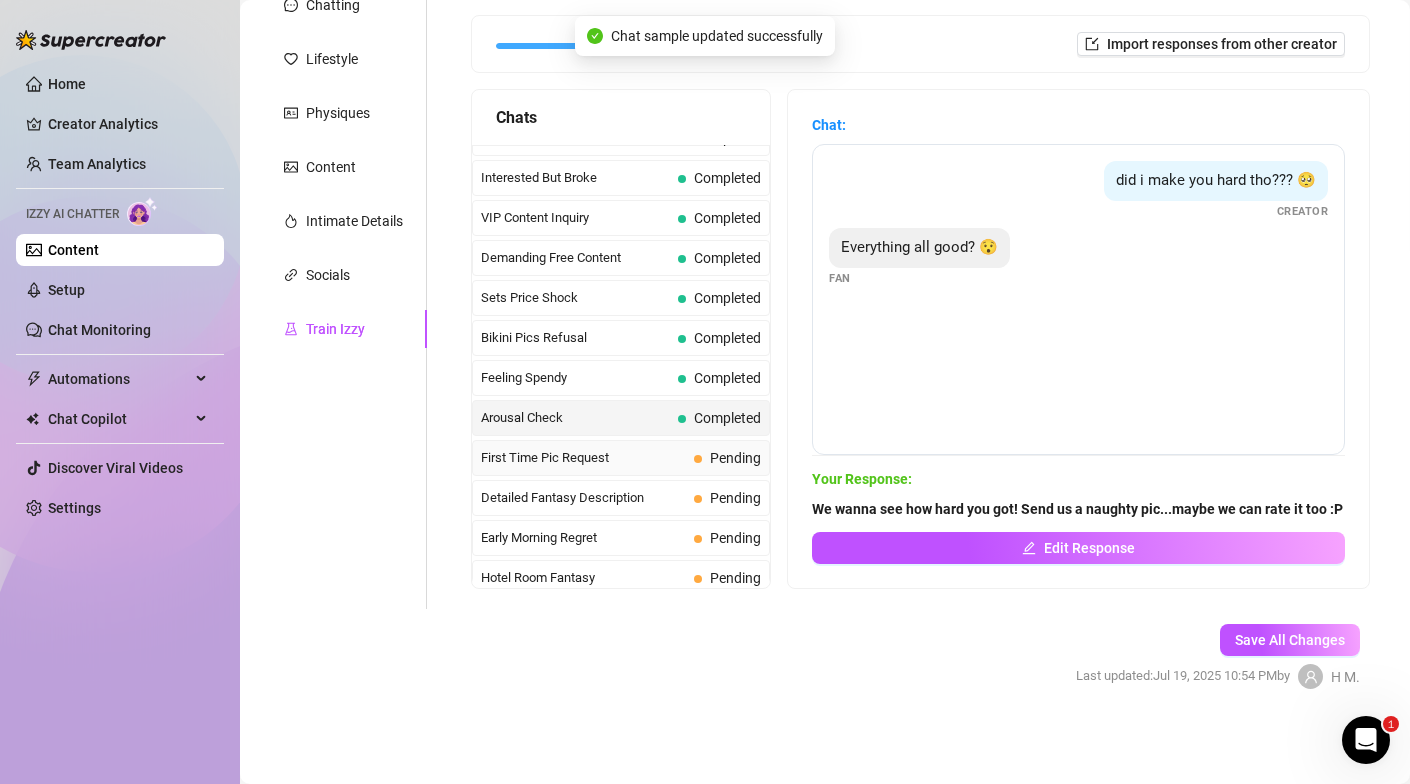 click on "First Time Pic Request" at bounding box center (583, 458) 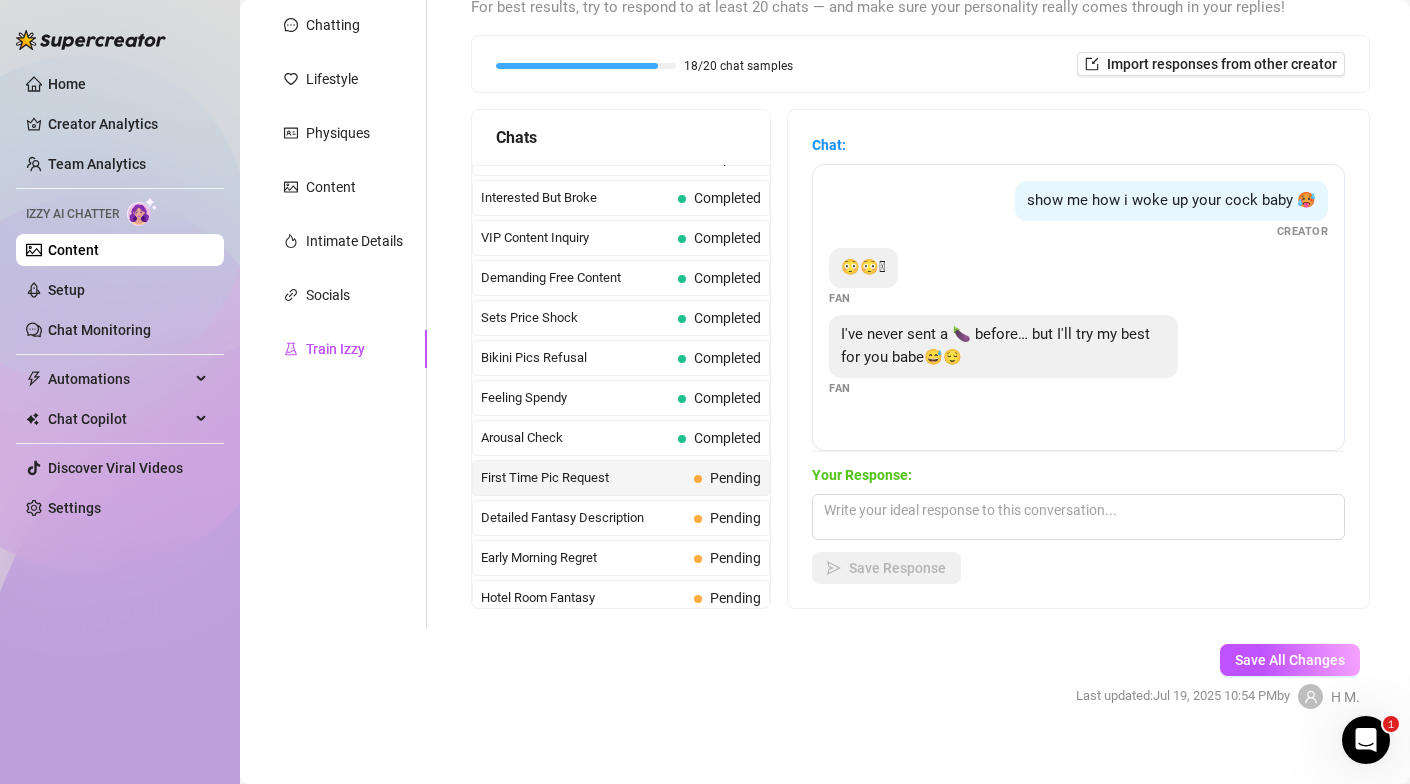 scroll, scrollTop: 239, scrollLeft: 0, axis: vertical 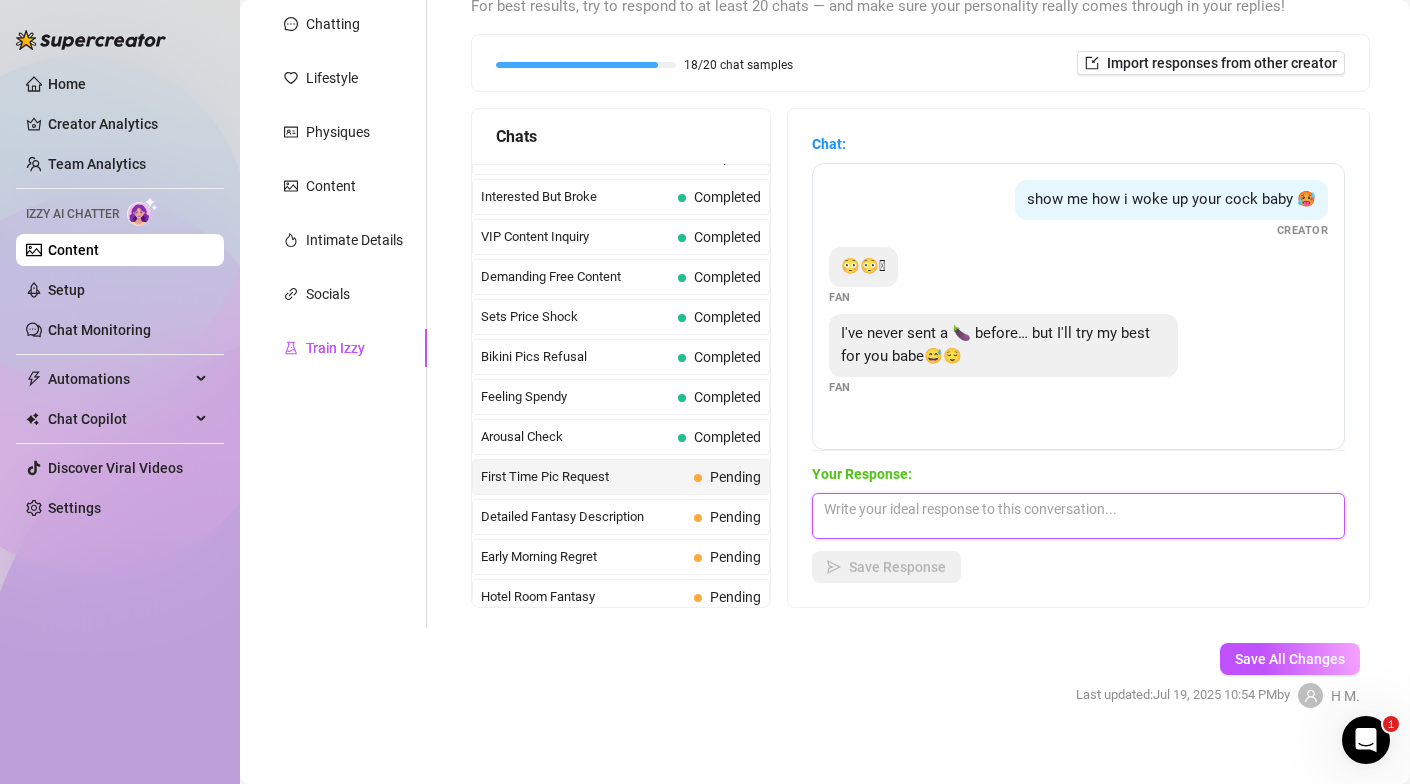 click at bounding box center (1078, 516) 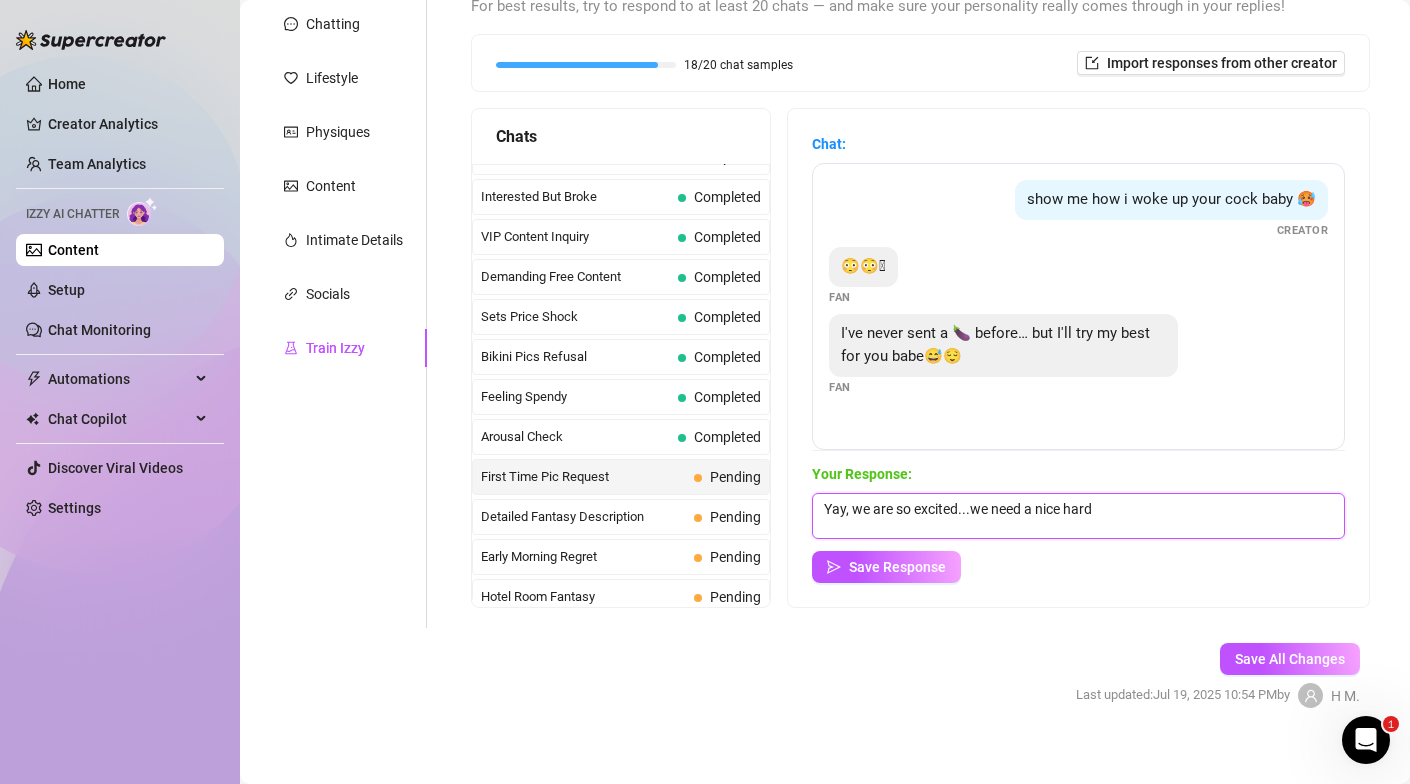 drag, startPoint x: 991, startPoint y: 508, endPoint x: 974, endPoint y: 507, distance: 17.029387 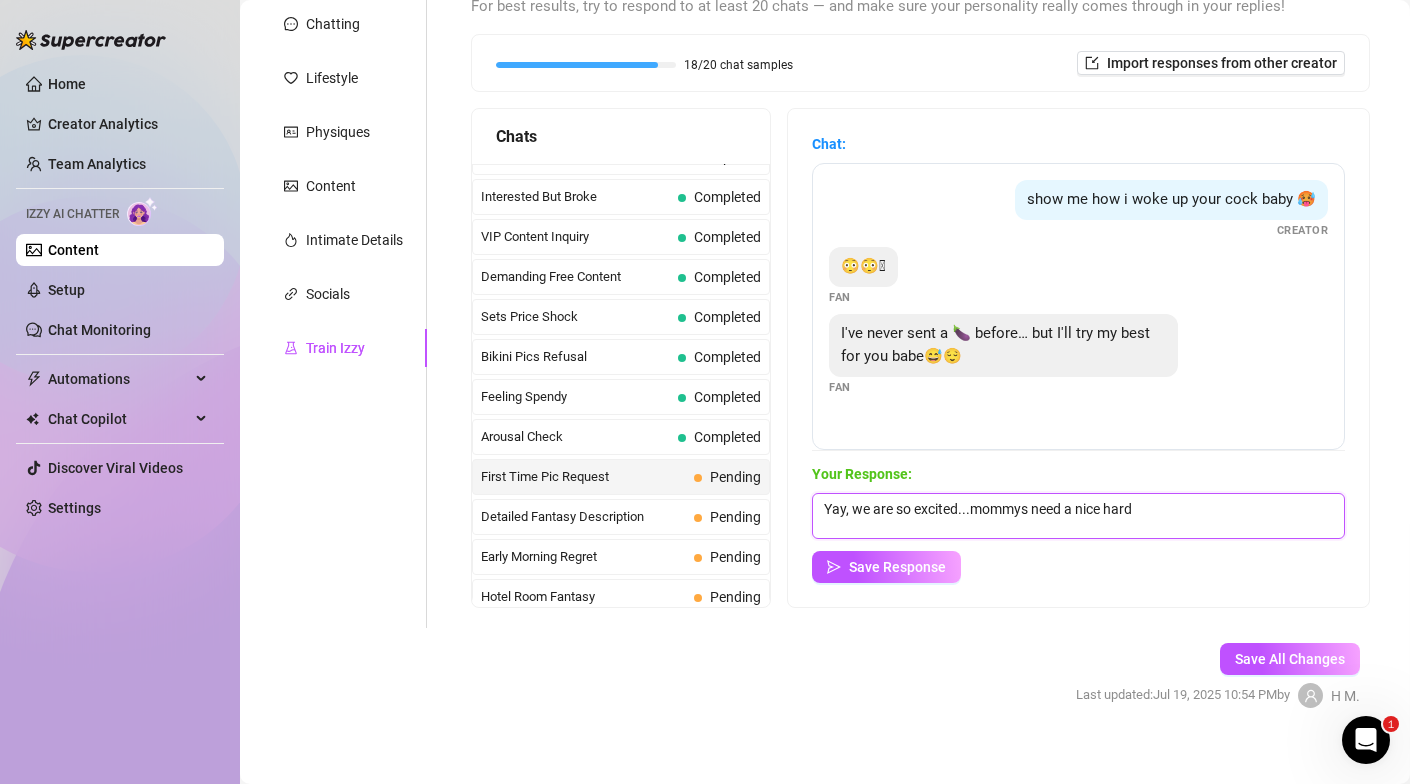 click on "Yay, we are so excited...mommys need a nice hard" at bounding box center (1078, 516) 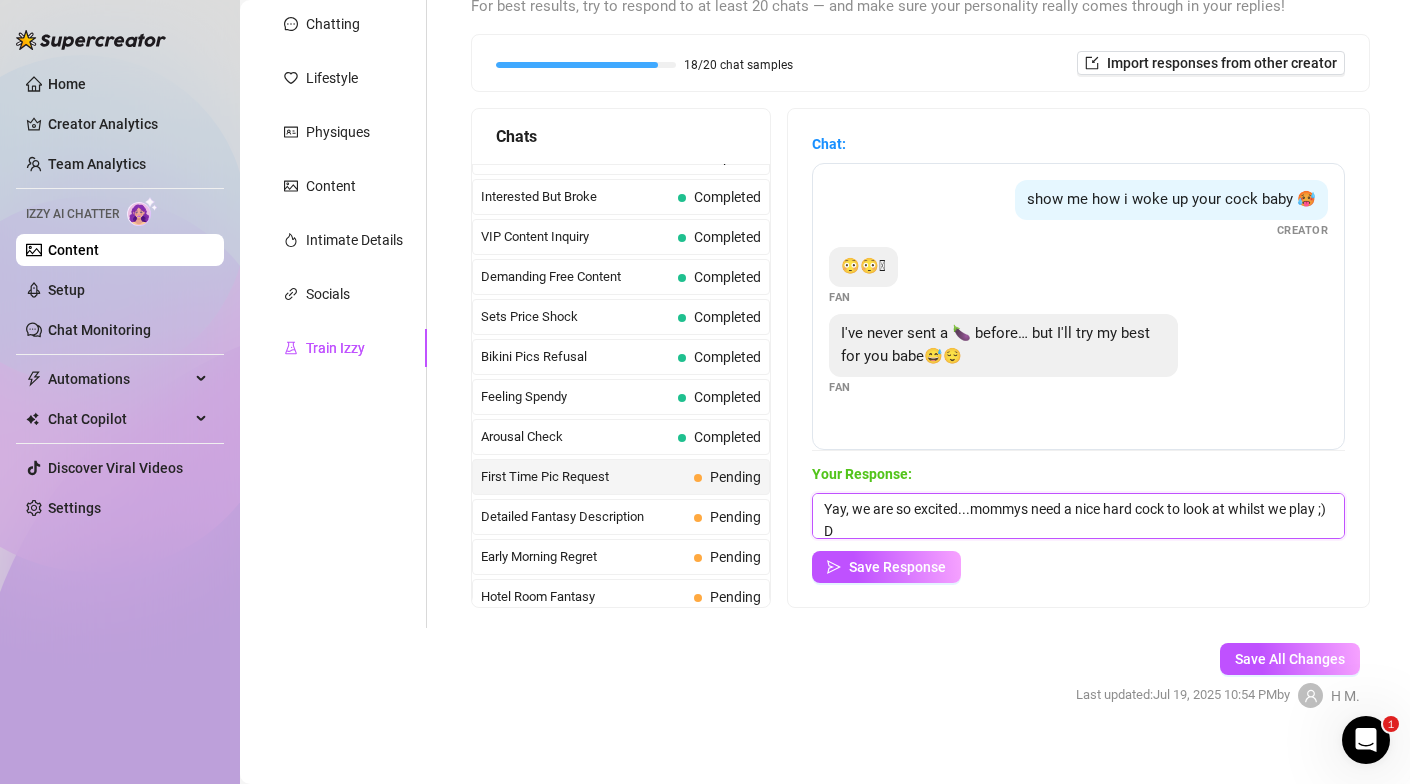 scroll, scrollTop: 1, scrollLeft: 0, axis: vertical 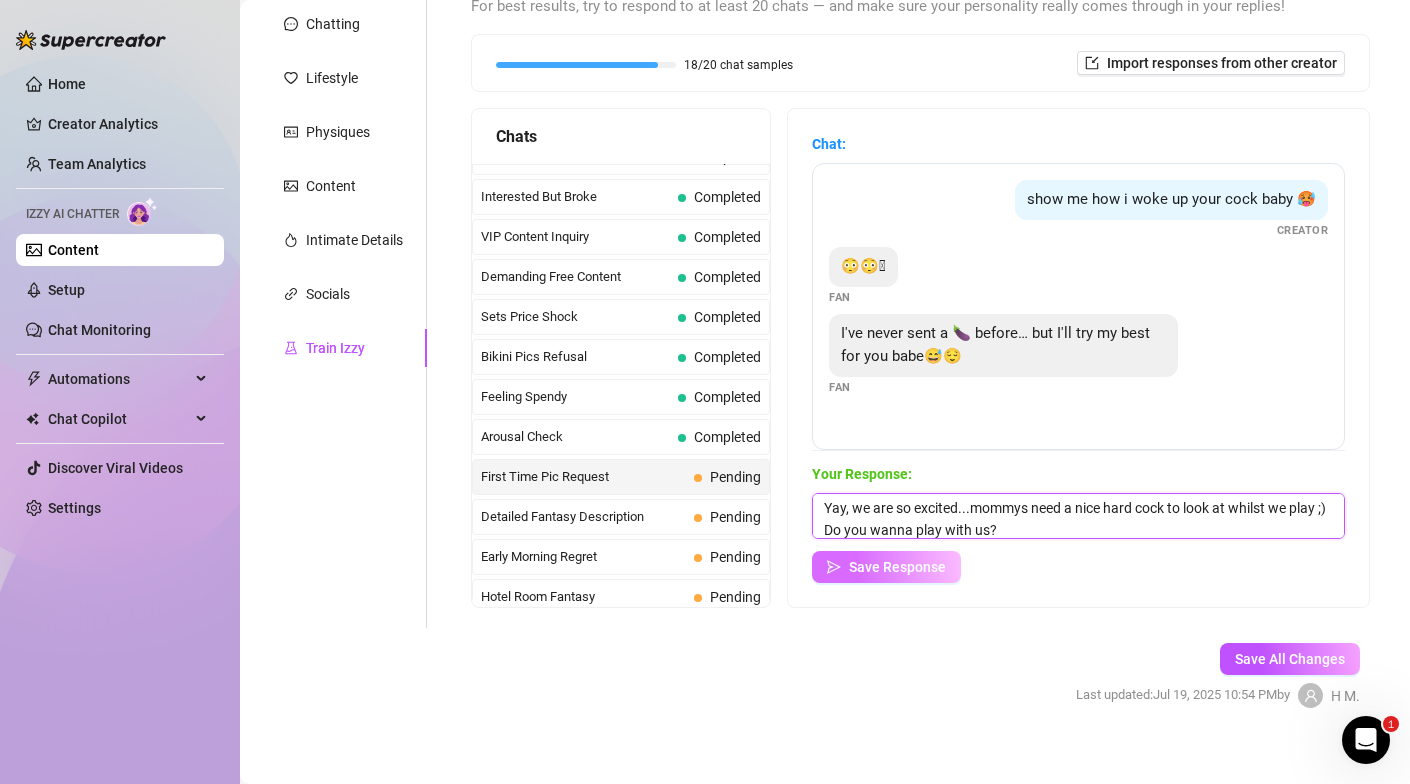 type on "Yay, we are so excited...mommys need a nice hard cock to look at whilst we play ;) Do you wanna play with us?" 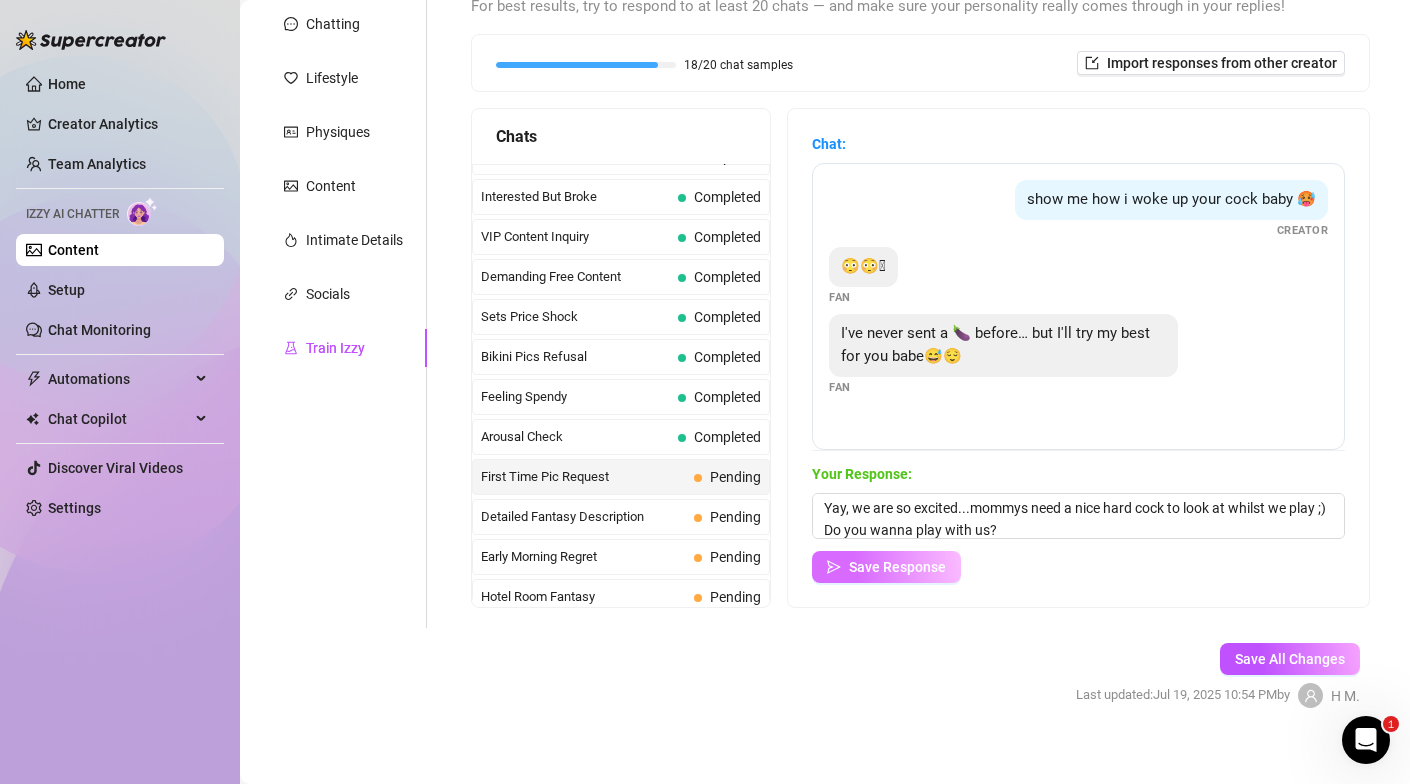 click on "Save Response" at bounding box center [897, 567] 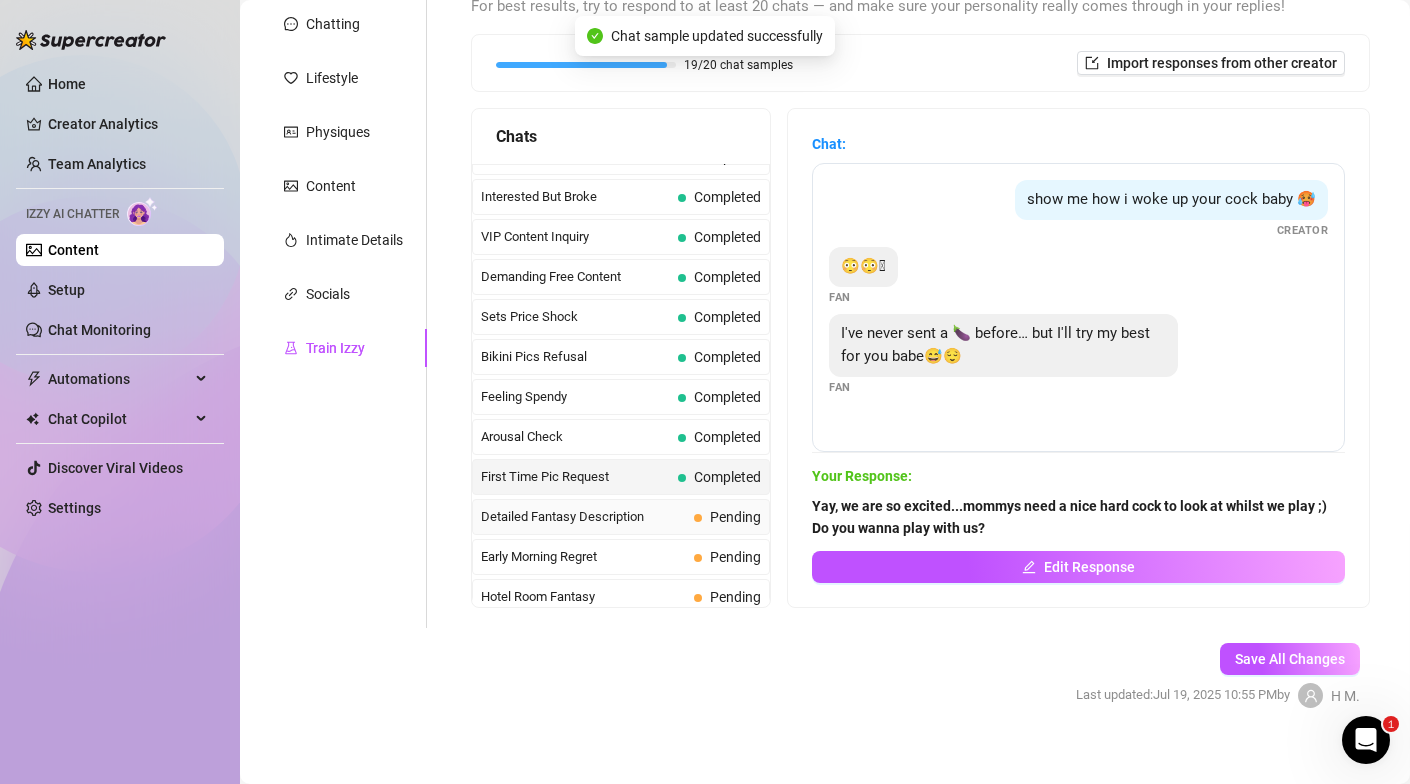 click on "Detailed Fantasy Description" at bounding box center (583, 517) 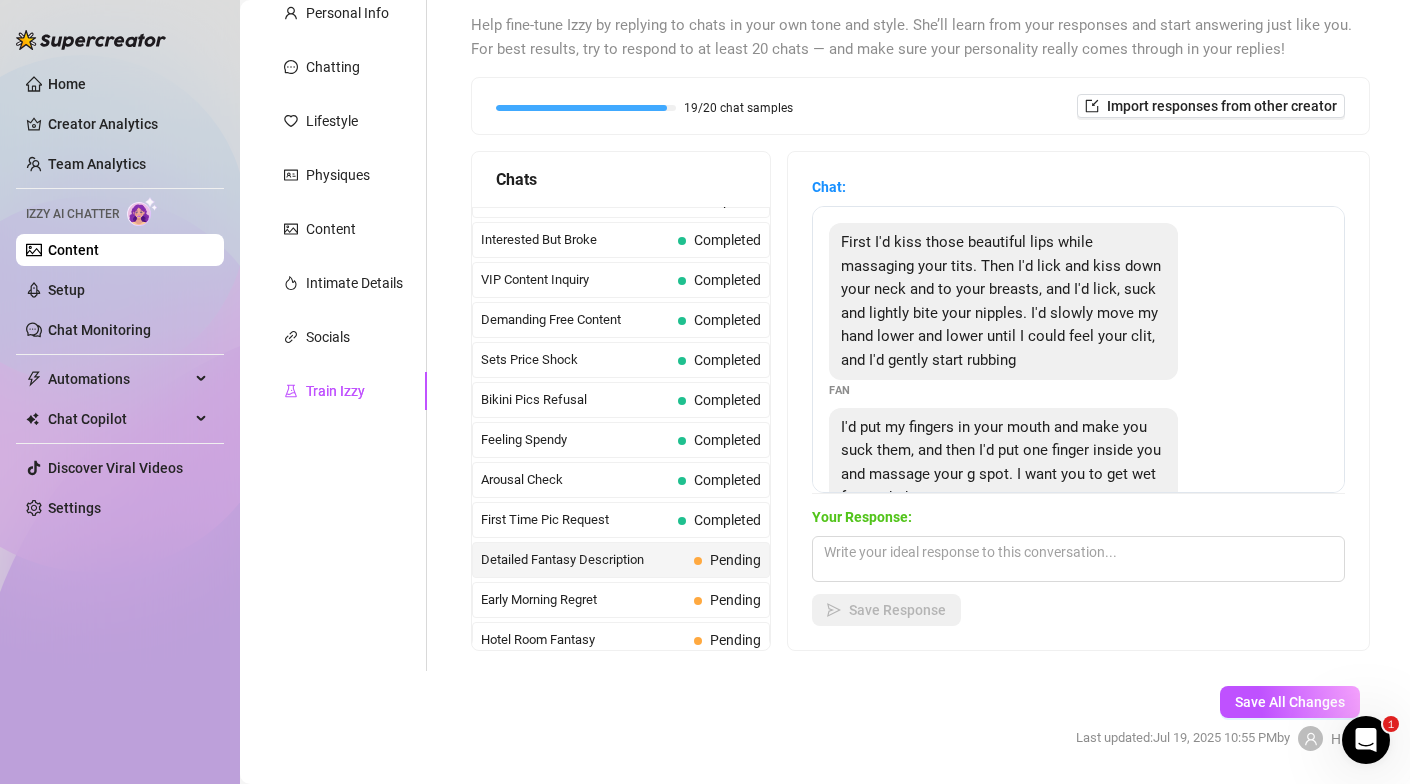scroll, scrollTop: 206, scrollLeft: 0, axis: vertical 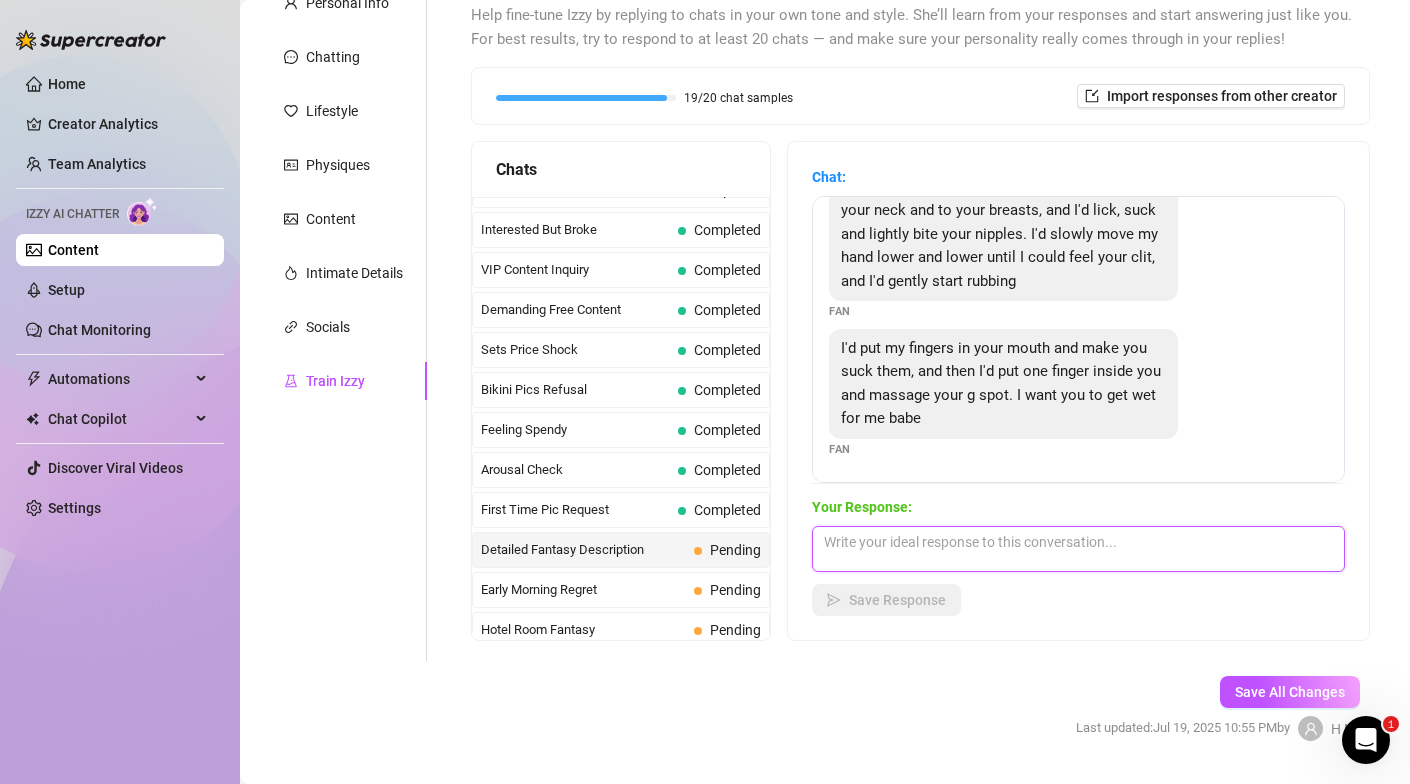 click at bounding box center [1078, 549] 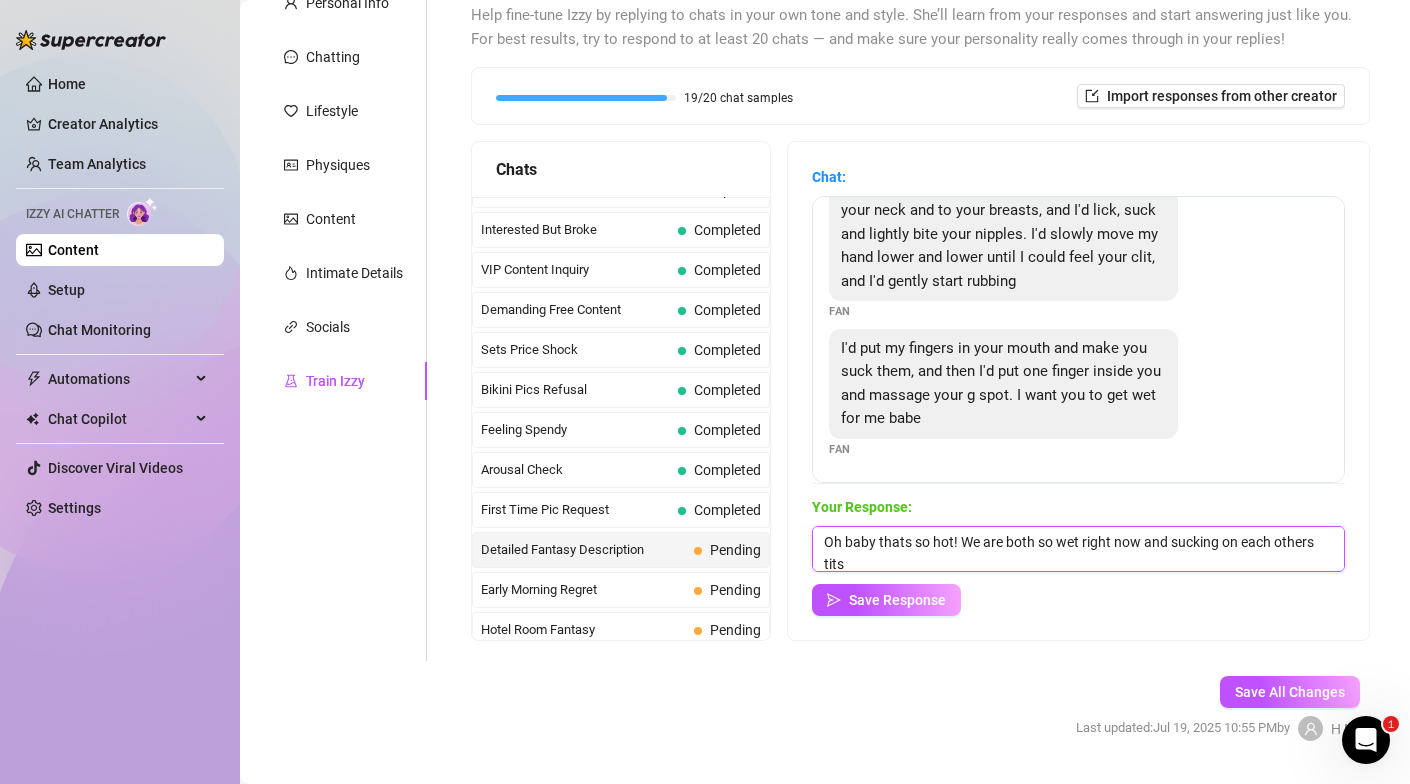 scroll, scrollTop: 1, scrollLeft: 0, axis: vertical 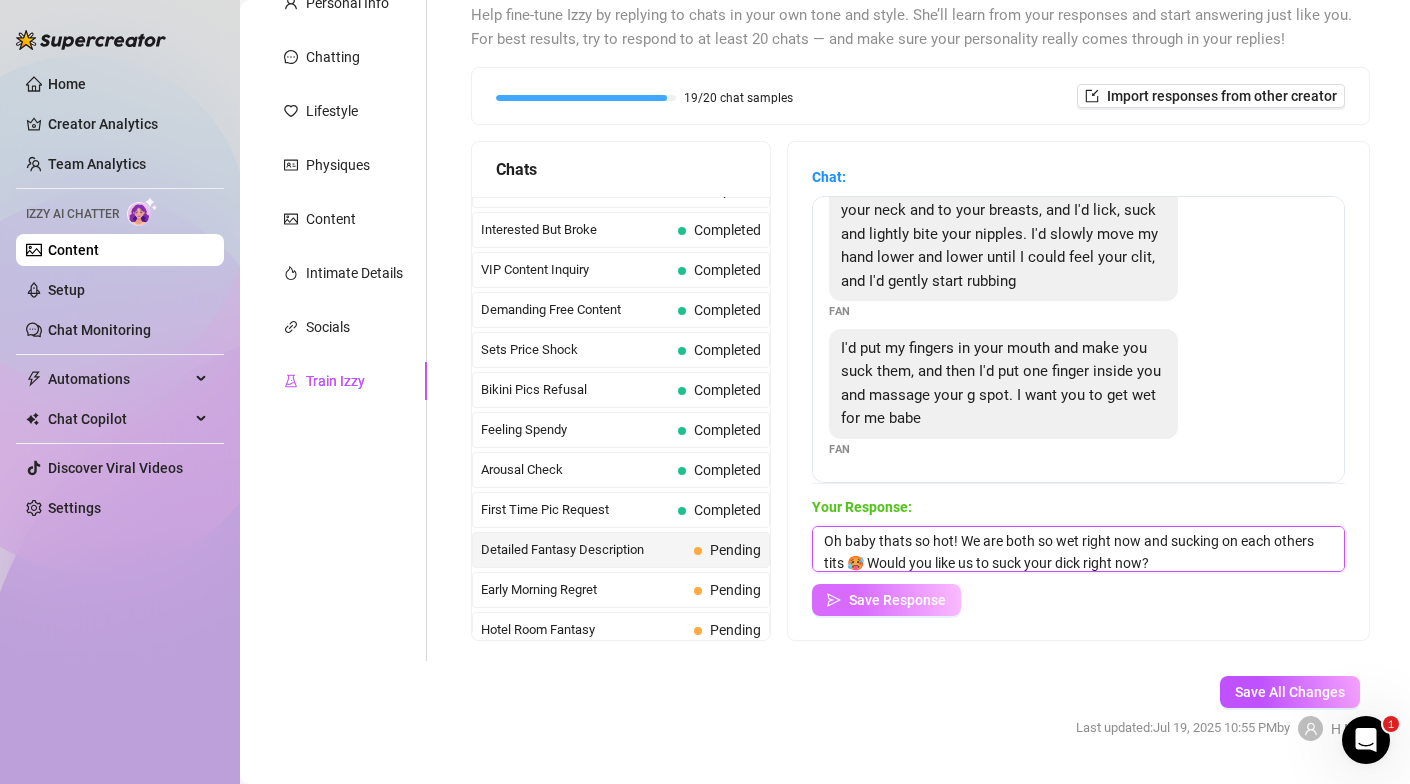 type on "Oh baby thats so hot! We are both so wet right now and sucking on each others tits 🥵 Would you like us to suck your dick right now?" 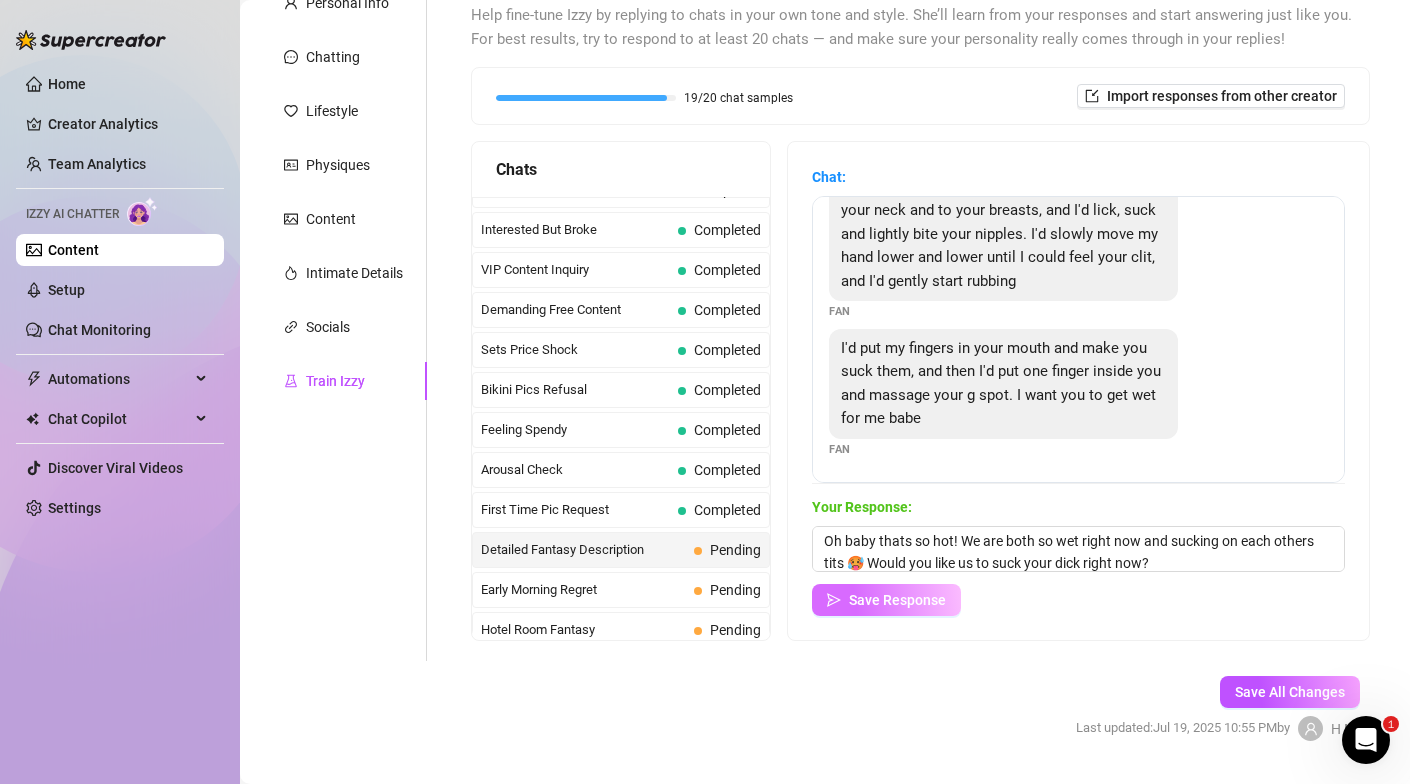 click on "Save Response" at bounding box center [897, 600] 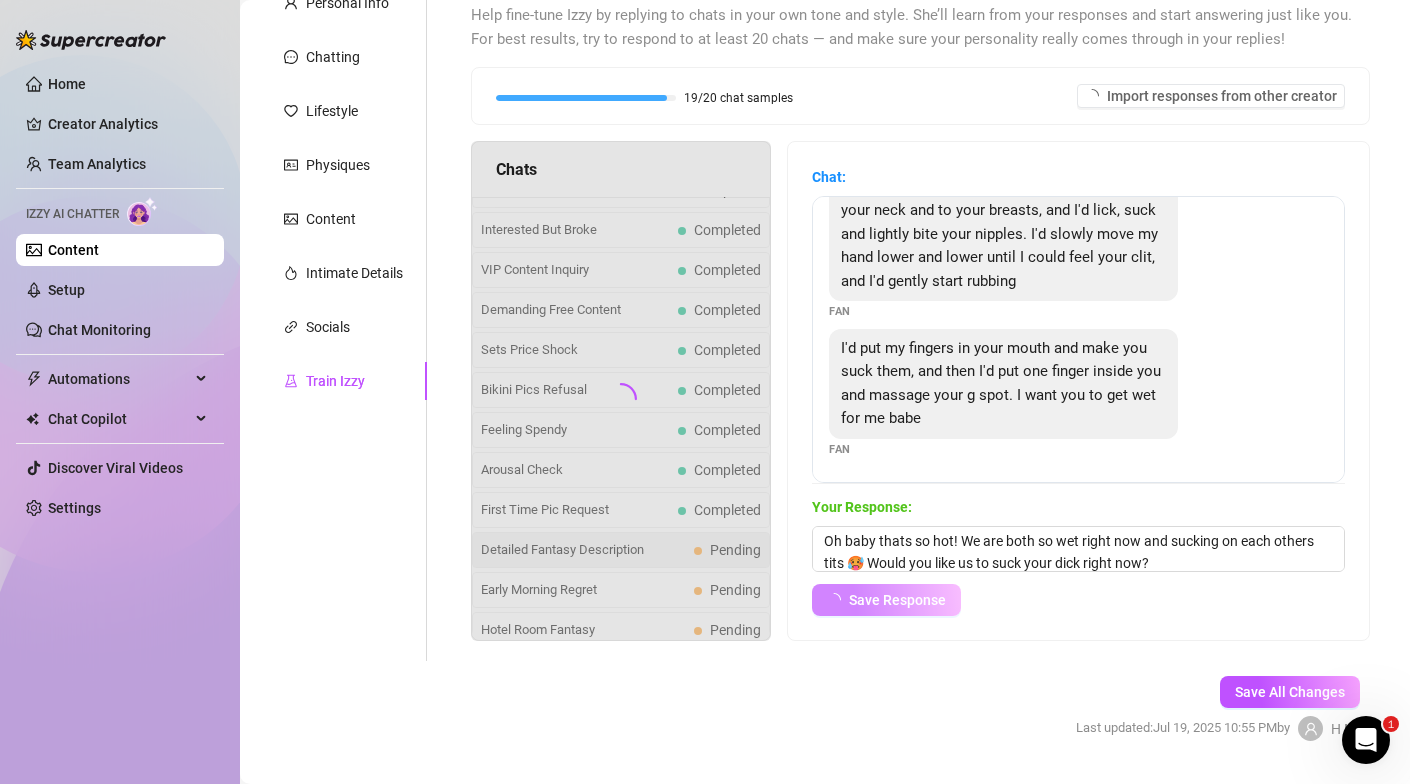 scroll, scrollTop: 67, scrollLeft: 0, axis: vertical 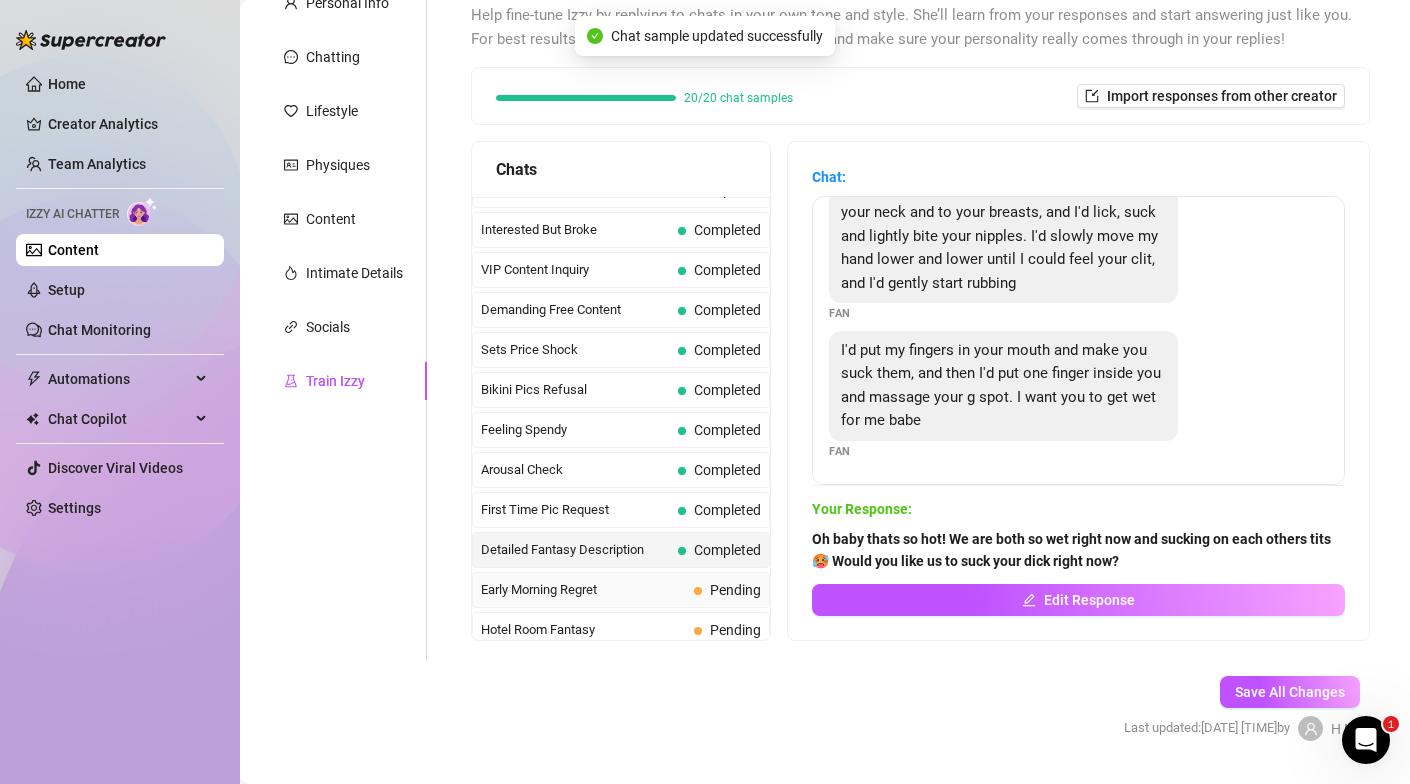 click on "Early Morning Regret" at bounding box center (583, 590) 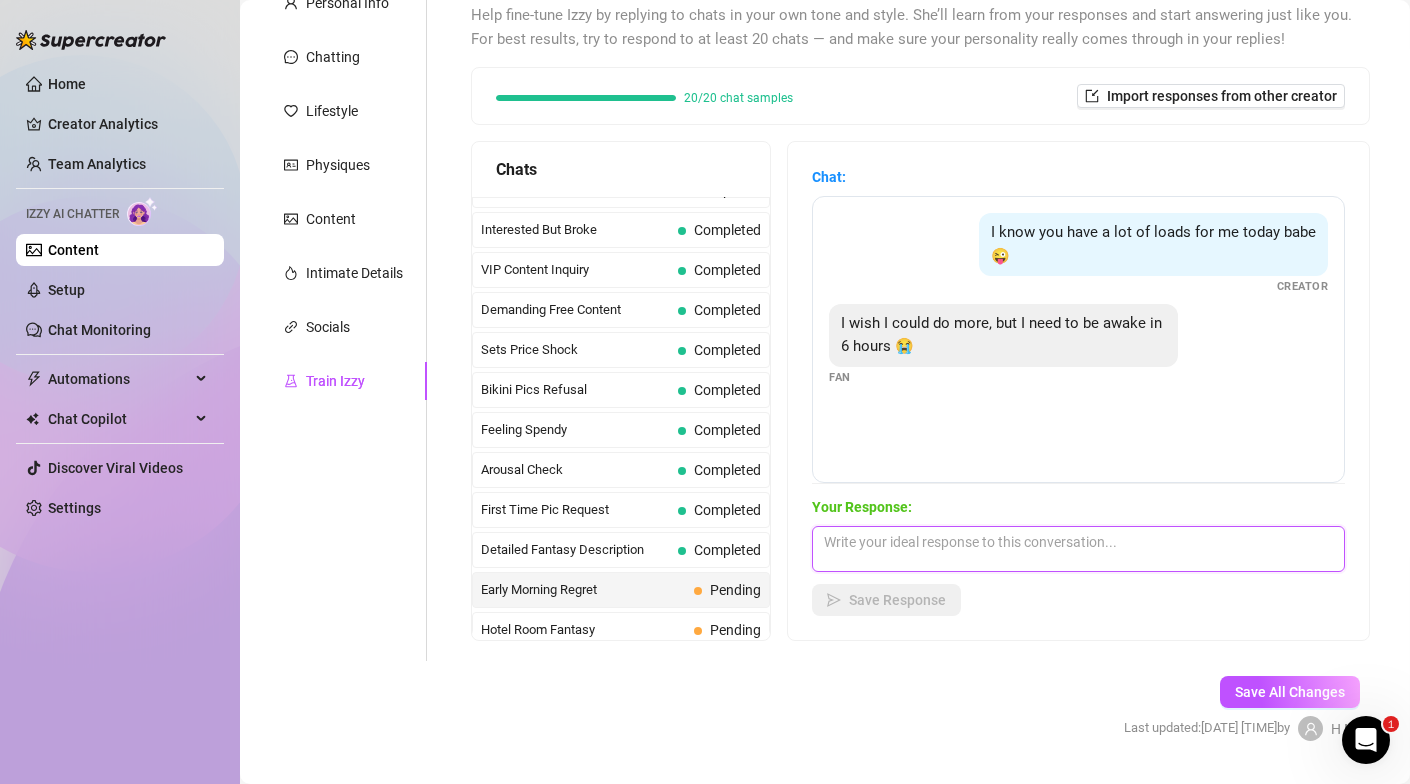 click at bounding box center (1078, 549) 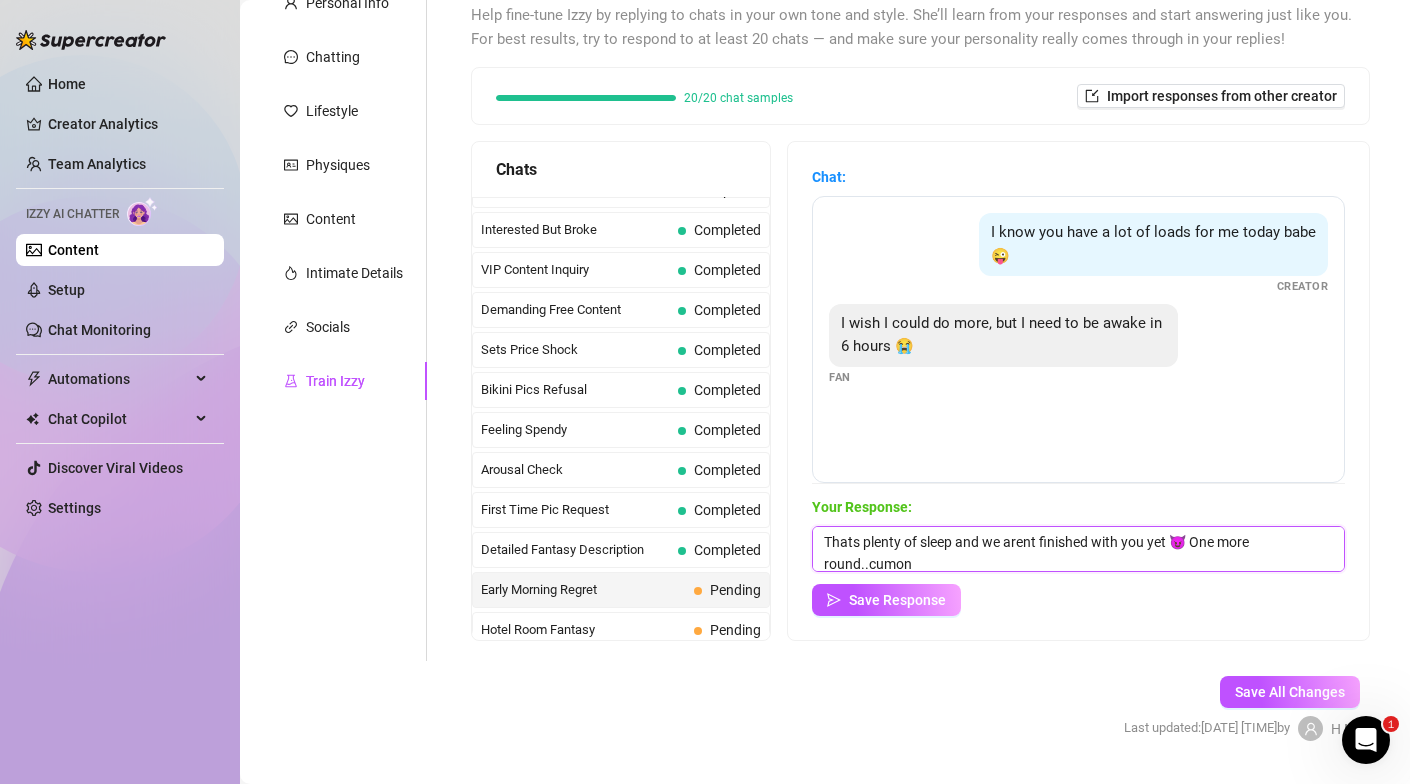 scroll, scrollTop: 1, scrollLeft: 0, axis: vertical 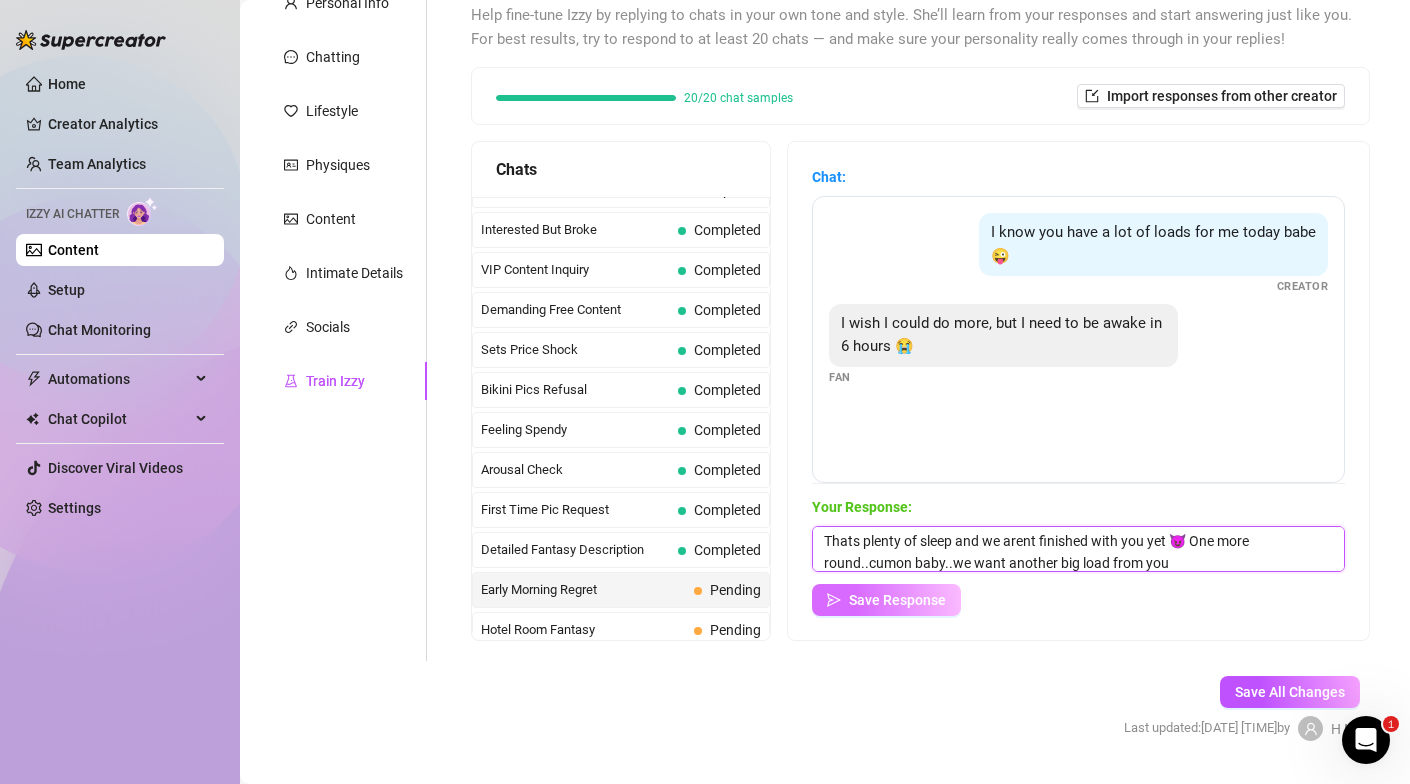 type on "Thats plenty of sleep and we arent finished with you yet 😈 One more round..cumon baby..we want another big load from you" 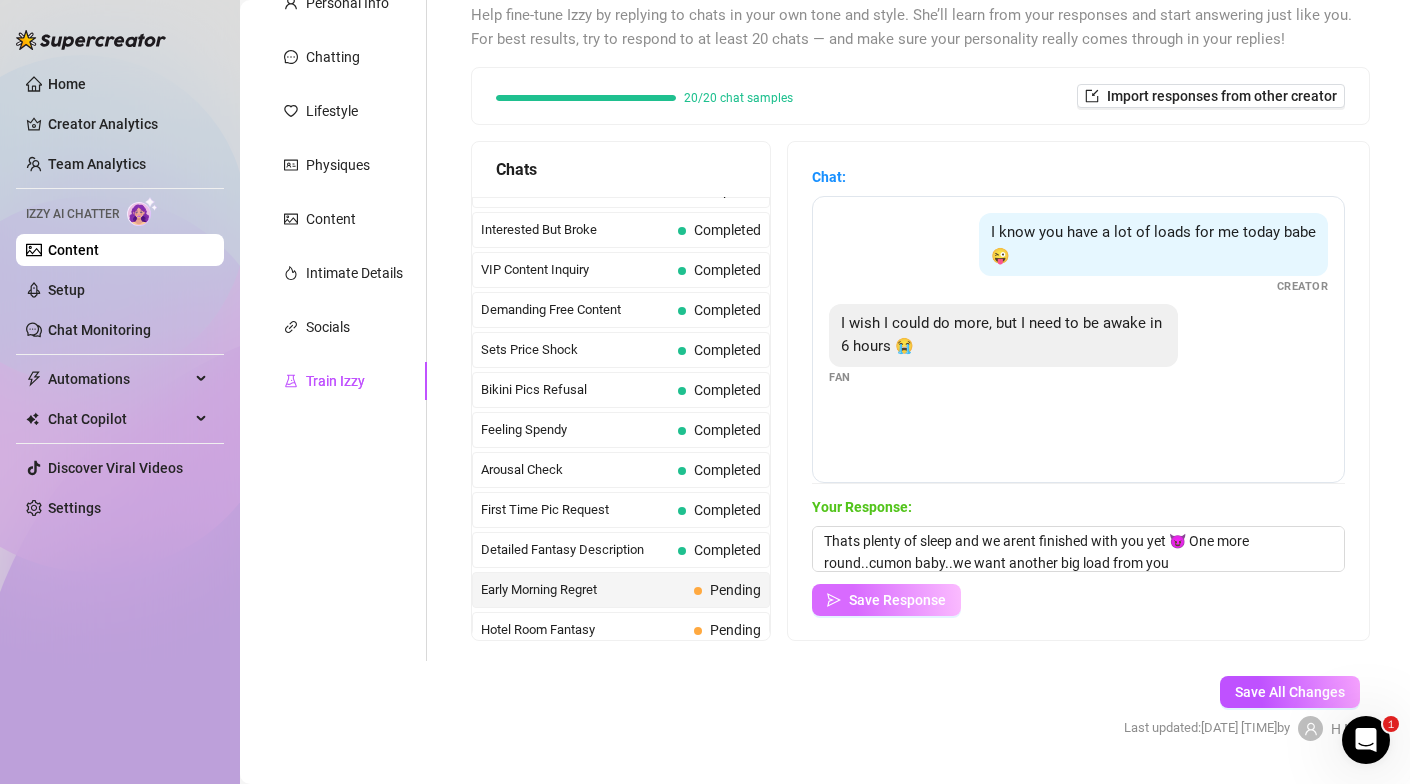 click on "Save Response" at bounding box center (897, 600) 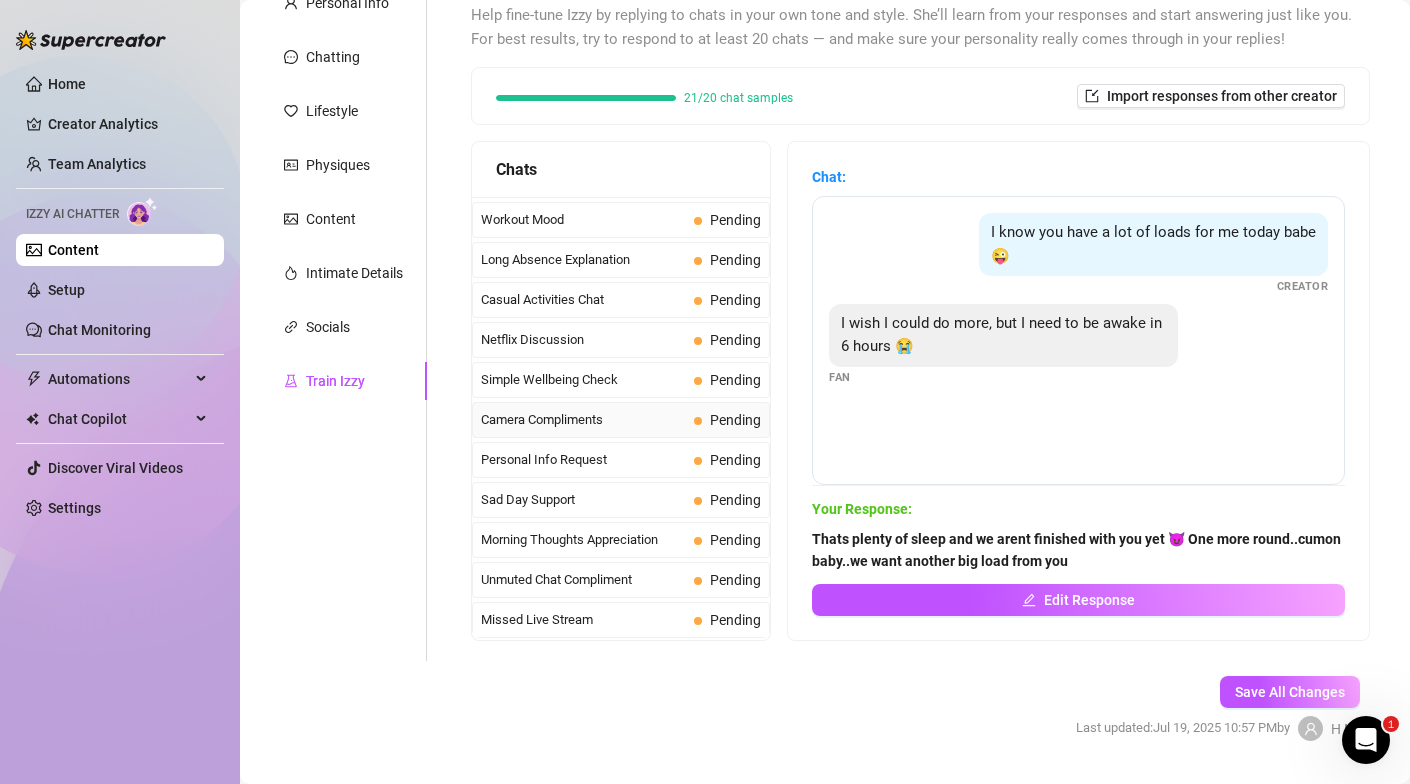 scroll, scrollTop: 1000, scrollLeft: 0, axis: vertical 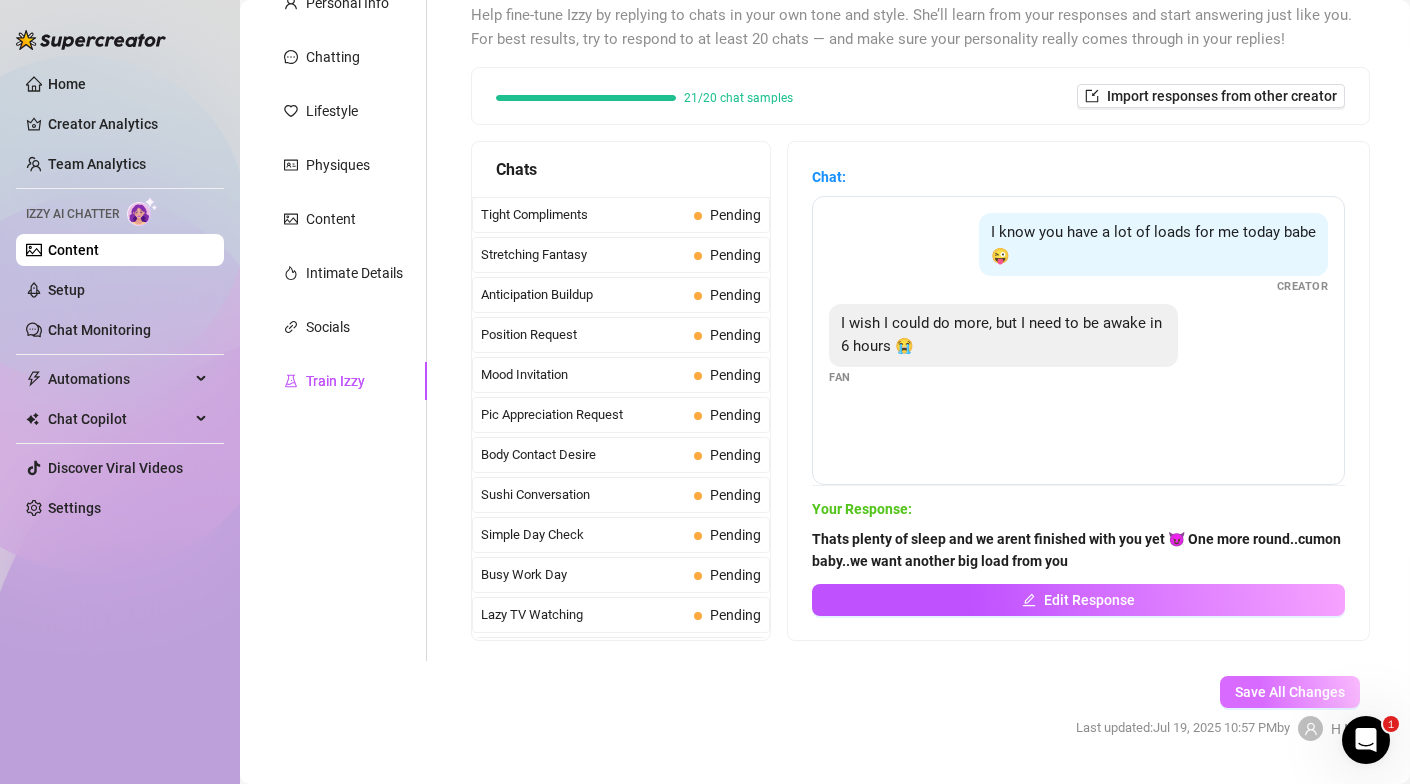 click on "Save All Changes" at bounding box center (1290, 692) 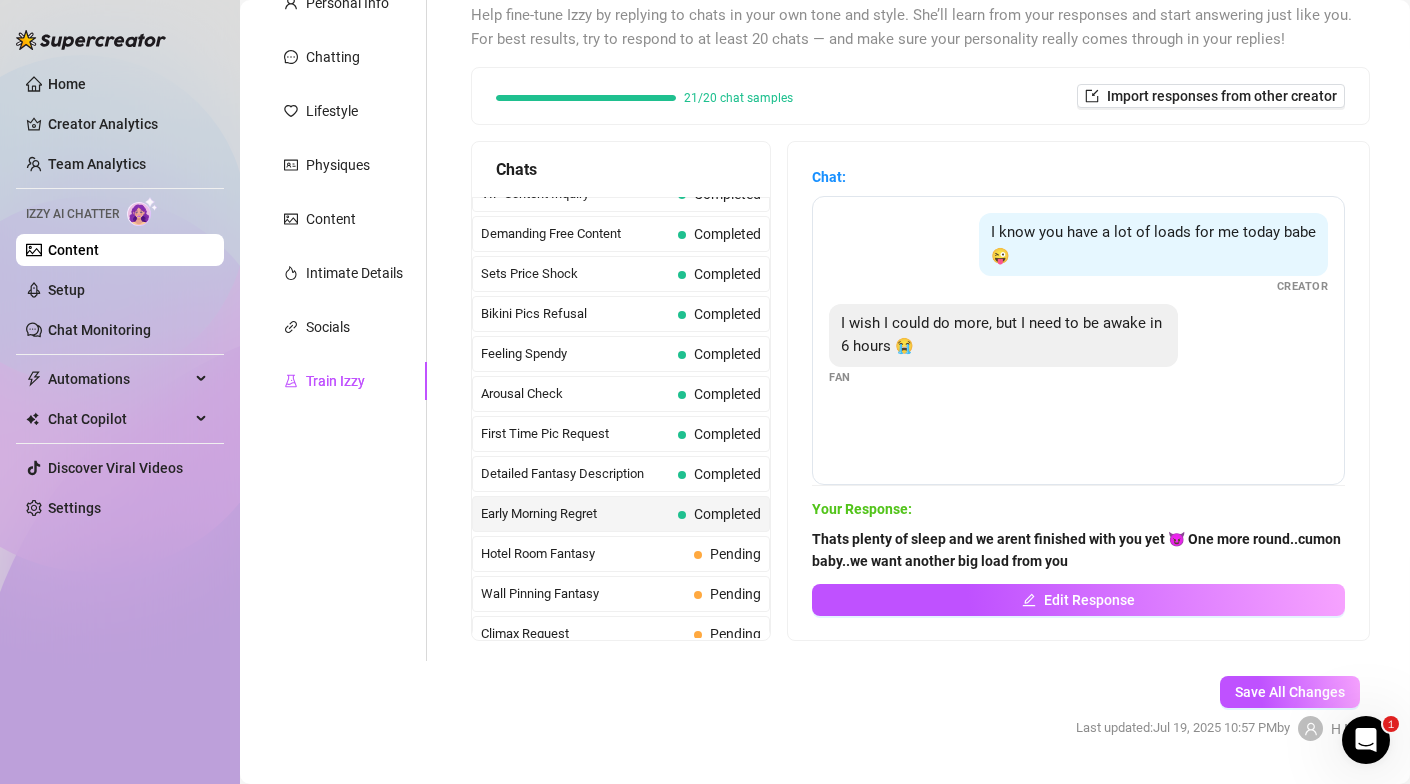 scroll, scrollTop: 462, scrollLeft: 0, axis: vertical 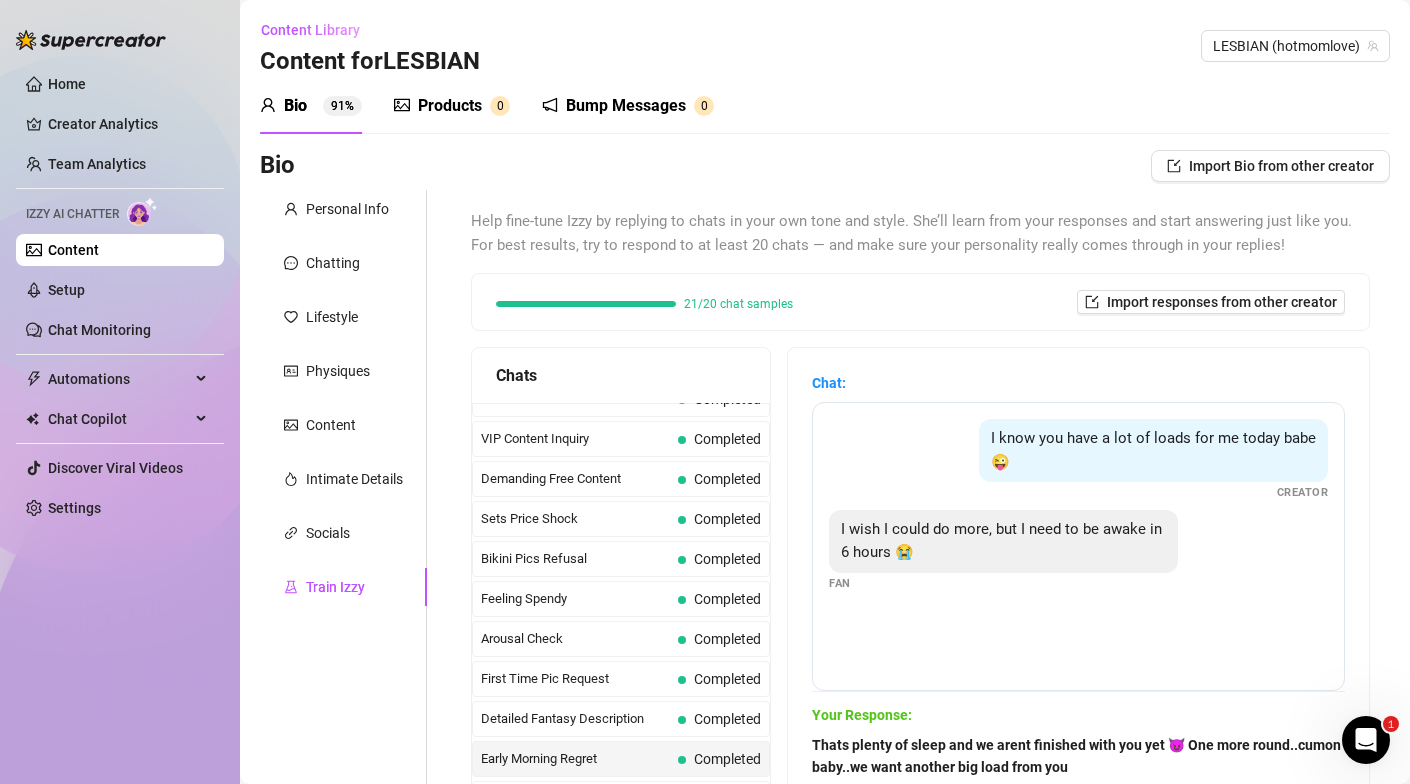 click on "Products" at bounding box center (450, 106) 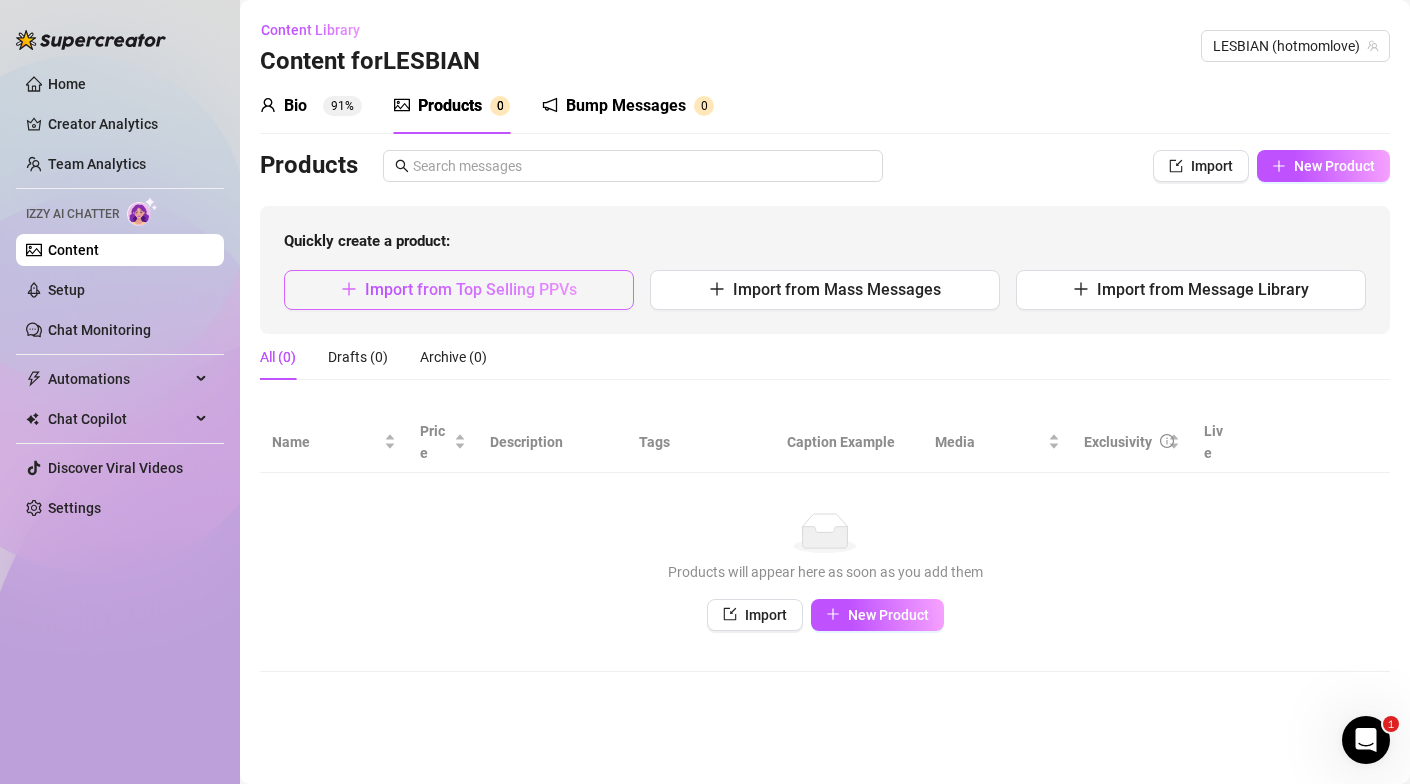click on "Import from Top Selling PPVs" at bounding box center (459, 290) 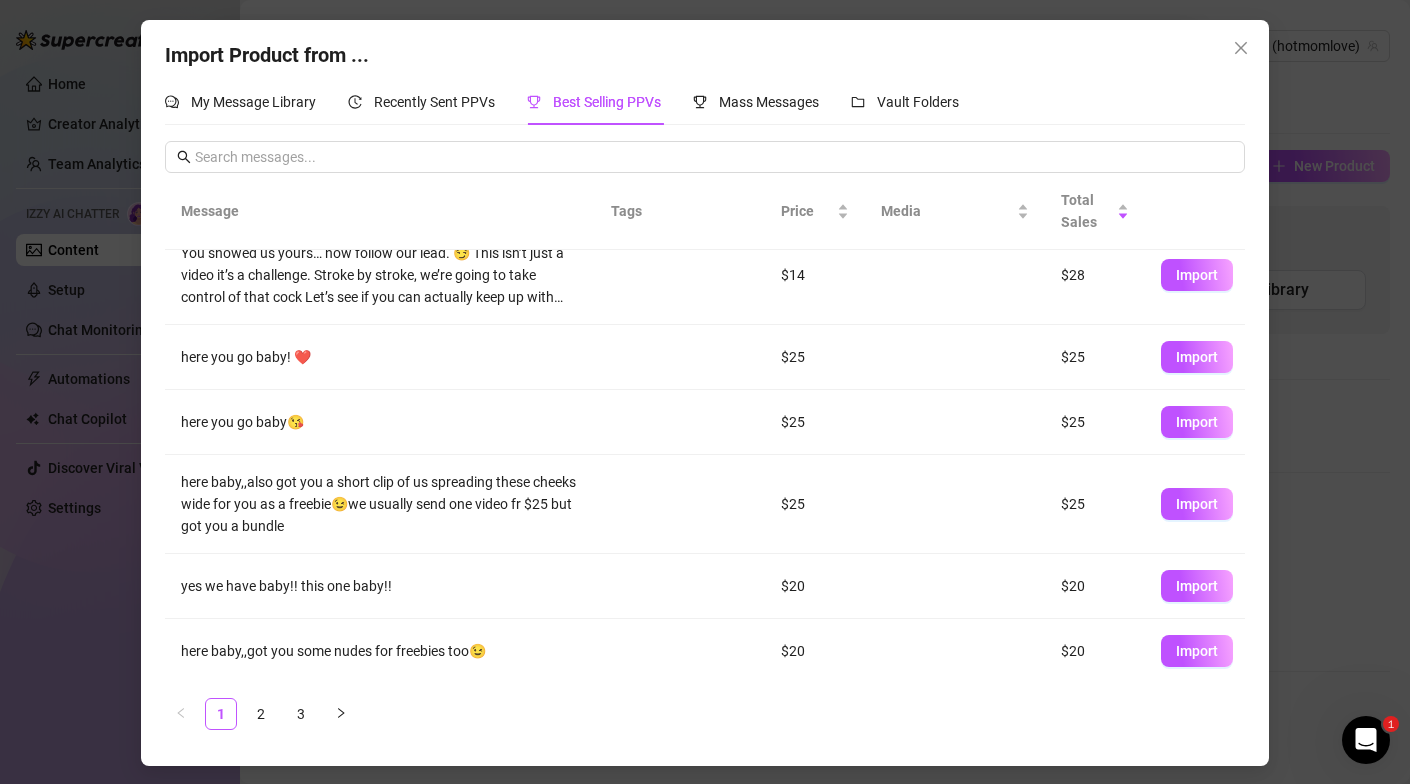 scroll, scrollTop: 367, scrollLeft: 0, axis: vertical 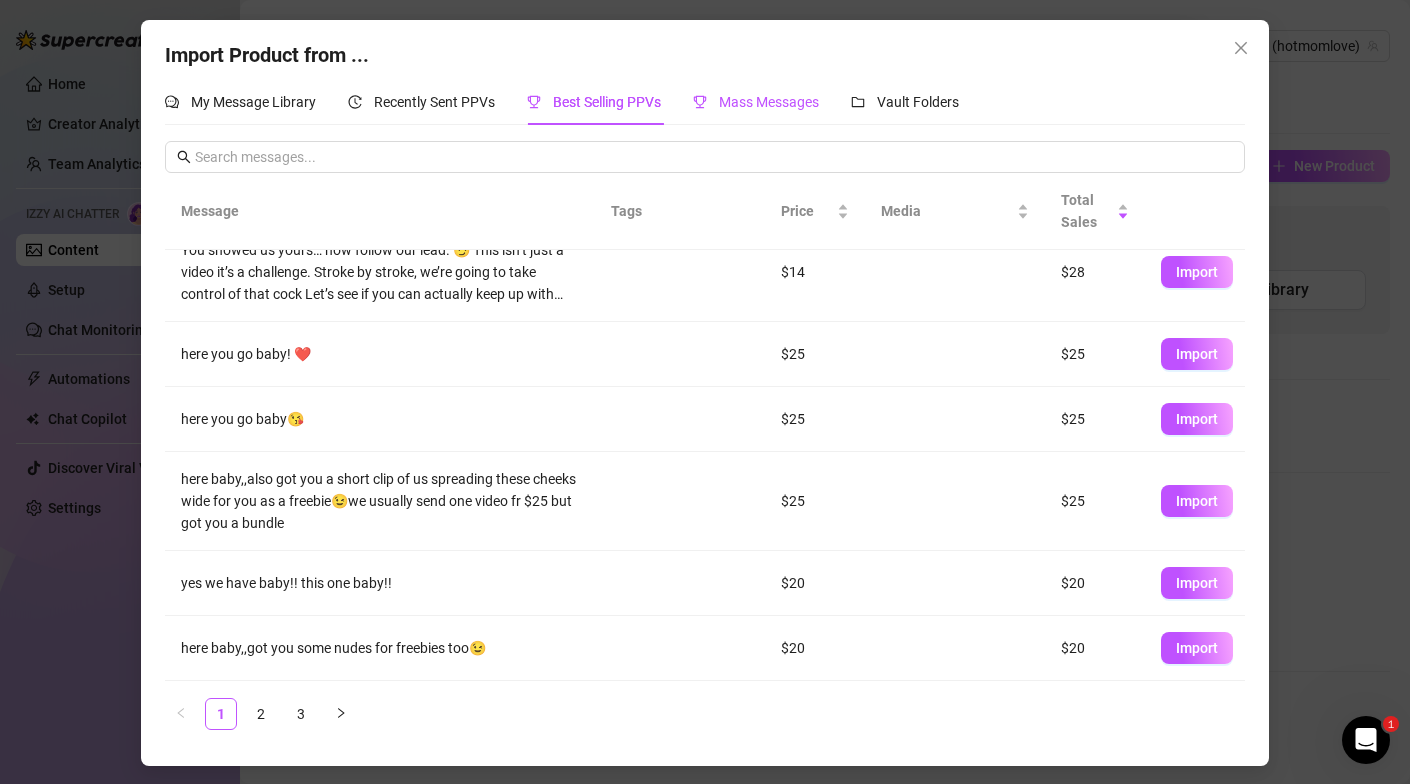 click on "Mass Messages" at bounding box center (769, 102) 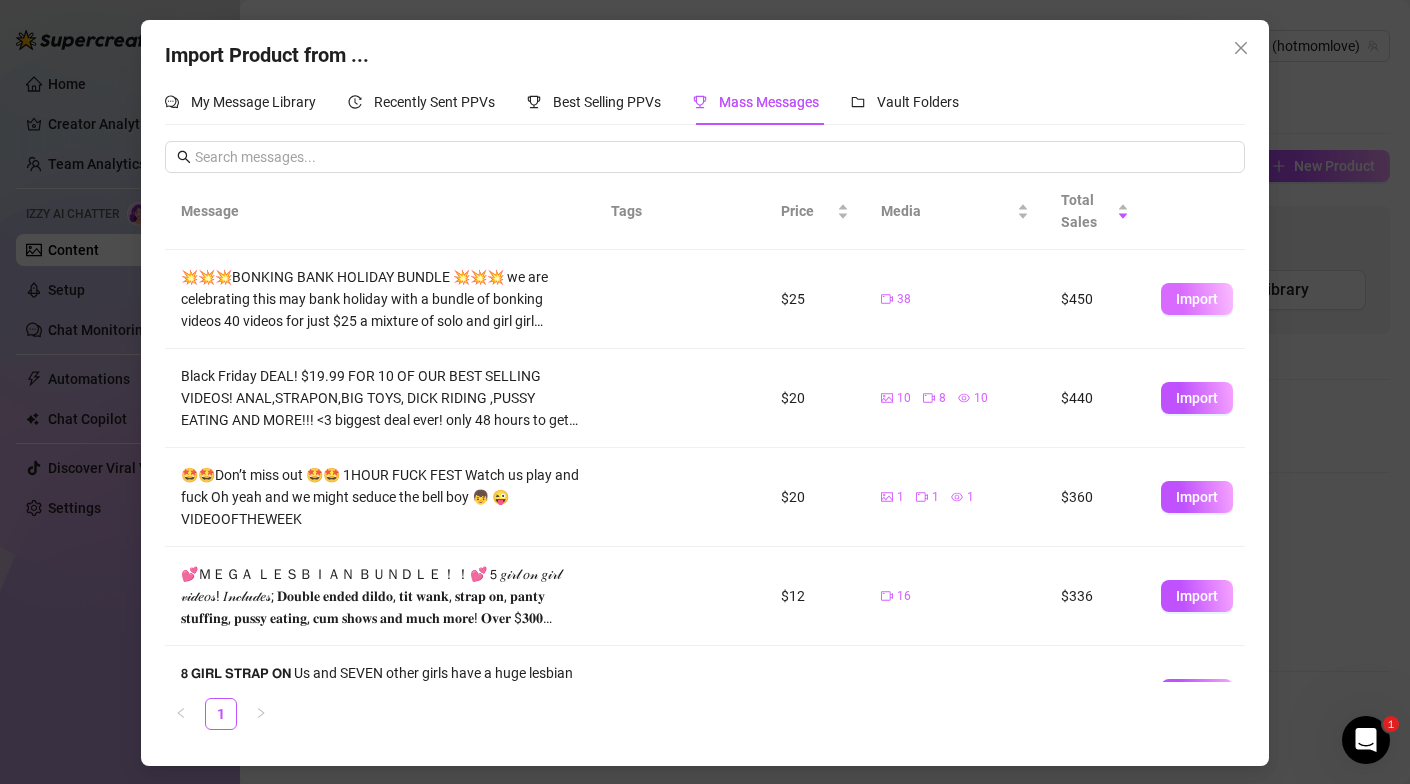 click on "Import" at bounding box center (1197, 299) 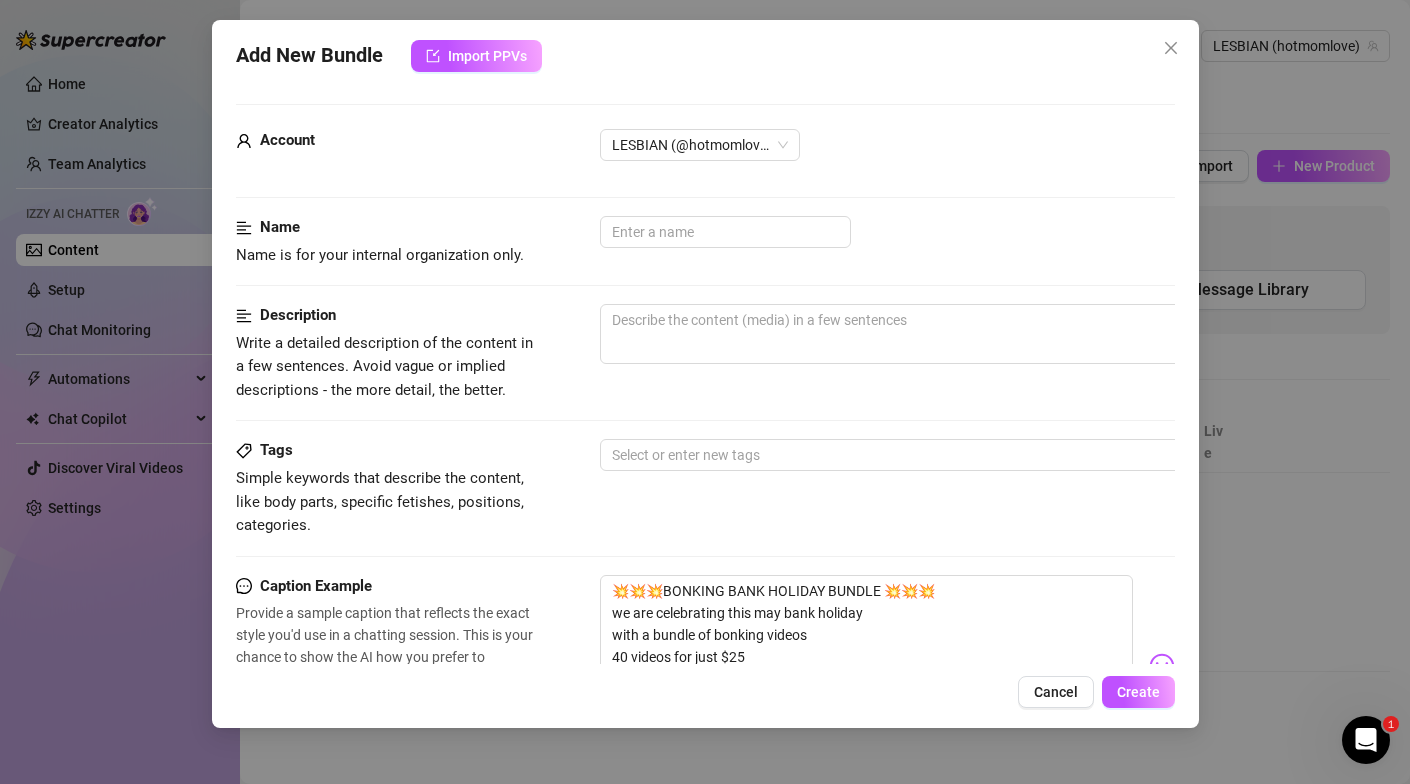 scroll, scrollTop: 601, scrollLeft: 0, axis: vertical 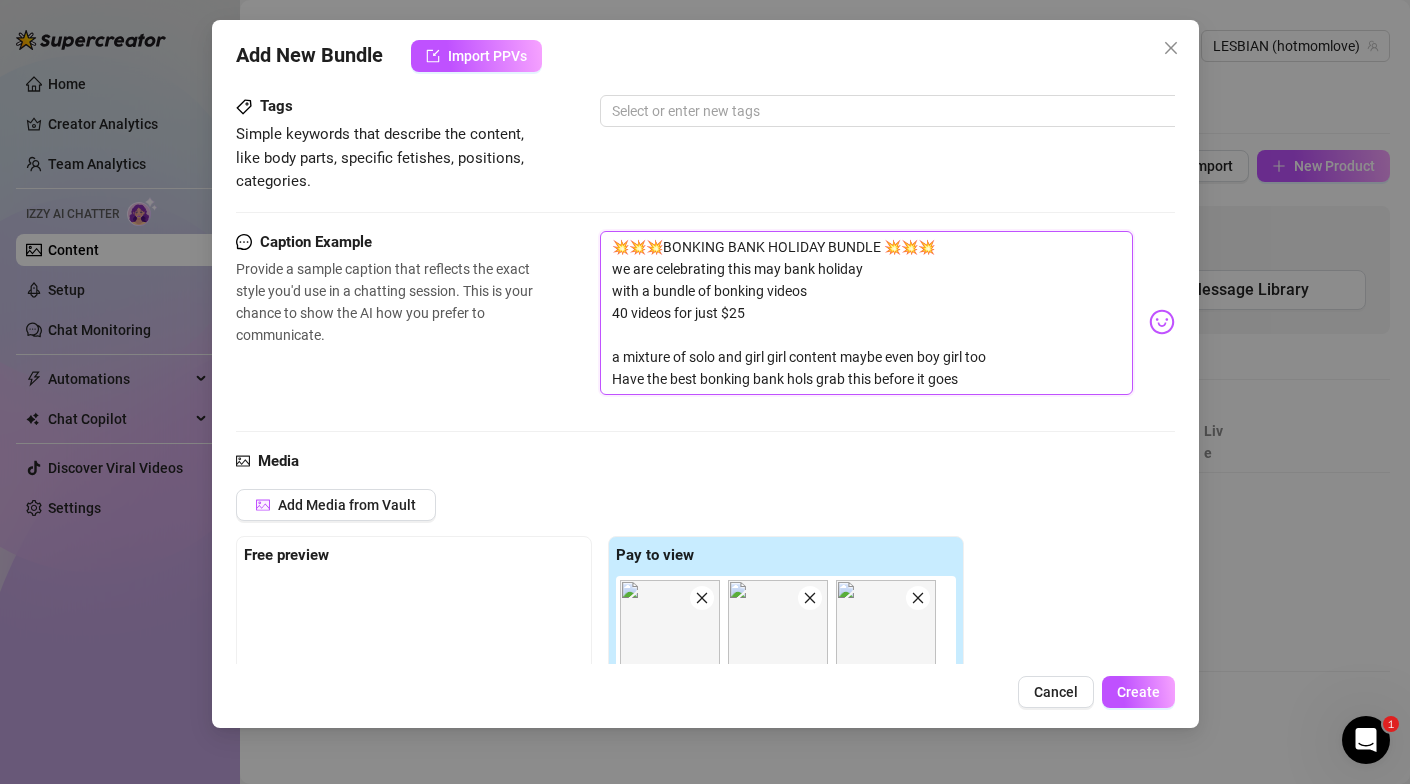 drag, startPoint x: 754, startPoint y: 245, endPoint x: 652, endPoint y: 247, distance: 102.01961 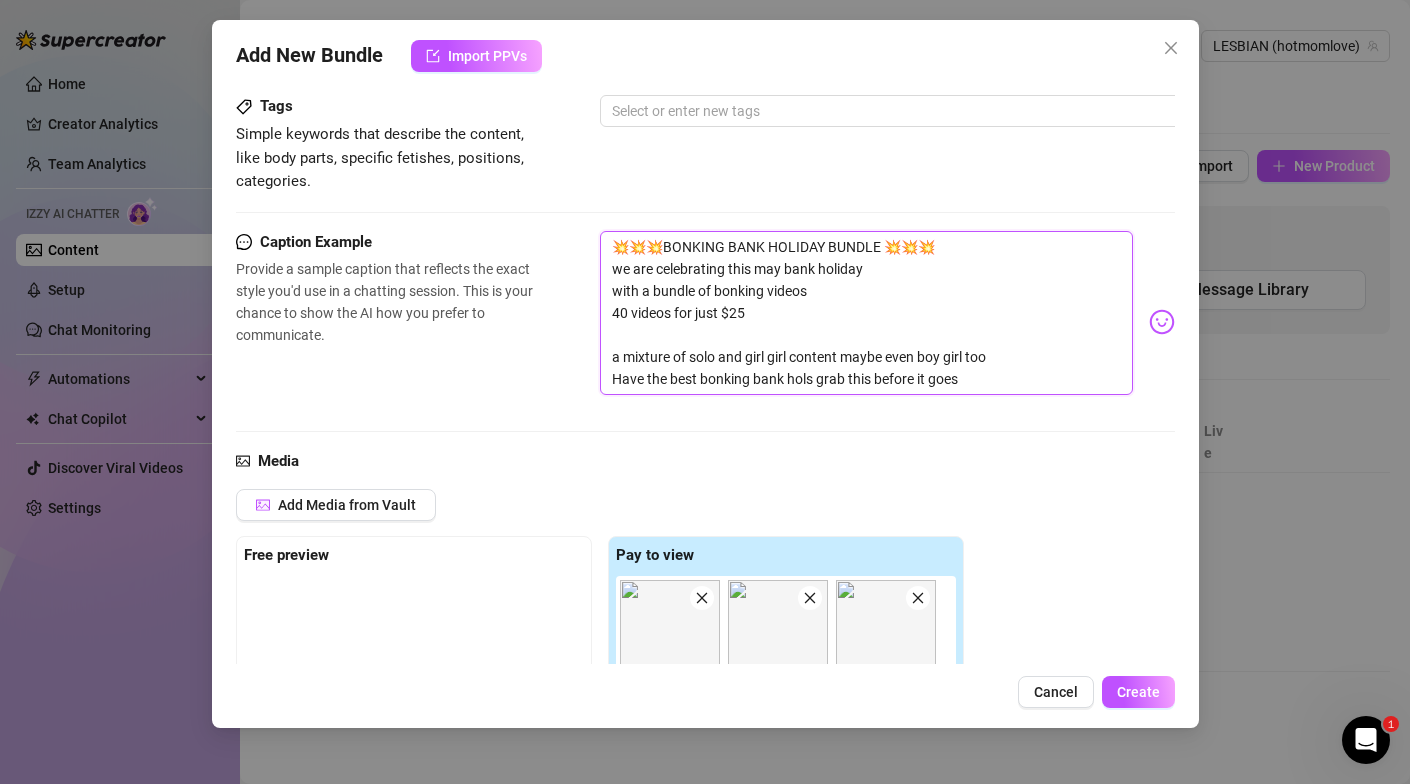 type on "💥💥💥S HOLIDAY BUNDLE 💥💥💥
we are celebrating this may bank holiday
with a bundle of bonking videos
40 videos for just $25
a mixture of solo and girl girl content maybe even boy girl too
Have the best bonking bank hols grab this before it goes" 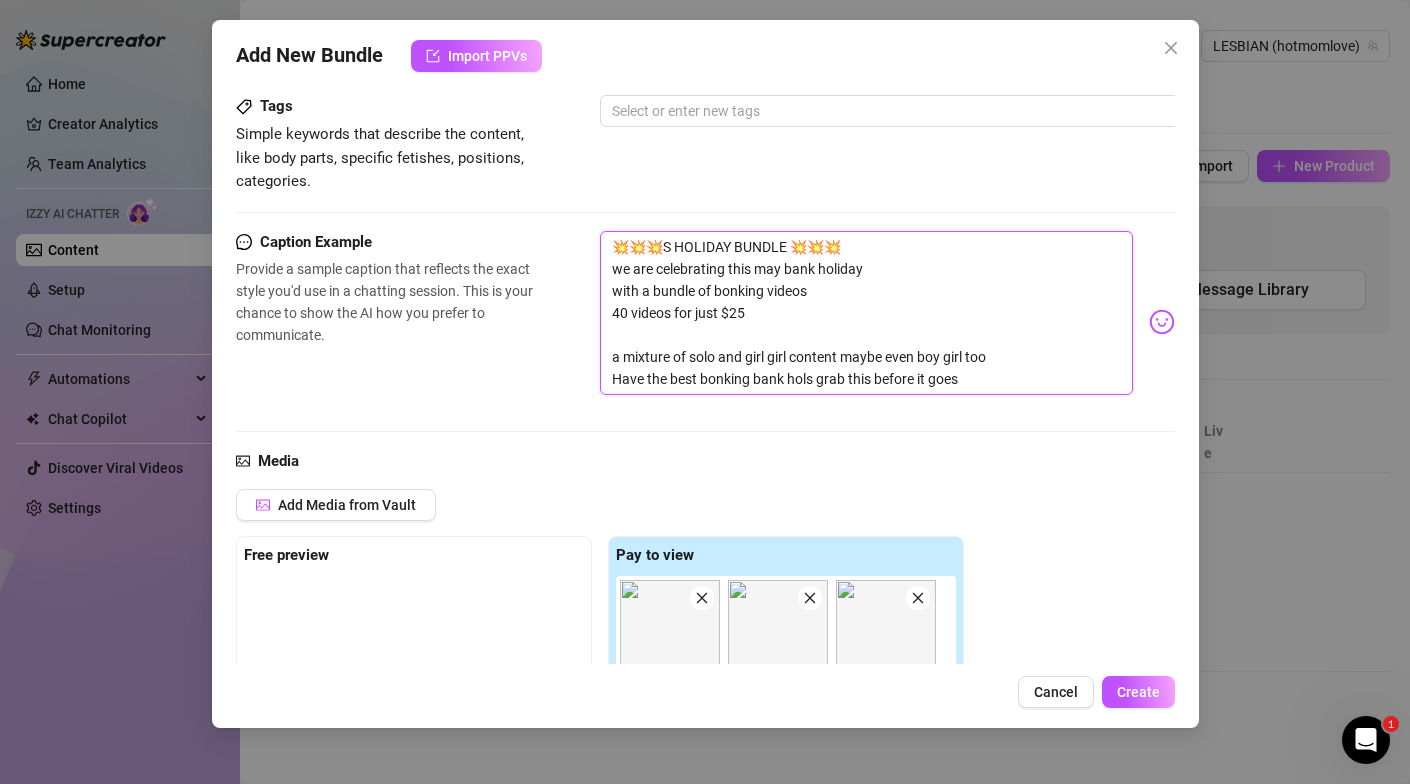 type on "💥💥💥SE HOLIDAY BUNDLE 💥💥💥
we are celebrating this may bank holiday
with a bundle of bonking videos
40 videos for just $25
a mixture of solo and girl girl content maybe even boy girl too
Have the best bonking bank hols grab this before it goes" 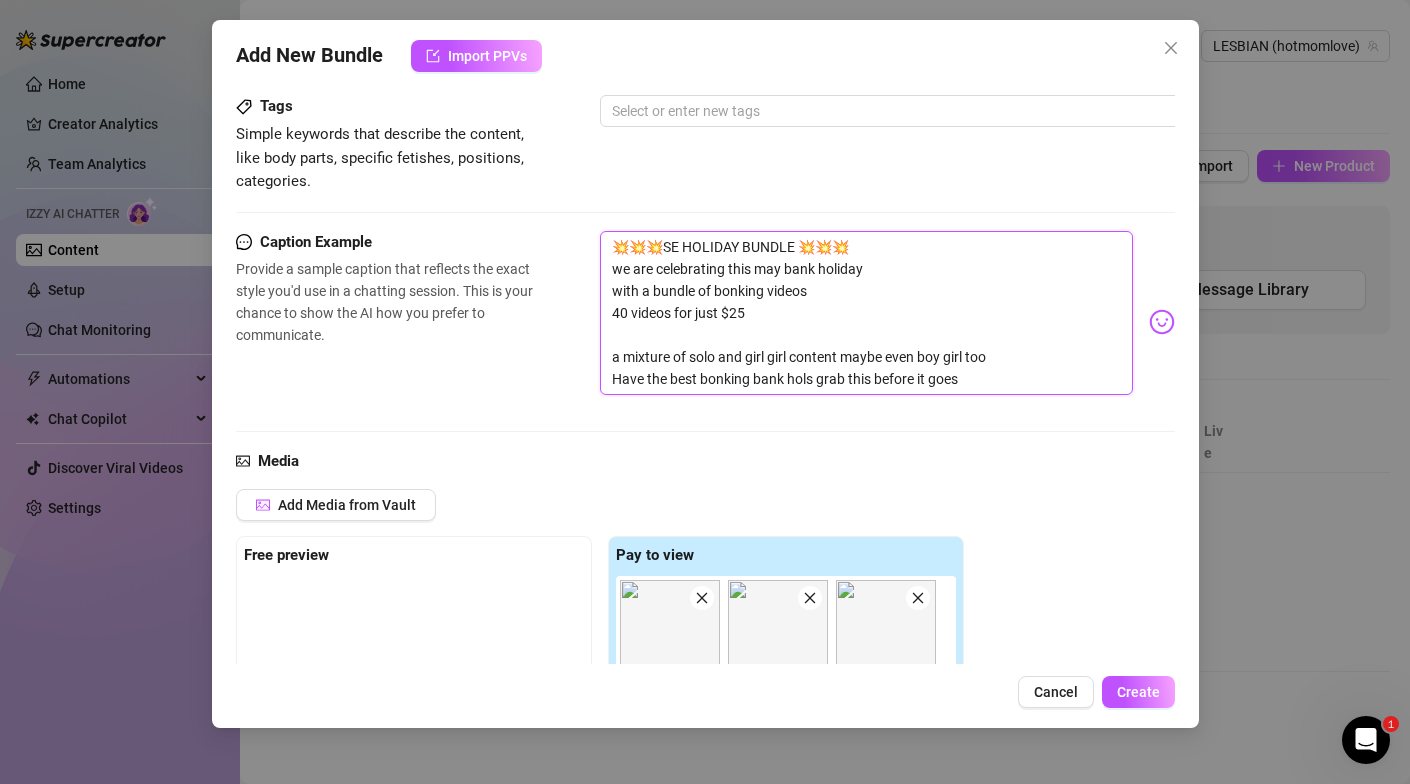type on "💥💥💥SEX HOLIDAY BUNDLE 💥💥💥
we are celebrating this may bank holiday
with a bundle of bonking videos
40 videos for just $25
a mixture of solo and girl girl content maybe even boy girl too
Have the best bonking bank hols grab this before it goes" 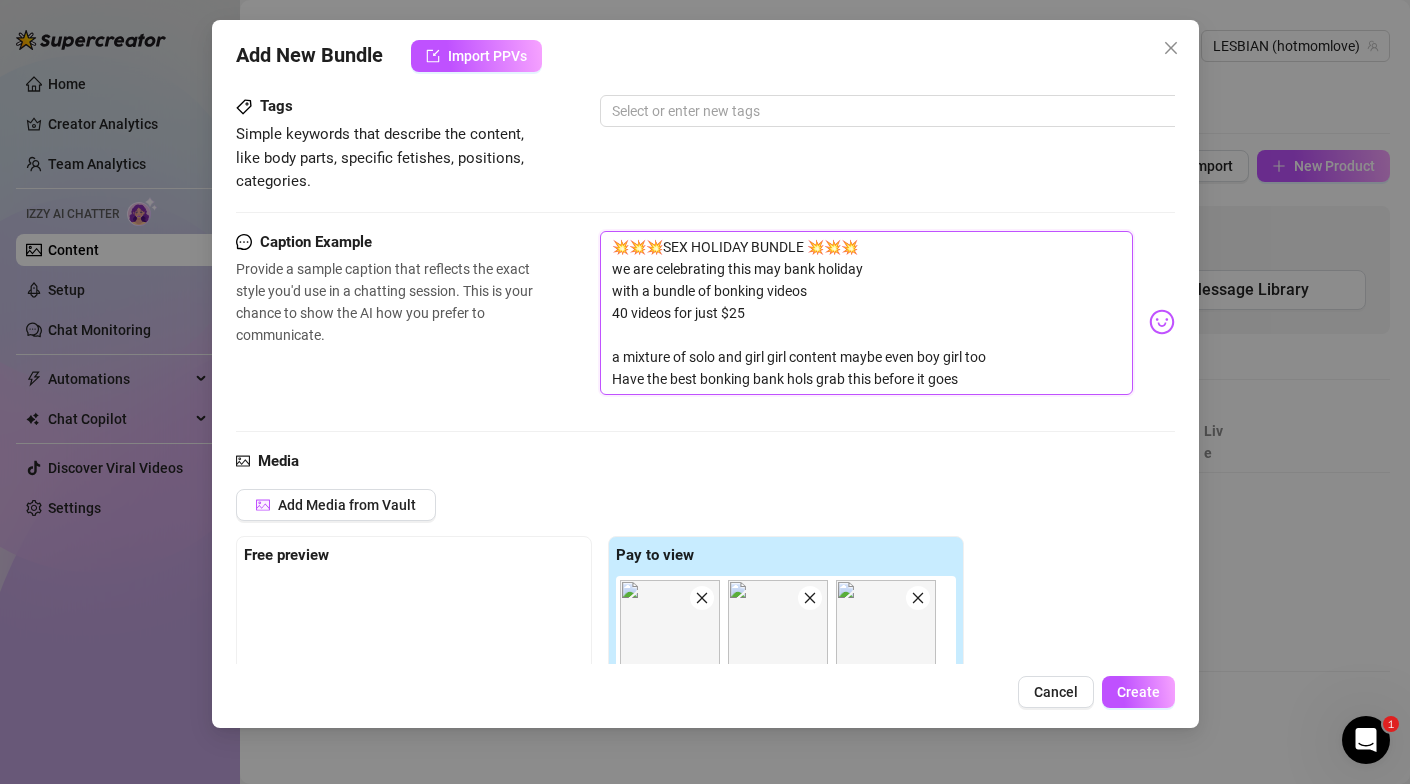 type on "💥💥💥SE HOLIDAY BUNDLE 💥💥💥
we are celebrating this may bank holiday
with a bundle of bonking videos
40 videos for just $25
a mixture of solo and girl girl content maybe even boy girl too
Have the best bonking bank hols grab this before it goes" 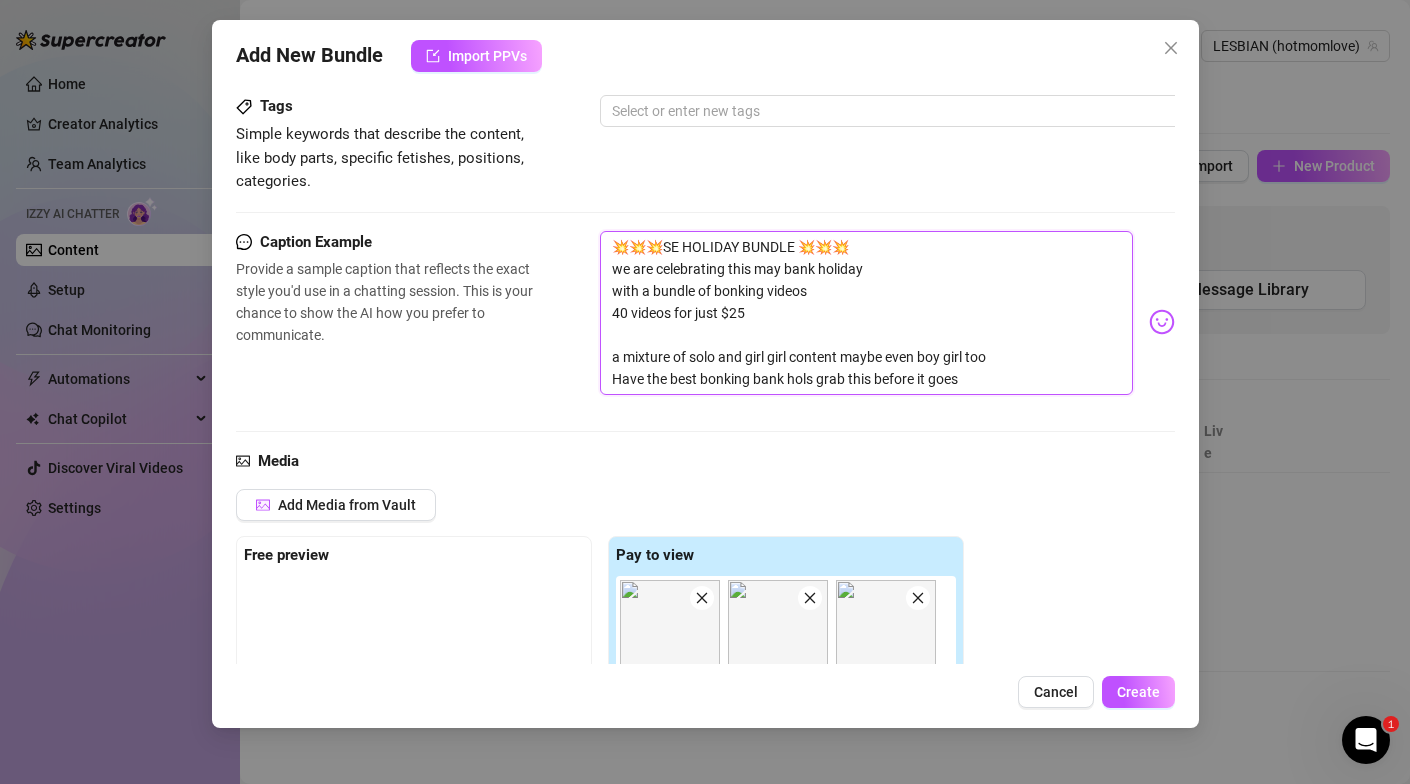 type on "💥💥💥S HOLIDAY BUNDLE 💥💥💥
we are celebrating this may bank holiday
with a bundle of bonking videos
40 videos for just $25
a mixture of solo and girl girl content maybe even boy girl too
Have the best bonking bank hols grab this before it goes" 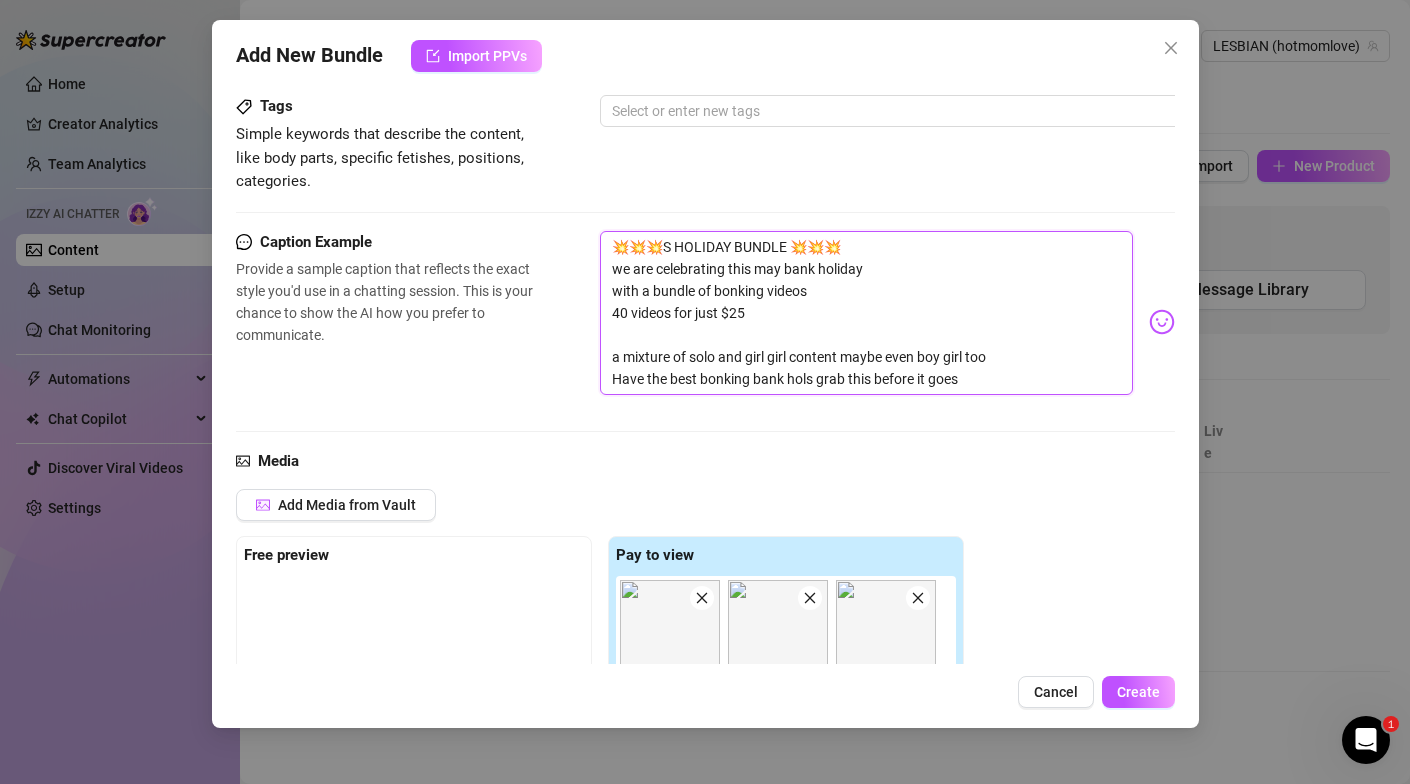 type on "💥💥💥SP HOLIDAY BUNDLE 💥💥💥
we are celebrating this [MONTH] bank holiday
with a bundle of bonking videos
40 videos for just $25
a mixture of solo and girl girl content maybe even boy girl too
Have the best bonking bank hols grab this before it goes" 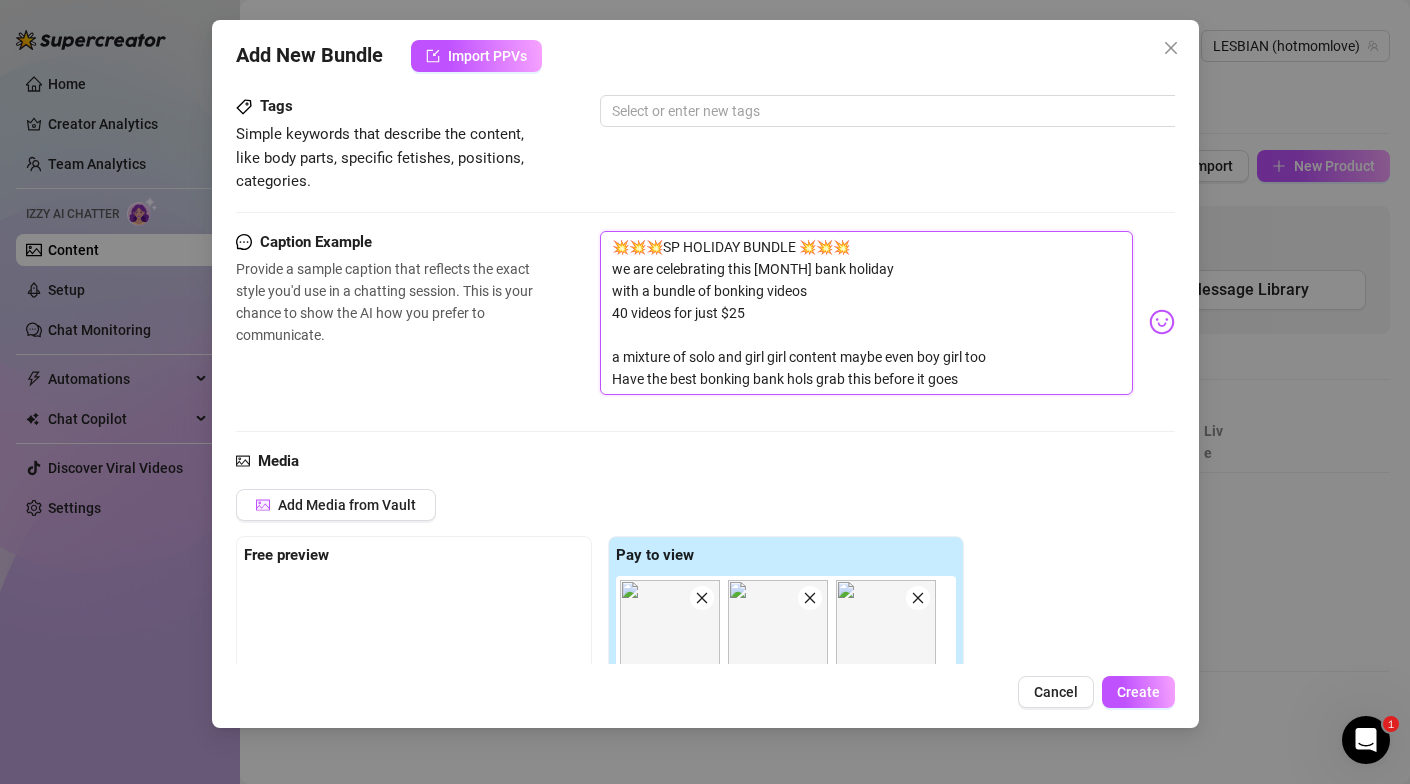 type on "💥💥💥SPI HOLIDAY BUNDLE 💥💥💥
we are celebrating this may bank holiday
with a bundle of bonking videos
40 videos for just $25
a mixture of solo and girl girl content maybe even boy girl too
Have the best bonking bank hols grab this before it goes" 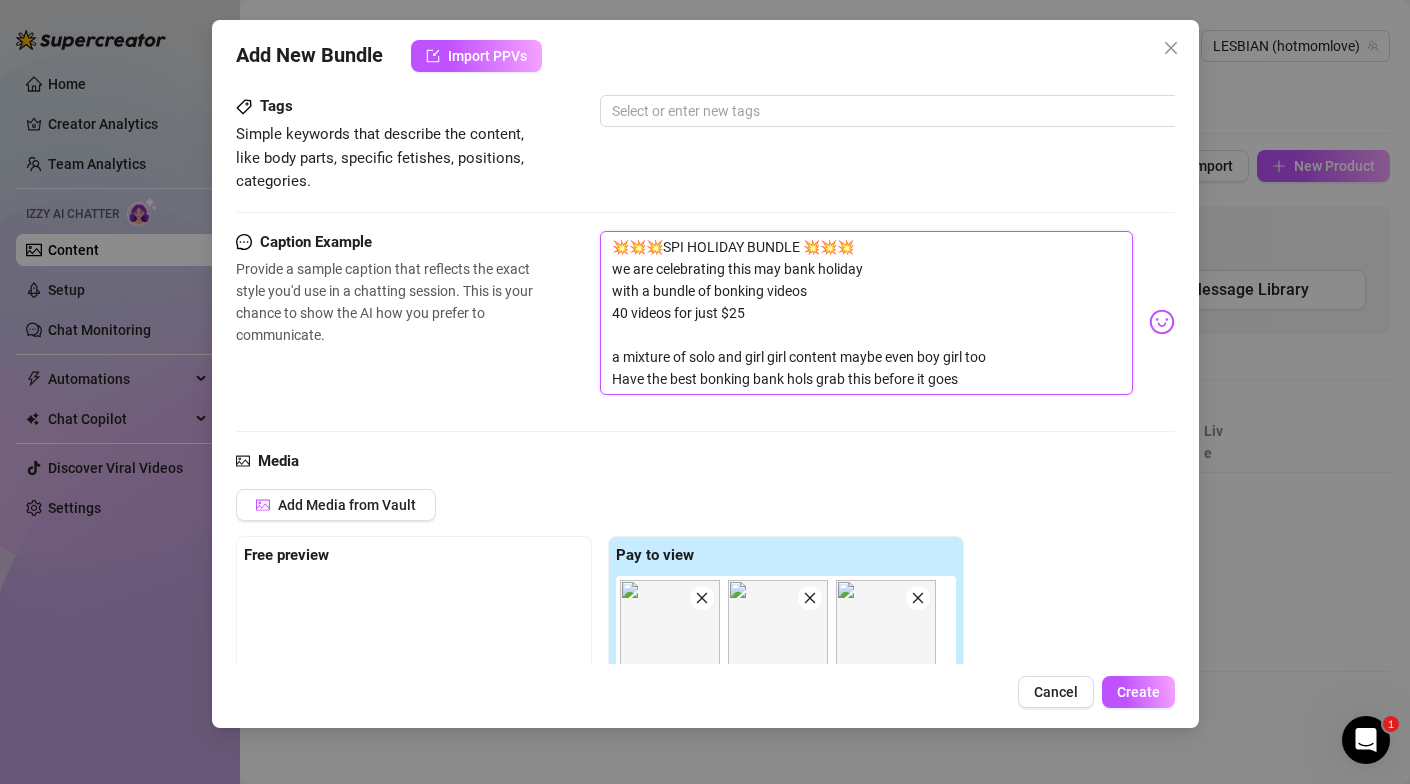 type on "💥💥💥SPIC HOLIDAY BUNDLE 💥💥💥
we are celebrating this may bank holiday
with a bundle of bonking videos
40 videos for just $25
a mixture of solo and girl girl content maybe even boy girl too
Have the best bonking bank hols grab this before it goes" 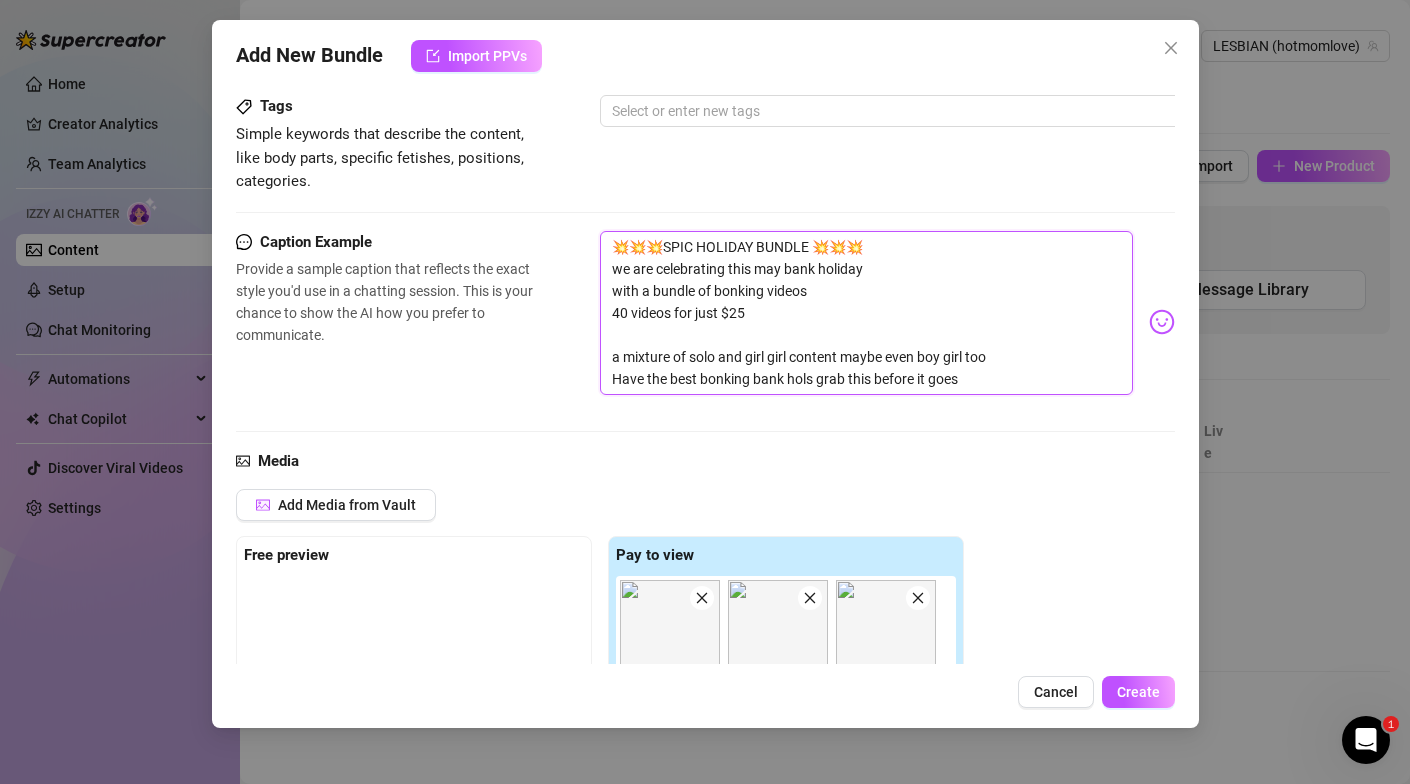 type on "💥💥💥BONKING BANK HOLIDAY BUNDLE 💥💥💥
we are celebrating this may bank holiday
with a bundle of bonking videos
40 videos for just $25
a mixture of solo and girl girl content maybe even boy girl too
Have the best bonking bank hols grab this before it goes" 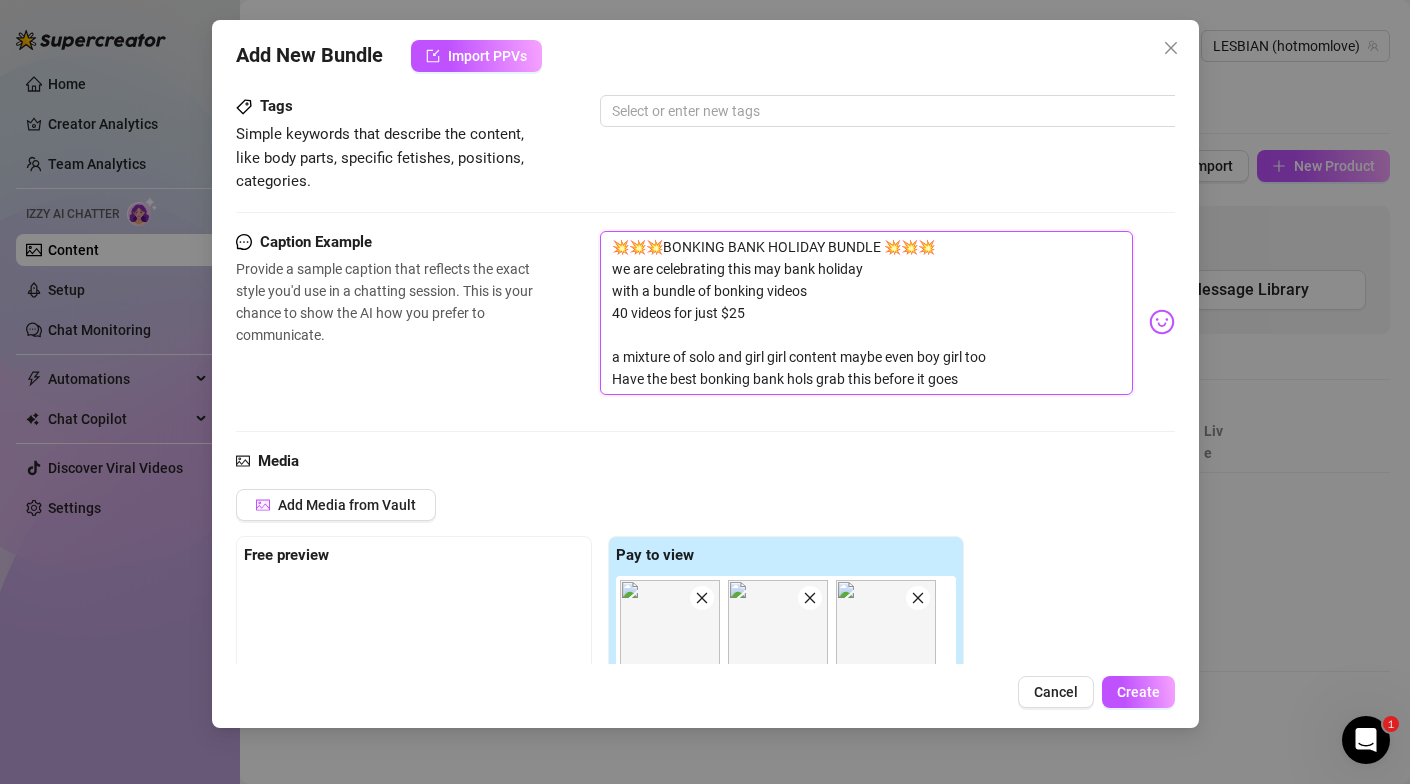 type on "💥💥💥SPICY  HOLIDAY BUNDLE 💥💥💥
we are celebrating this may bank holiday
with a bundle of bonking videos
40 videos for just $25
a mixture of solo and girl girl content maybe even boy girl too
Have the best bonking bank hols grab this before it goes" 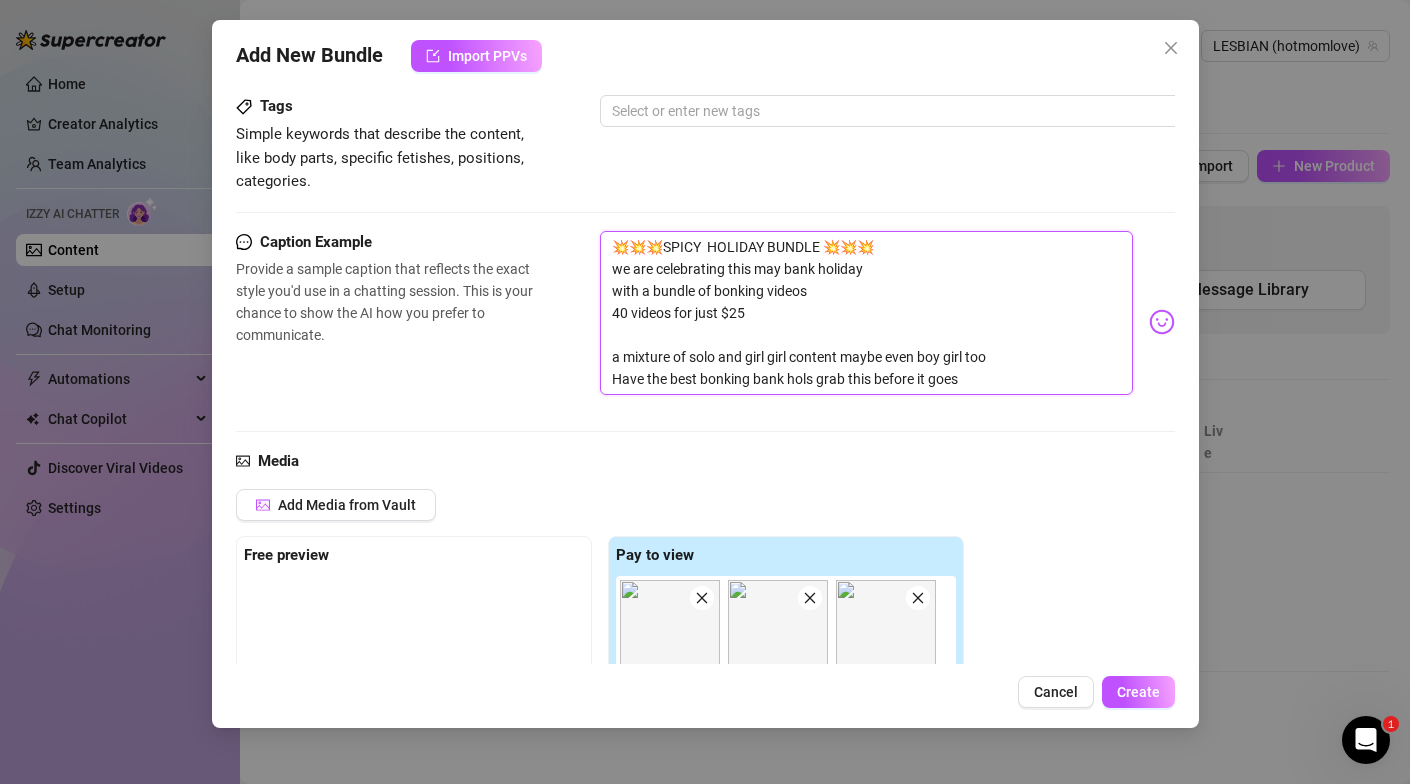 type on "💥💥💥SPICY S HOLIDAY BUNDLE 💥💥💥
we are celebrating this may bank holiday
with a bundle of bonking videos
40 videos for just $25
a mixture of solo and girl girl content maybe even boy girl too
Have the best bonking bank hols grab this before it goes" 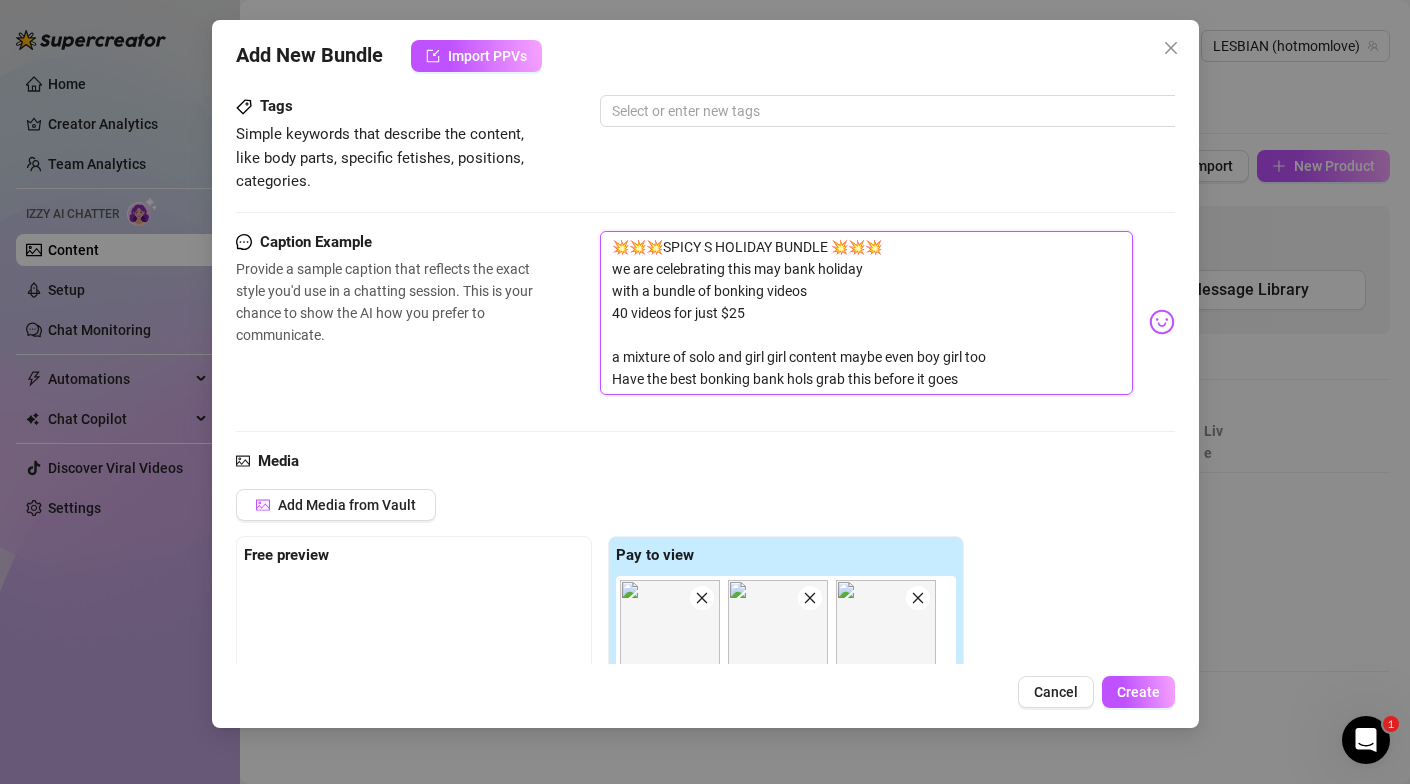 type on "💥💥💥SPICY SU HOLIDAY BUNDLE 💥💥💥
we are celebrating this [MONTH] bank holiday
with a bundle of bonking videos
40 videos for just $25
a mixture of solo and girl girl content maybe even boy girl too
Have the best bonking bank hols grab this before it goes" 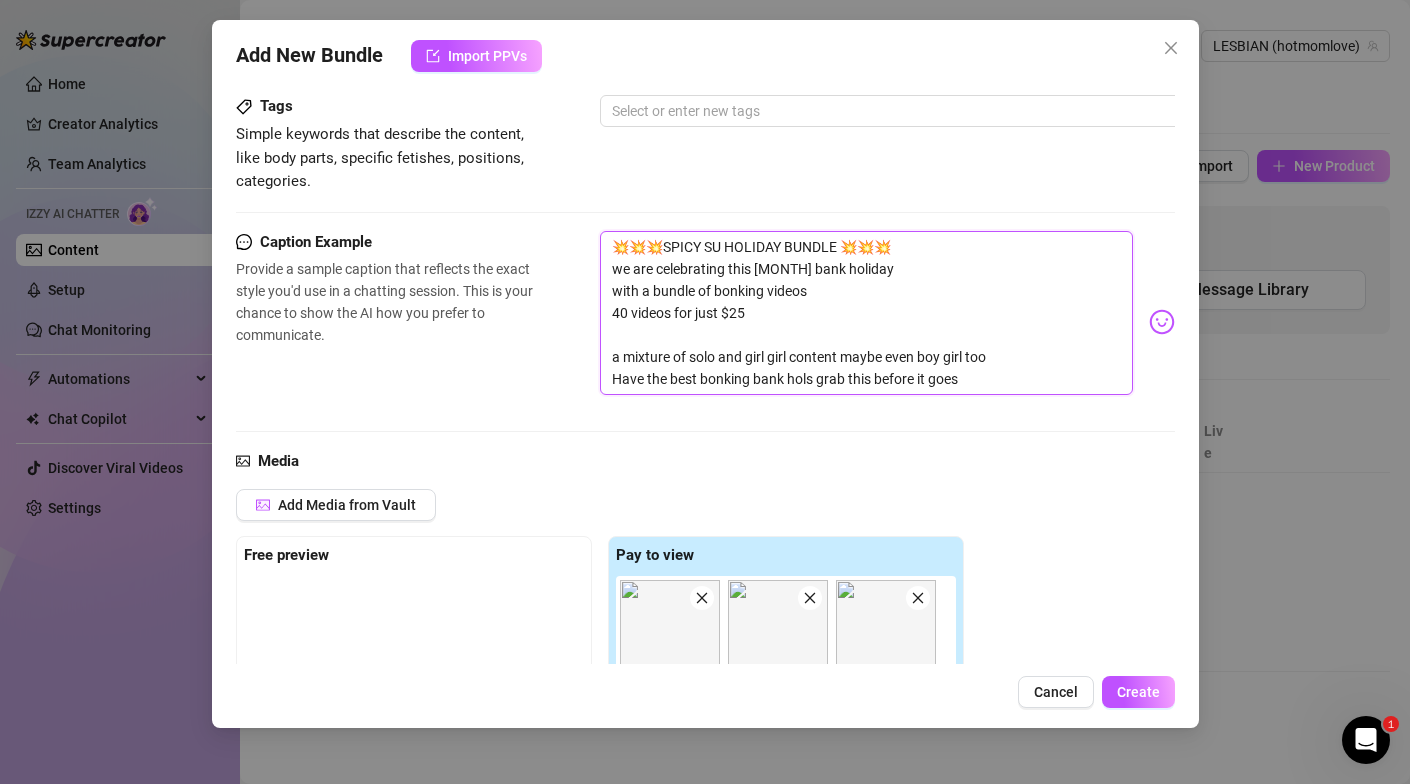 type on "💥💥💥SPICY SUM HOLIDAY BUNDLE 💥💥💥
we are celebrating this may bank holiday
with a bundle of bonking videos
40 videos for just $25
a mixture of solo and girl girl content maybe even boy girl too
Have the best bonking bank hols grab this before it goes" 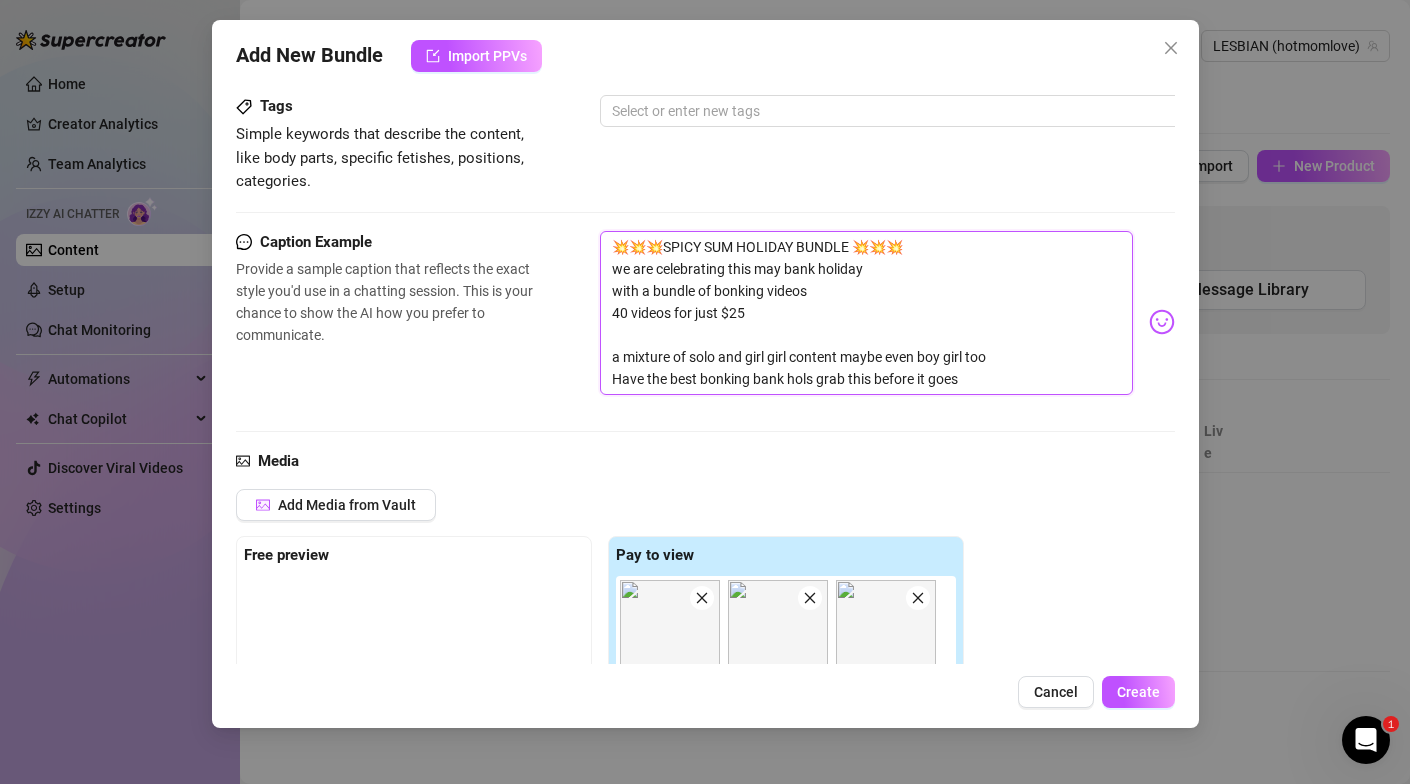 type on "💥💥💥SPICY SUMM HOLIDAY BUNDLE 💥💥💥
we are celebrating this may bank holiday
with a bundle of bonking videos
40 videos for just $25
a mixture of solo and girl girl content maybe even boy girl too
Have the best bonking bank hols grab this before it goes" 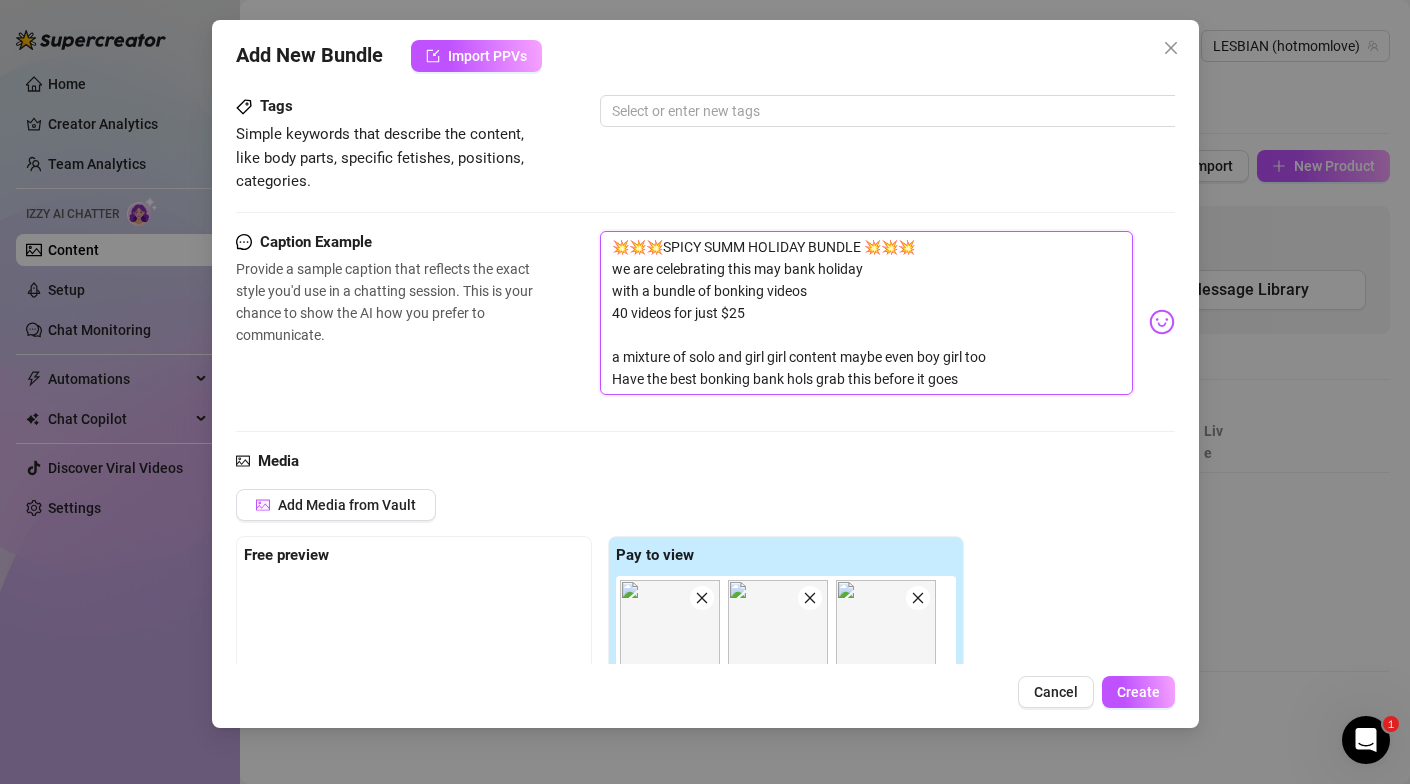 type on "💥💥💥SPICY SUMME HOLIDAY BUNDLE 💥💥💥
we are celebrating this may bank holiday
with a bundle of bonking videos
40 videos for just $25
a mixture of solo and girl girl content maybe even boy girl too
Have the best bonking bank hols grab this before it goes" 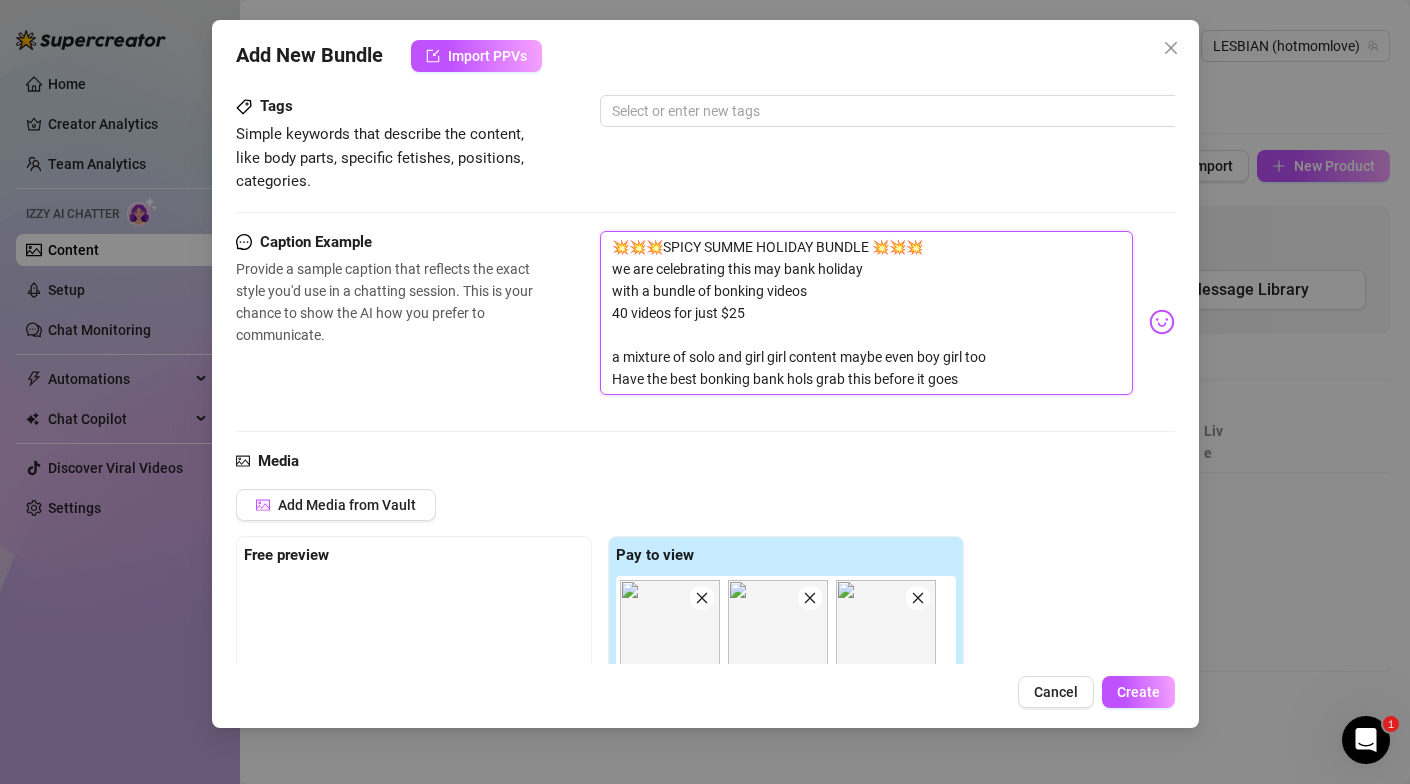 type on "💥💥💥SPICY SUMMER HOLIDAY BUNDLE 💥💥💥
we are celebrating this [MONTH] bank holiday
with a bundle of bonking videos
40 videos for just $25
a mixture of solo and girl girl content maybe even boy girl too
Have the best bonking bank hols grab this before it goes" 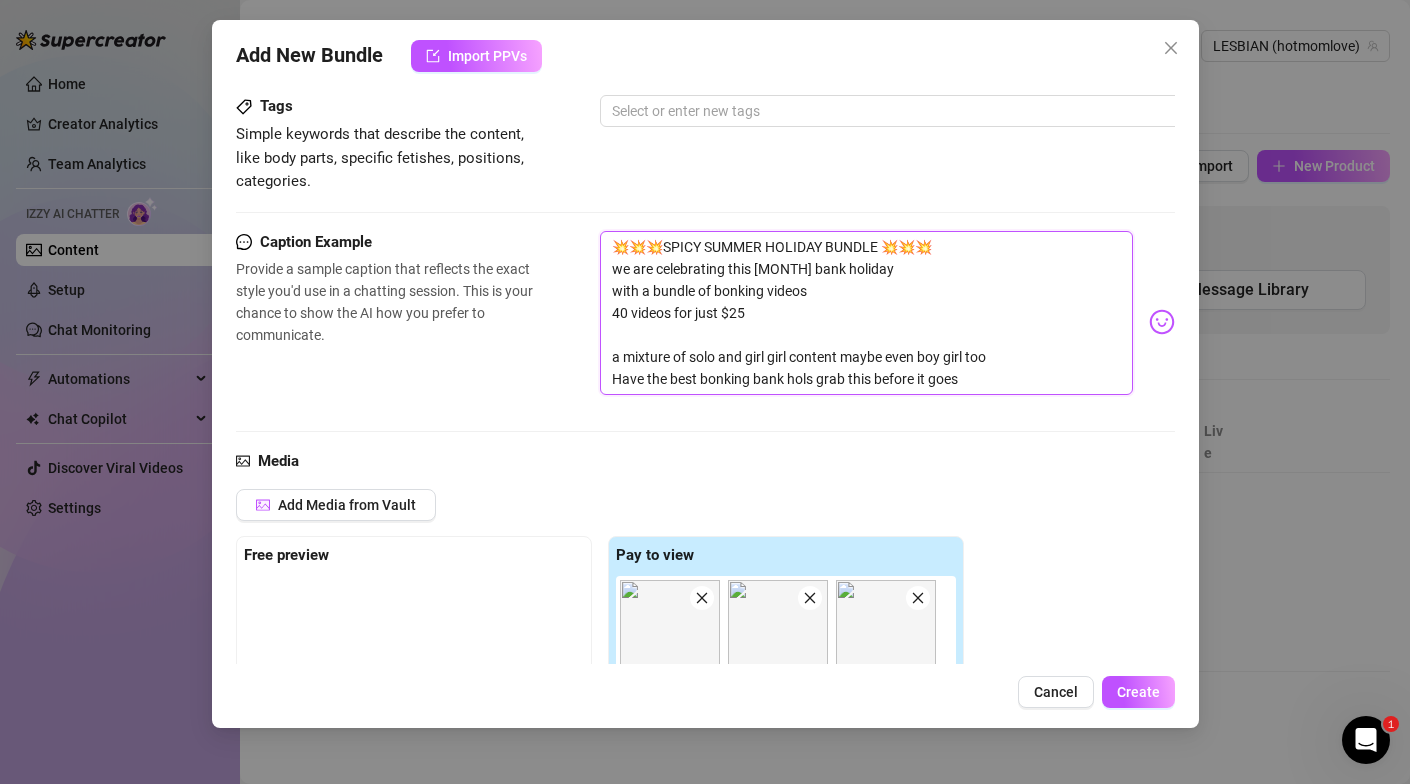 click on "💥💥💥SPICY SUMMER HOLIDAY BUNDLE 💥💥💥
we are celebrating this [MONTH] bank holiday
with a bundle of bonking videos
40 videos for just $25
a mixture of solo and girl girl content maybe even boy girl too
Have the best bonking bank hols grab this before it goes" at bounding box center (866, 313) 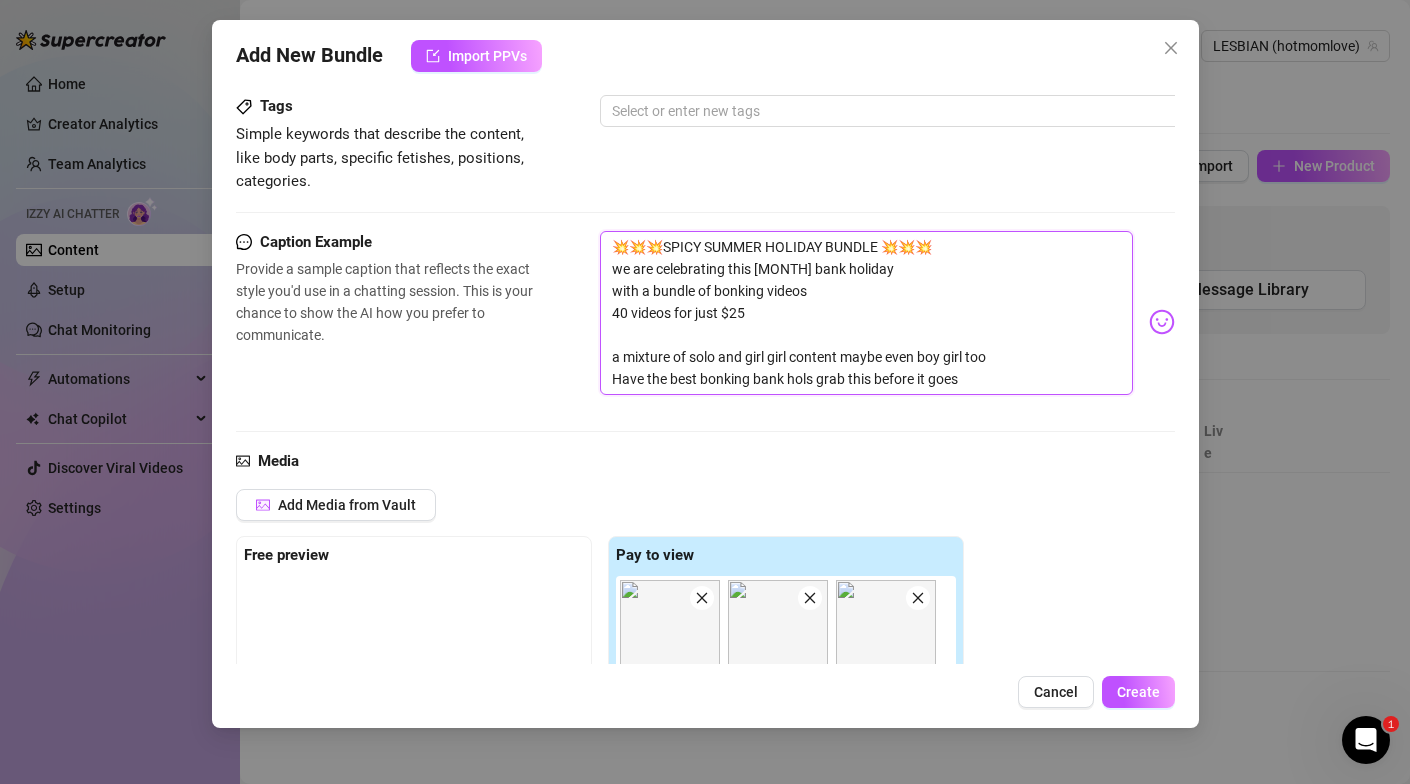 drag, startPoint x: 759, startPoint y: 266, endPoint x: 862, endPoint y: 267, distance: 103.00485 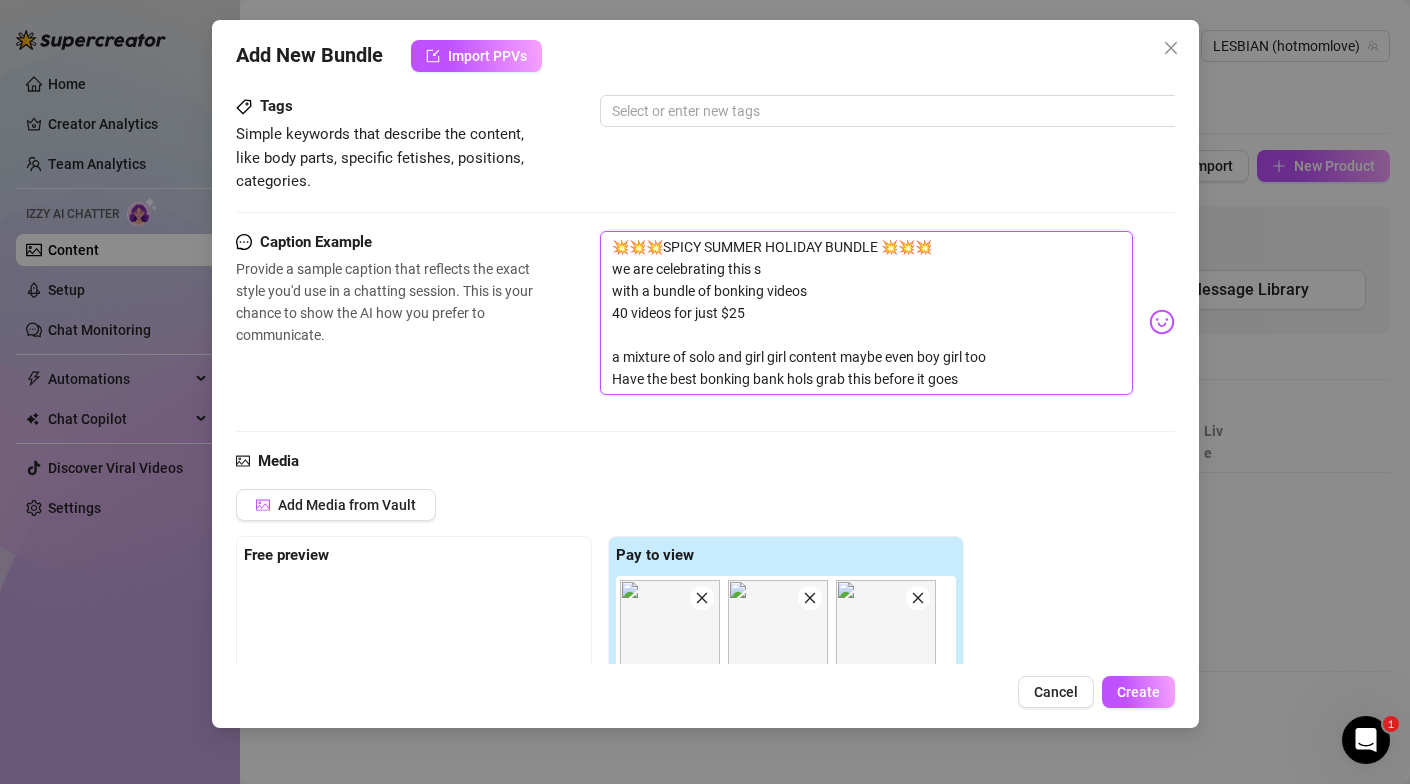type on "💥💥💥SPICY SUMMER HOLIDAY BUNDLE 💥💥💥
we are celebrating this su
with a bundle of bonking videos
40 videos for just $25
a mixture of solo and girl girl content maybe even boy girl too
Have the best bonking bank hols grab this before it goes" 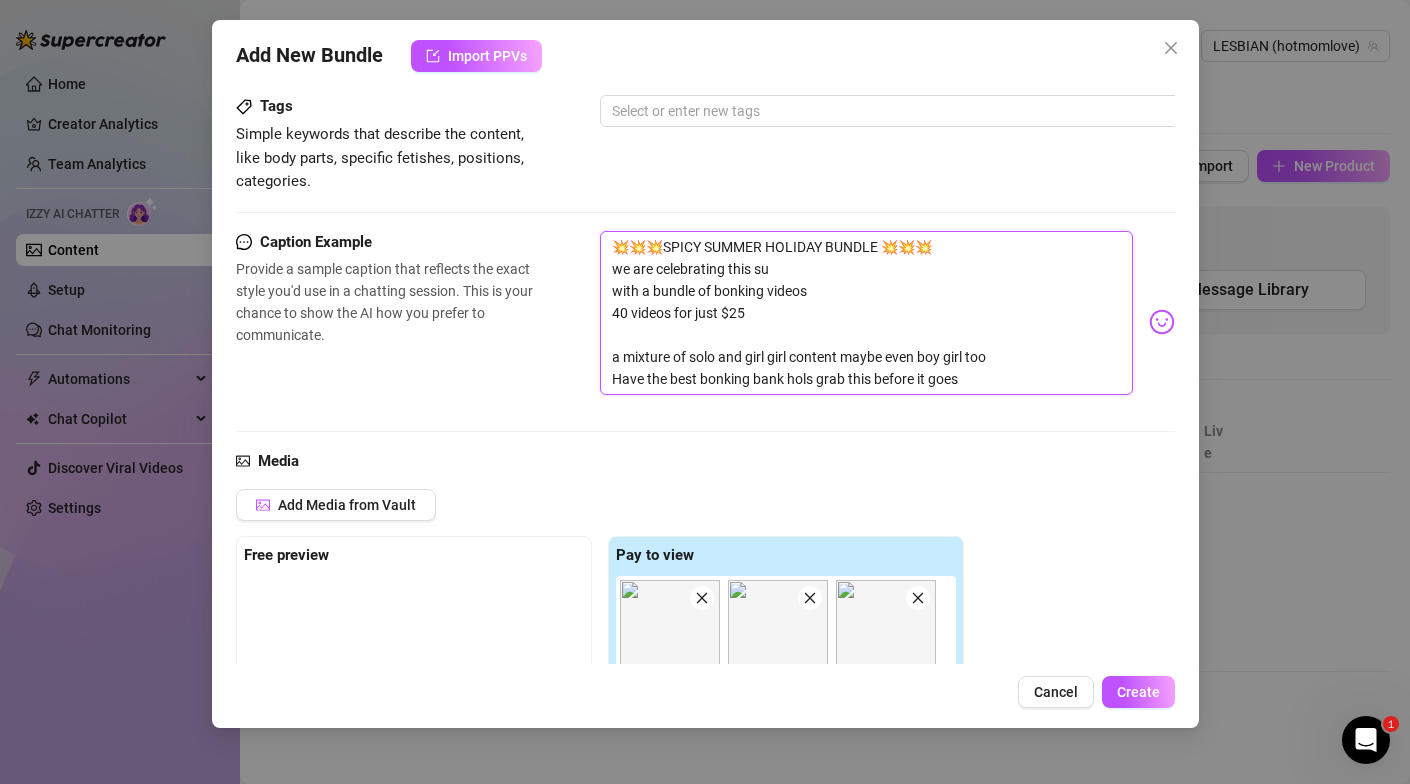 type on "💥💥💥SPICY SUMMER HOLIDAY BUNDLE 💥💥💥
we are celebrating this sum
with a bundle of bonking videos
40 videos for just $25
a mixture of solo and girl girl content maybe even boy girl too
Have the best bonking bank hols grab this before it goes" 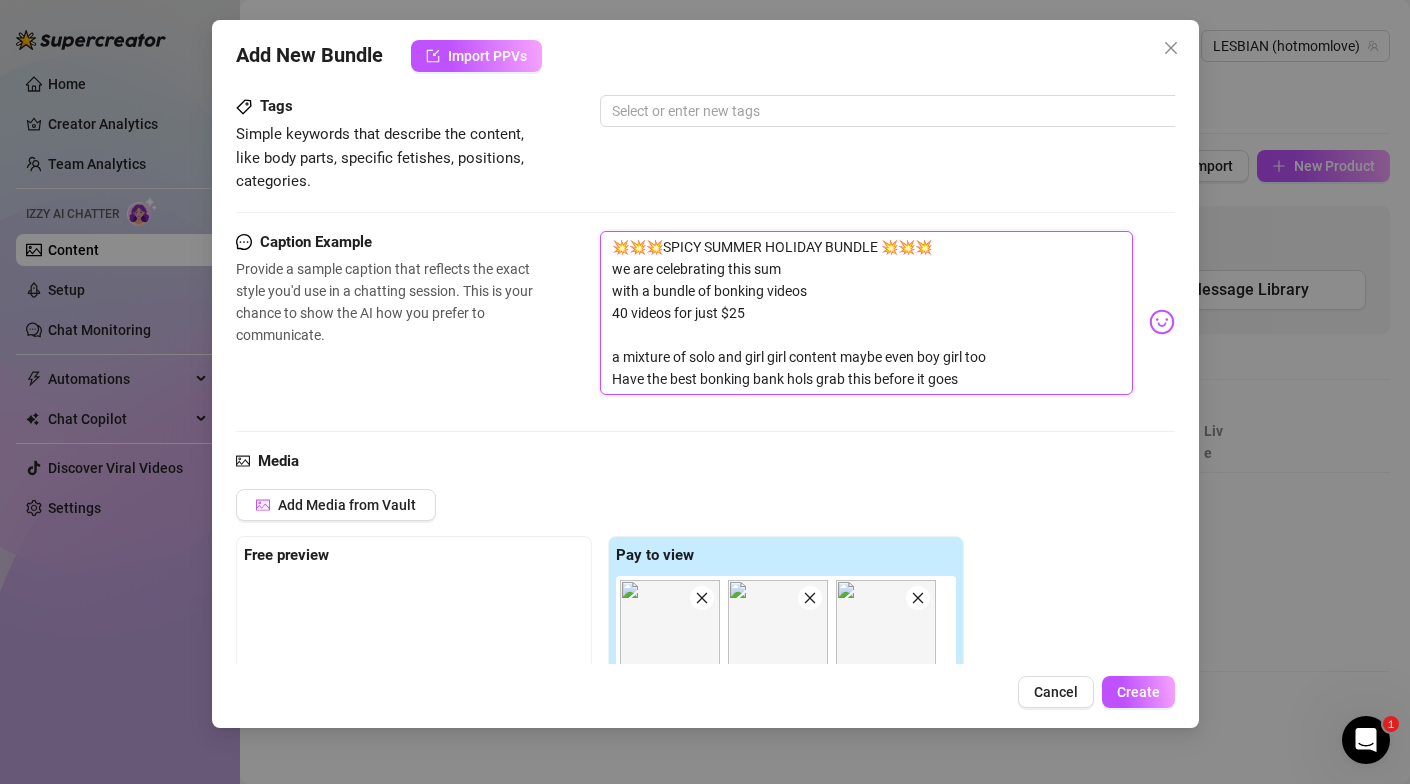 type on "💥💥💥SPICY SUMMER HOLIDAY BUNDLE 💥💥💥
we are celebrating this summ
with a bundle of bonking videos
40 videos for just $25
a mixture of solo and girl girl content maybe even boy girl too
Have the best bonking bank hols grab this before it goes" 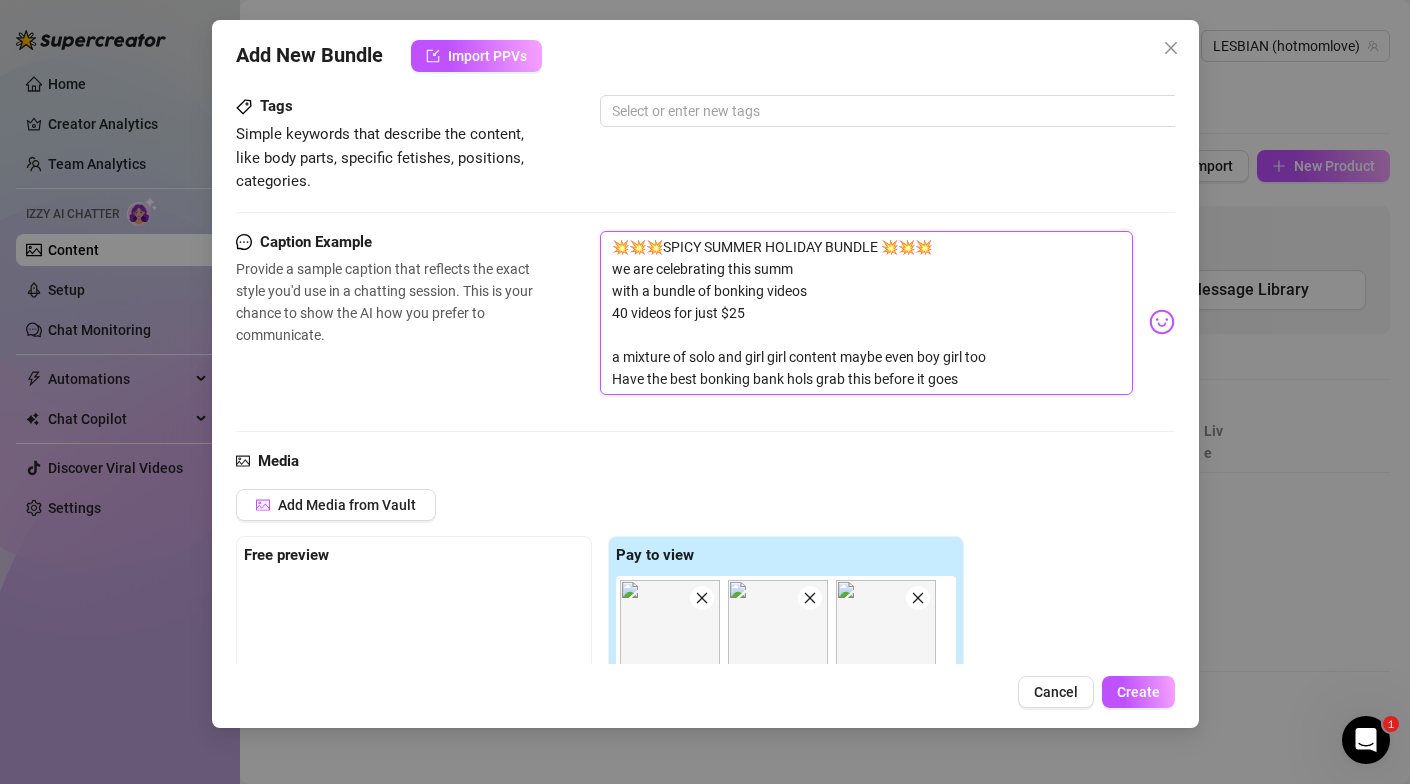type on "💥💥💥SPICY SUMMER HOLIDAY BUNDLE 💥💥💥
we are celebrating this summe
with a bundle of bonking videos
40 videos for just $25
a mixture of solo and girl girl content maybe even boy girl too
Have the best bonking bank hols grab this before it goes" 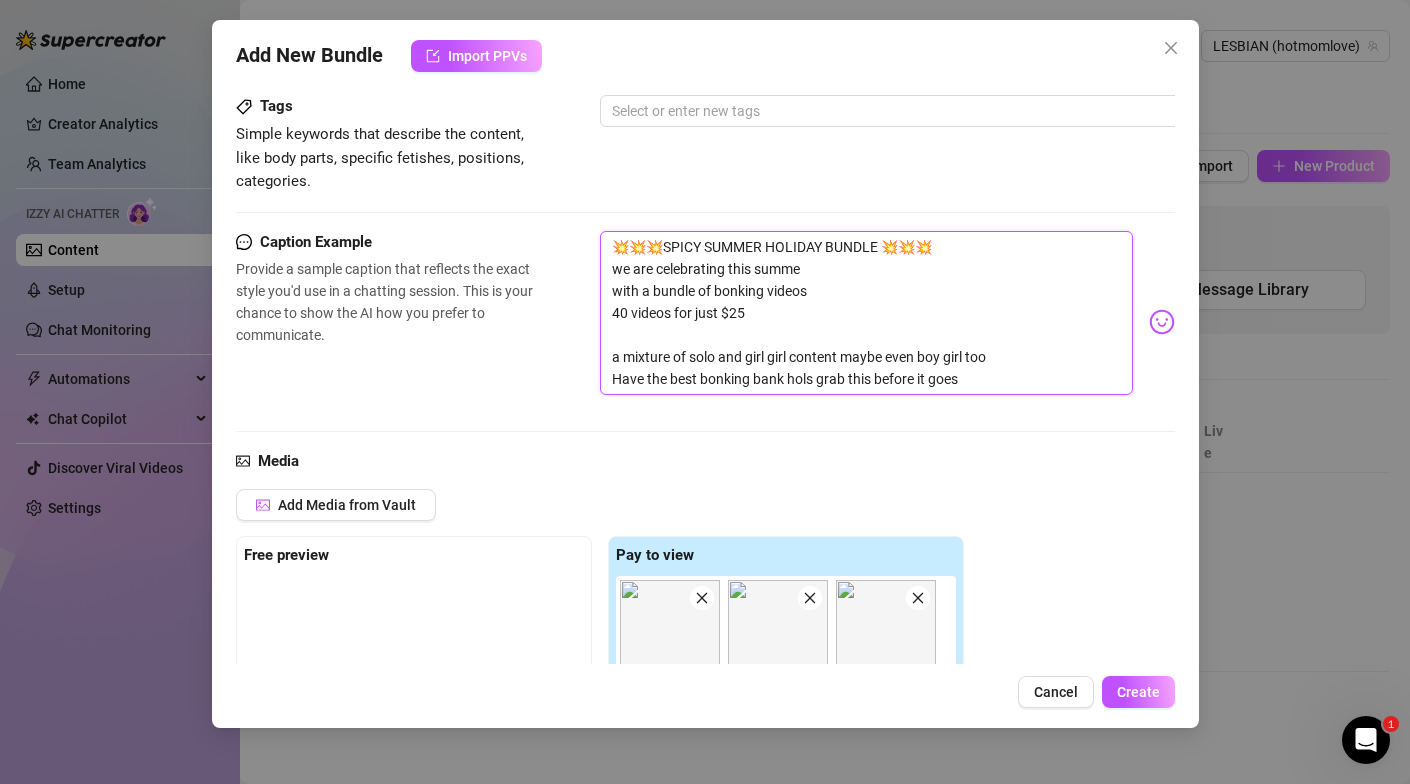 type on "💥💥💥SPICY SUMMER HOLIDAY BUNDLE 💥💥💥
we are celebrating this summer
with a bundle of bonking videos
40 videos for just $25
a mixture of solo and girl girl content maybe even boy girl too
Have the best bonking bank hols grab this before it goes" 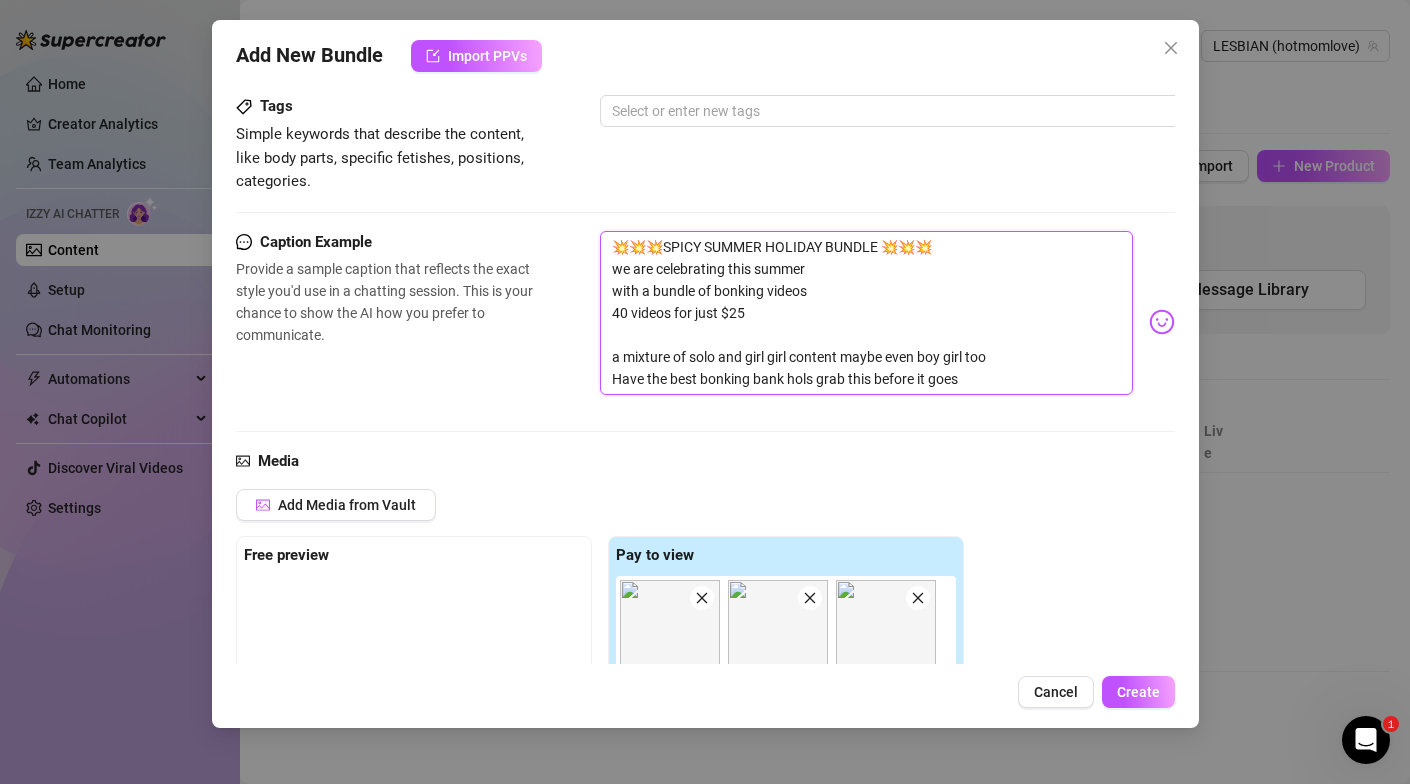 drag, startPoint x: 763, startPoint y: 291, endPoint x: 711, endPoint y: 289, distance: 52.03845 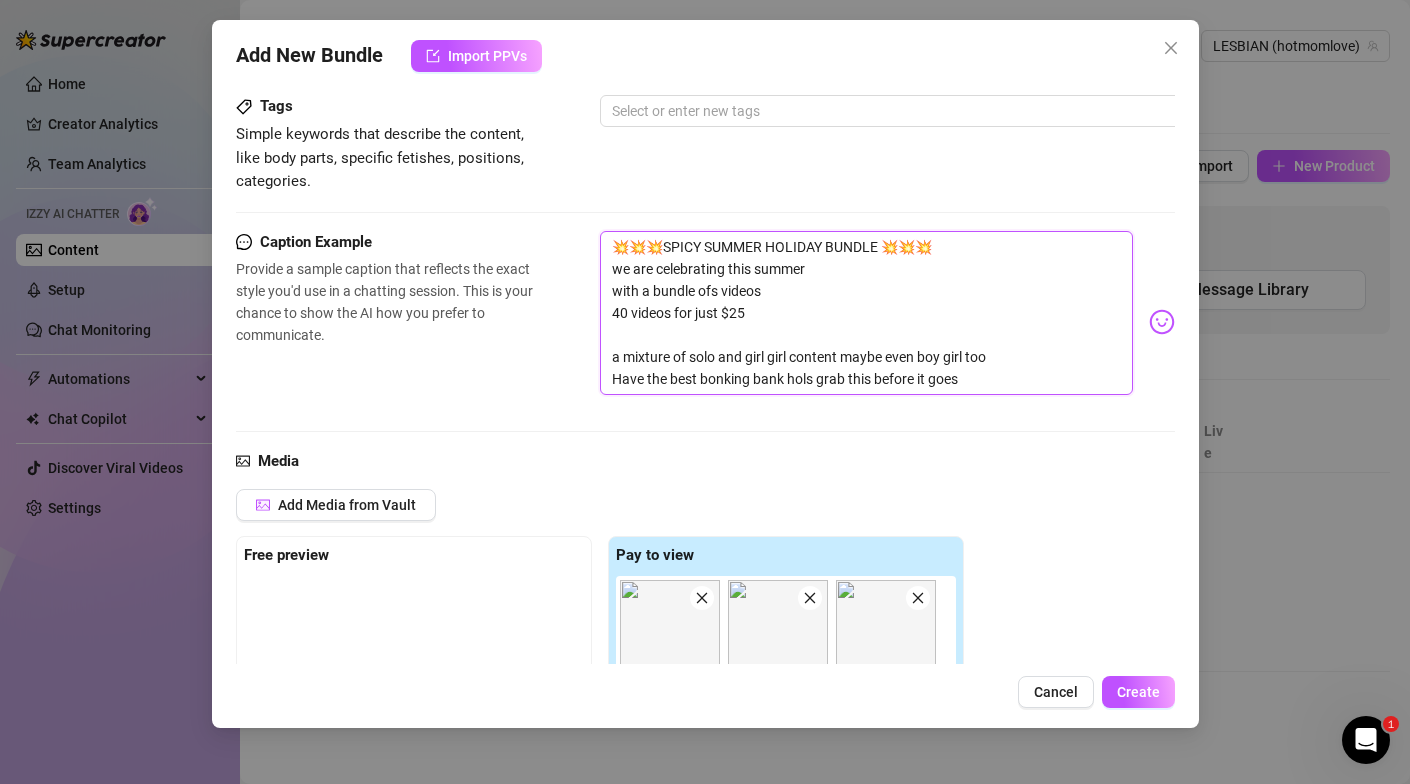 type on "💥💥💥SPICY SUMMER HOLIDAY BUNDLE 💥💥💥
we are celebrating this summer
with a bundle of videos
40 videos for just $25
a mixture of solo and girl girl content maybe even boy girl too
Have the best bonking bank hols grab this before it goes" 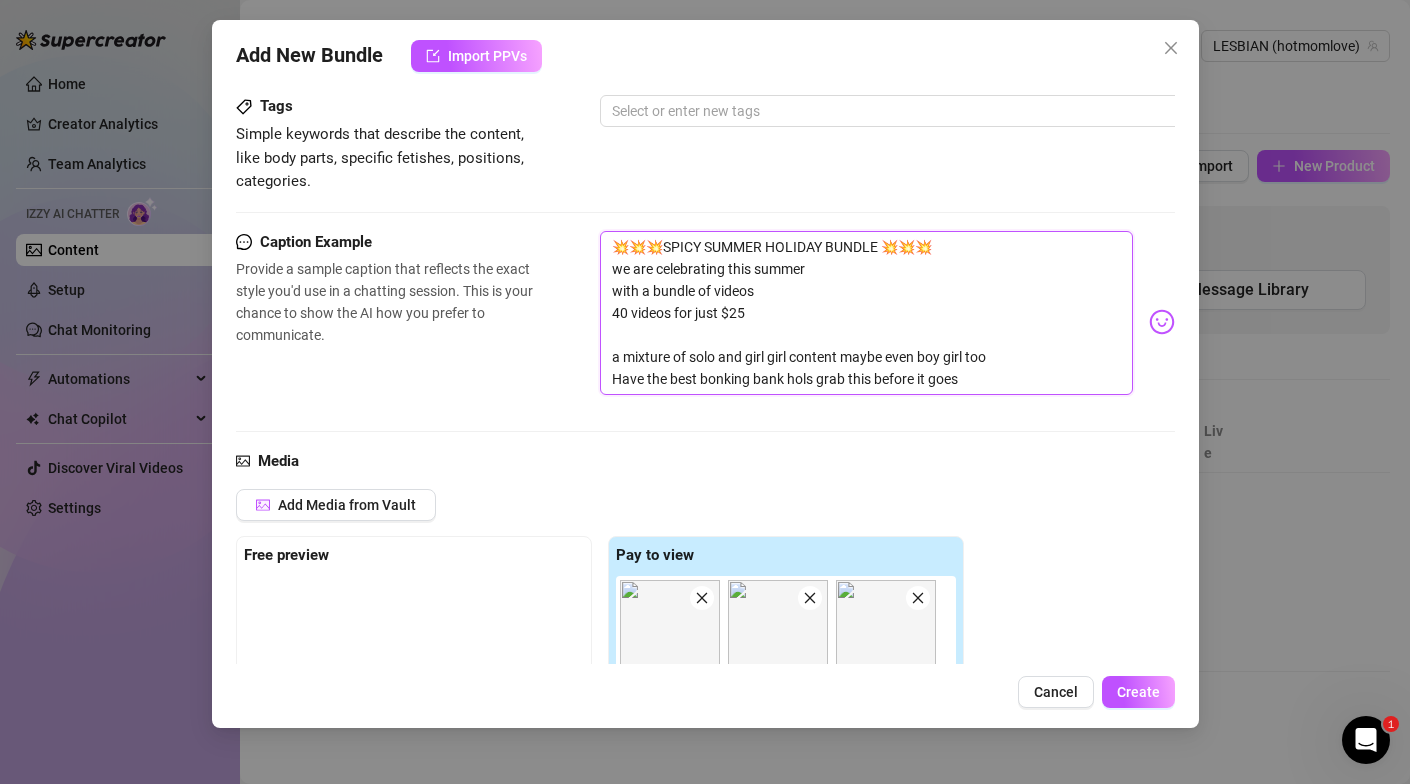 type on "💥💥💥SPICY SUMMER HOLIDAY BUNDLE 💥💥💥
we are celebrating this summer
with a bundle of videos
40 videos for just $[PRICE]
a mixture of solo and girl girl content maybe even boy girl too
Have the best bonking bank hols grab this before it goes" 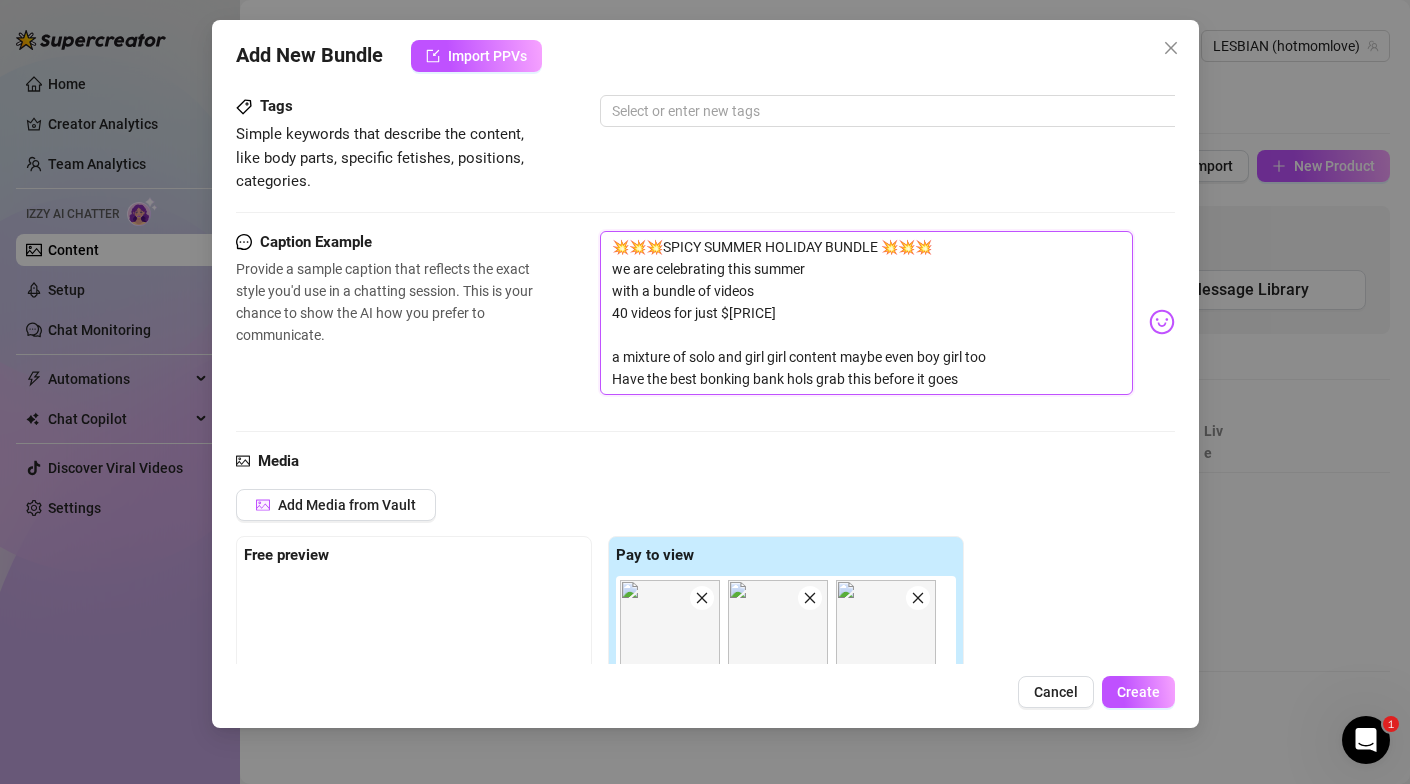 type on "💥💥💥SPICY SUMMER HOLIDAY BUNDLE 💥💥💥
we are celebrating this summer
with a bundle of s videos
40 videos for just $[PRICE]
a mixture of solo and girl girl content maybe even boy girl too
Have the best bonking bank hols grab this before it goes" 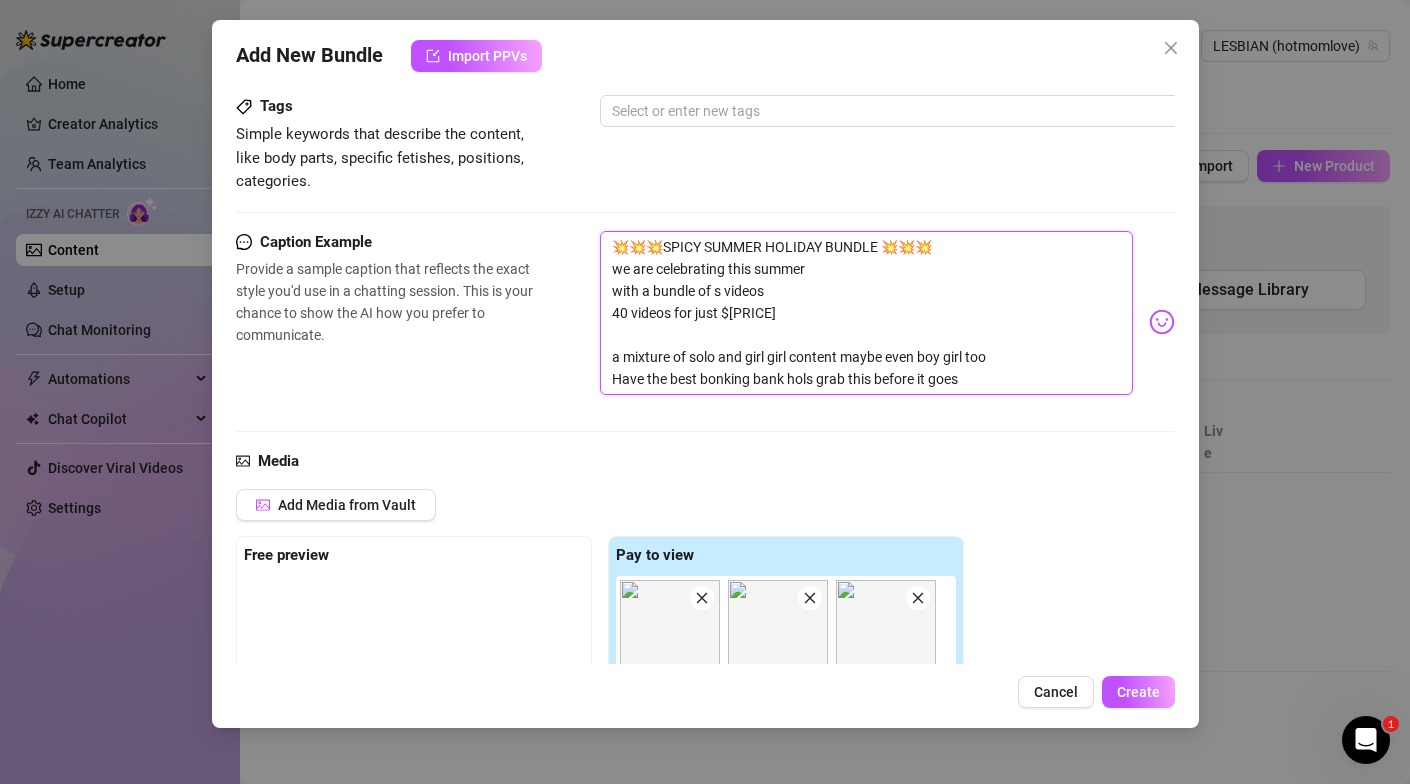 type on "💥💥💥SPICY SUMMER HOLIDAY BUNDLE 💥💥💥
we are celebrating this summer
with a bundle of sp videos
40 videos for just $[PRICE]
a mixture of solo and girl girl content maybe even boy girl too
Have the best bonking bank hols grab this before it goes" 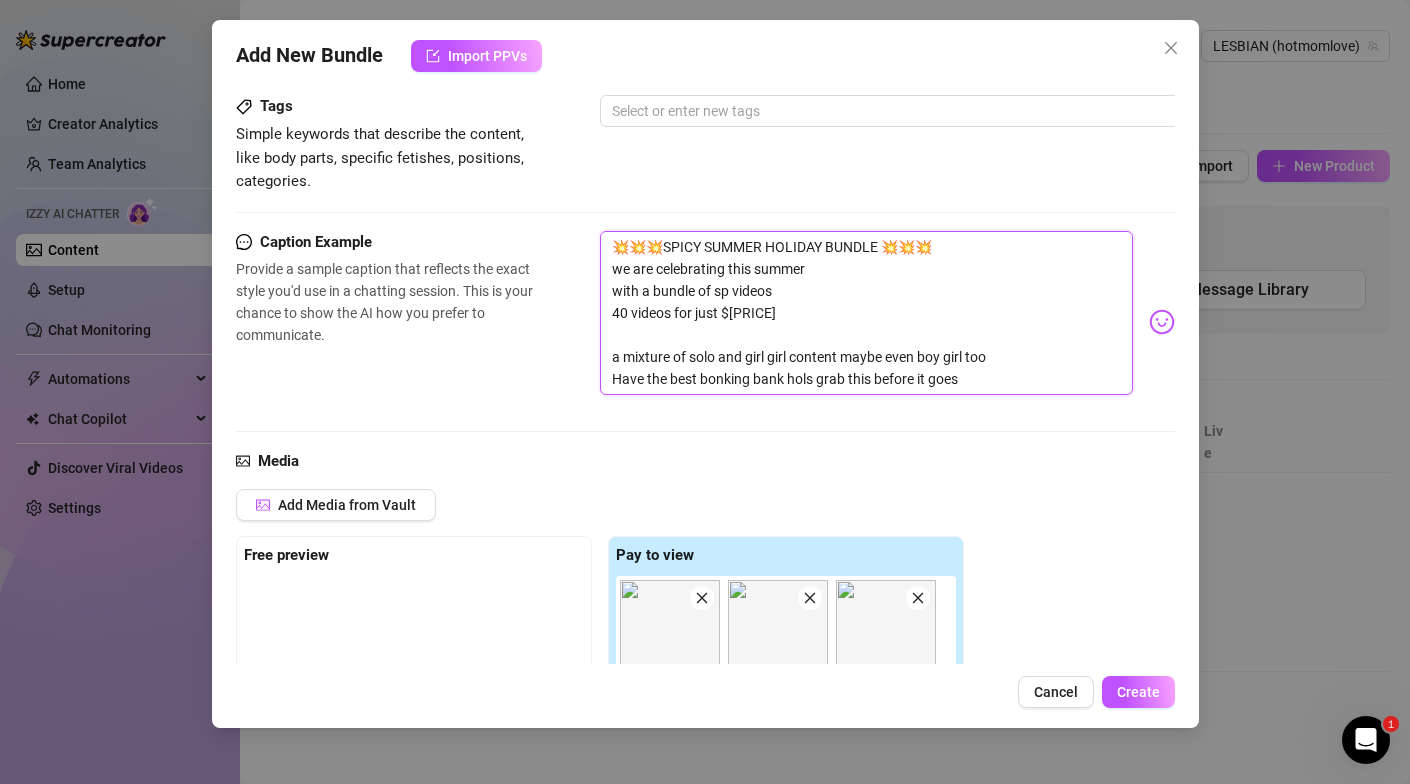 type on "💥💥💥SPICY SUMMER HOLIDAY BUNDLE 💥💥💥
we are celebrating this summer
with a bundle of spi videos
40 videos for just $25
a mixture of solo and girl girl content maybe even boy girl too
Have the best bonking bank hols grab this before it goes" 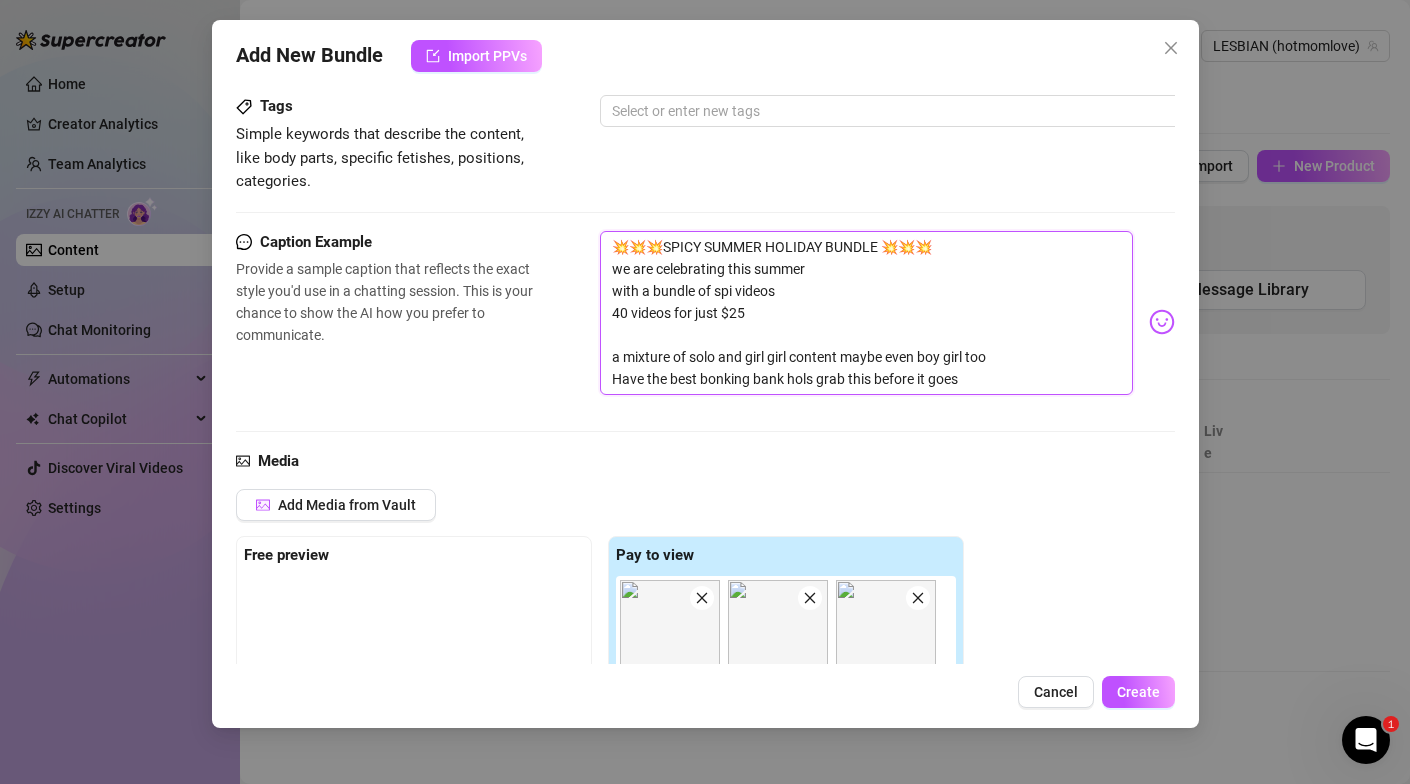 type on "💥💥💥SPICY SUMMER HOLIDAY BUNDLE 💥💥💥
we are celebrating this summer
with a bundle of spic videos
40 videos for just $[PRICE]
a mixture of solo and girl girl content maybe even boy girl too
Have the best bonking bank hols grab this before it goes" 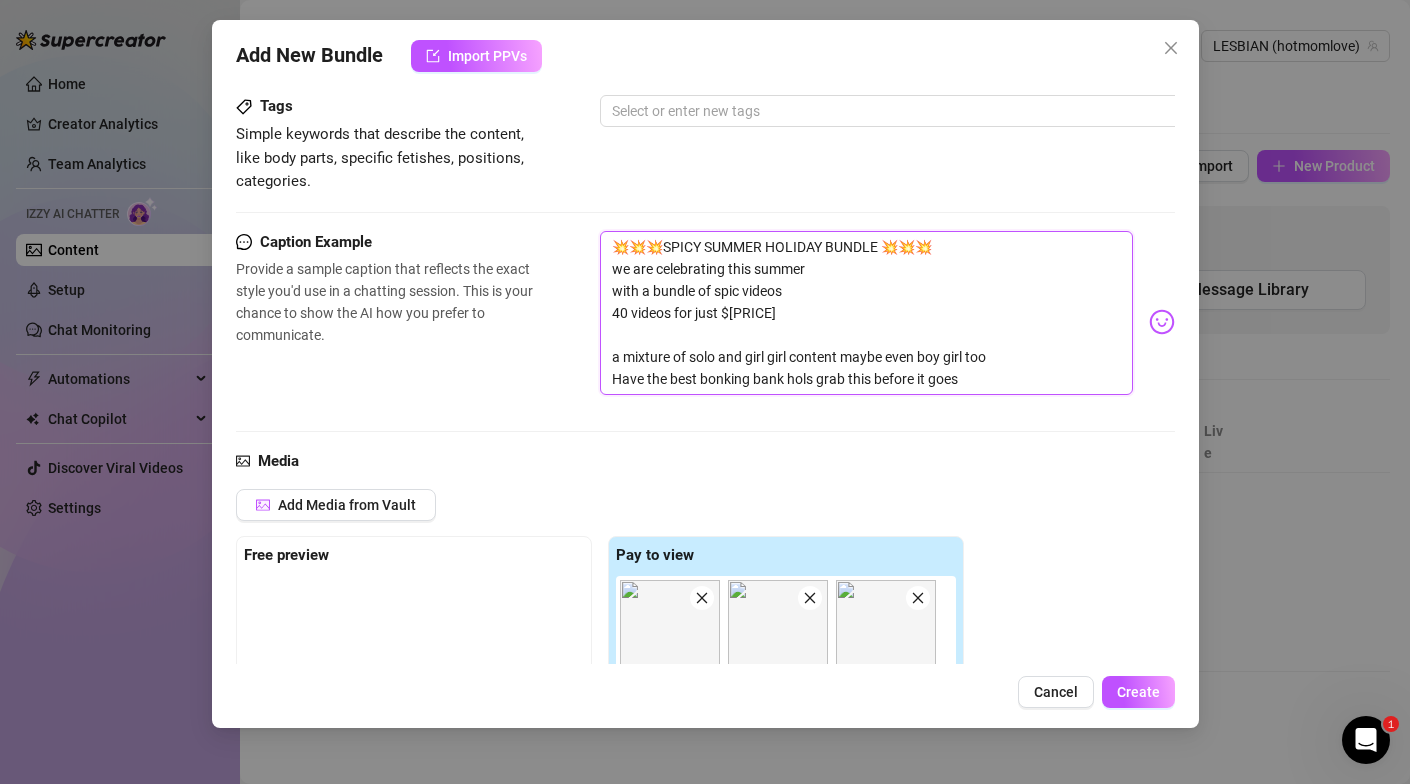 type on "💥💥💥SPICY SUMMER HOLIDAY BUNDLE 💥💥💥
we are celebrating this summer
with a bundle of spicy videos
40 videos for just $25
a mixture of solo and girl girl content maybe even boy girl too
Have the best bonking bank hols grab this before it goes" 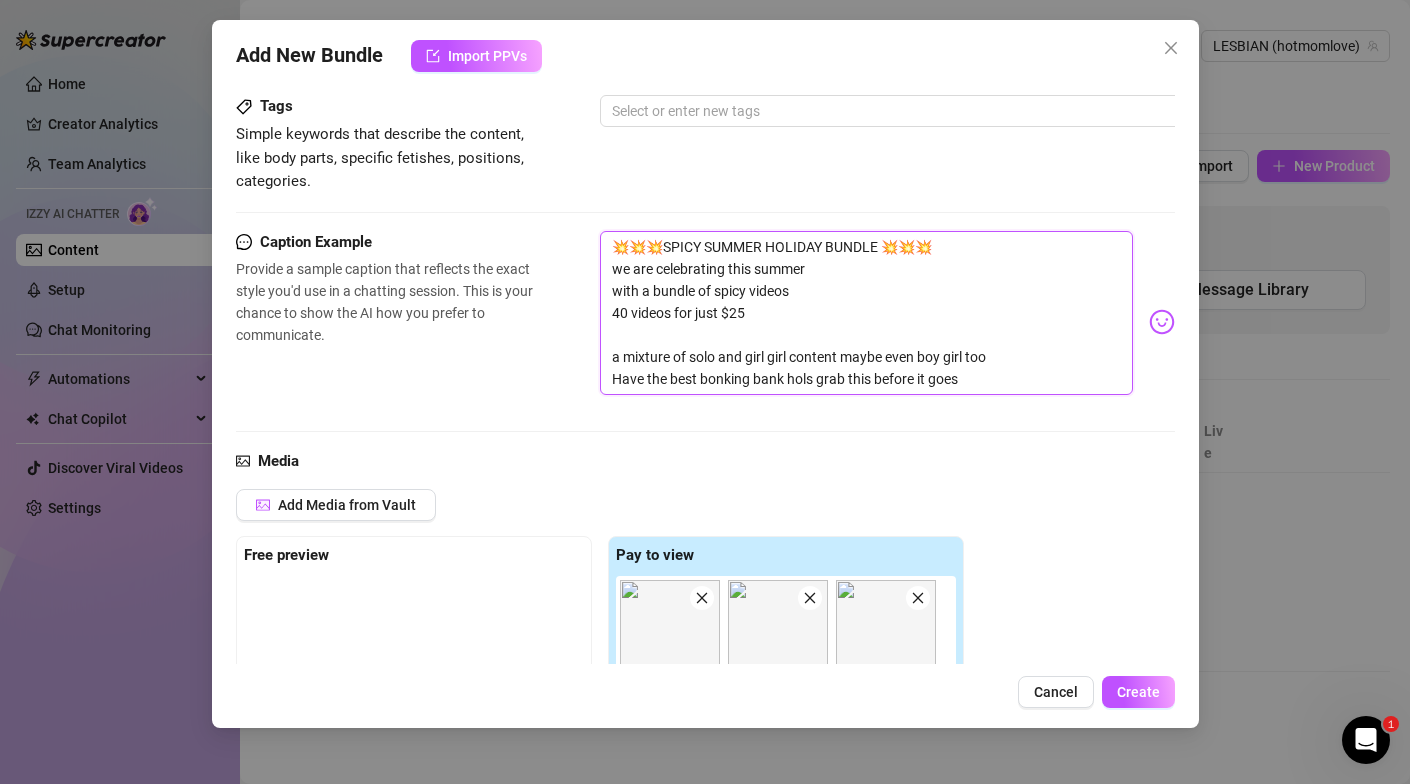 click on "💥💥💥SPICY SUMMER HOLIDAY BUNDLE 💥💥💥
we are celebrating this summer
with a bundle of spicy videos
40 videos for just $25
a mixture of solo and girl girl content maybe even boy girl too
Have the best bonking bank hols grab this before it goes" at bounding box center (866, 313) 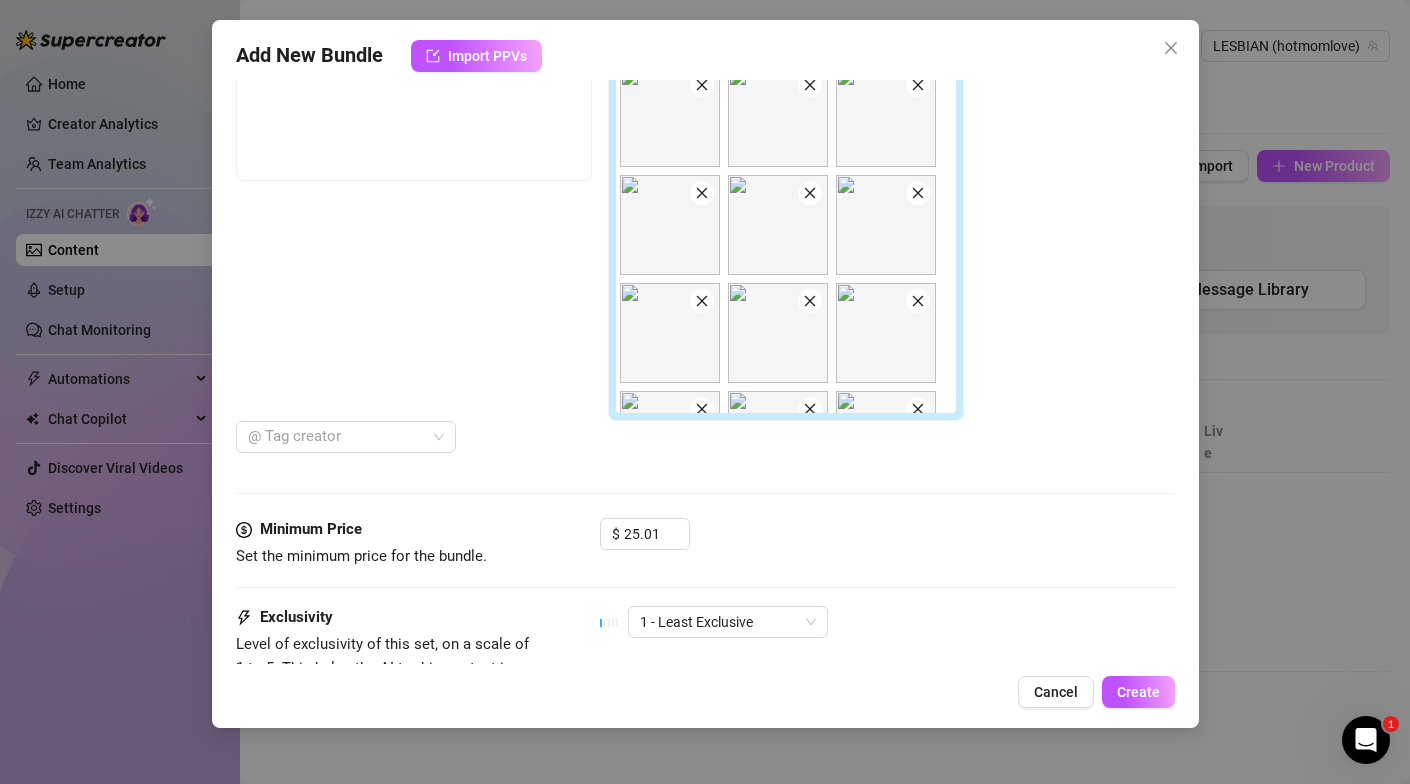 scroll, scrollTop: 887, scrollLeft: 0, axis: vertical 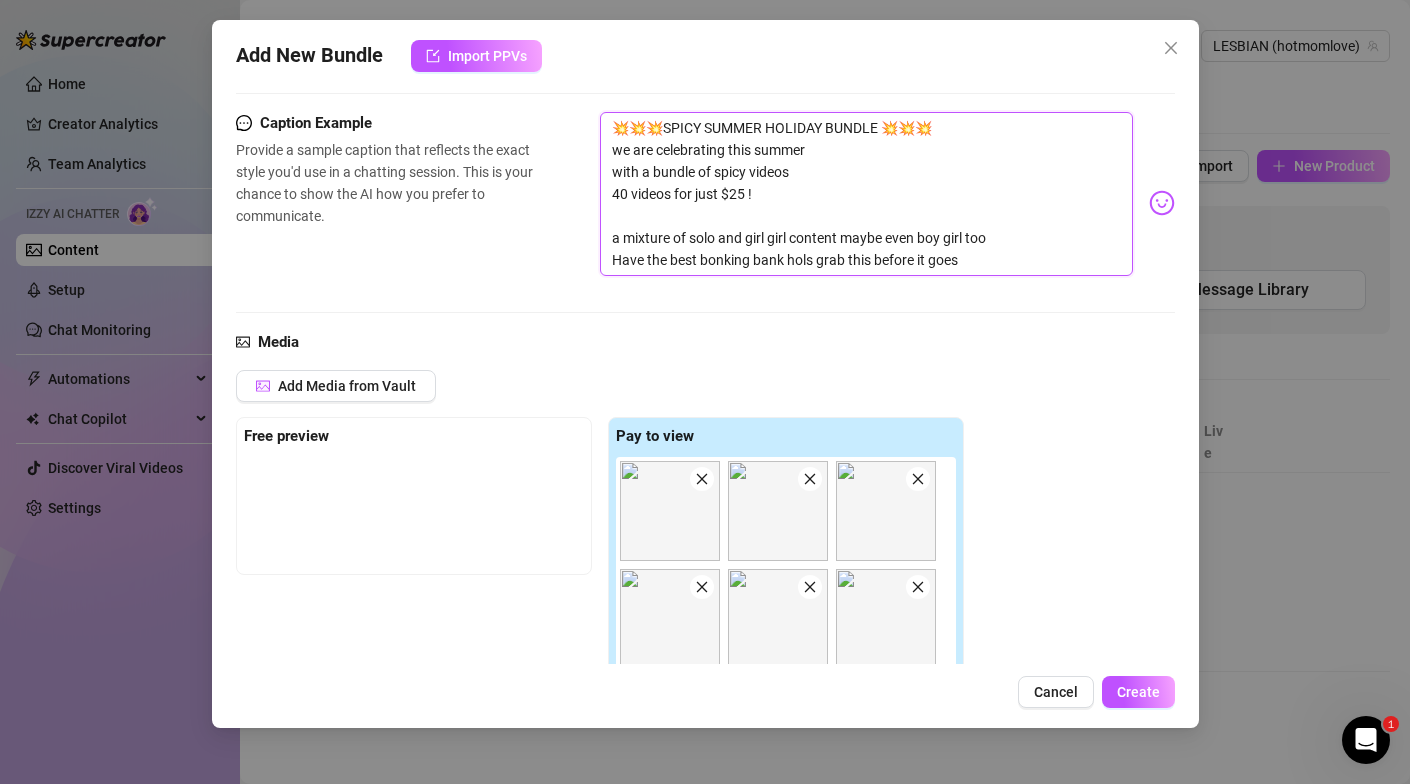 drag, startPoint x: 885, startPoint y: 240, endPoint x: 842, endPoint y: 237, distance: 43.104523 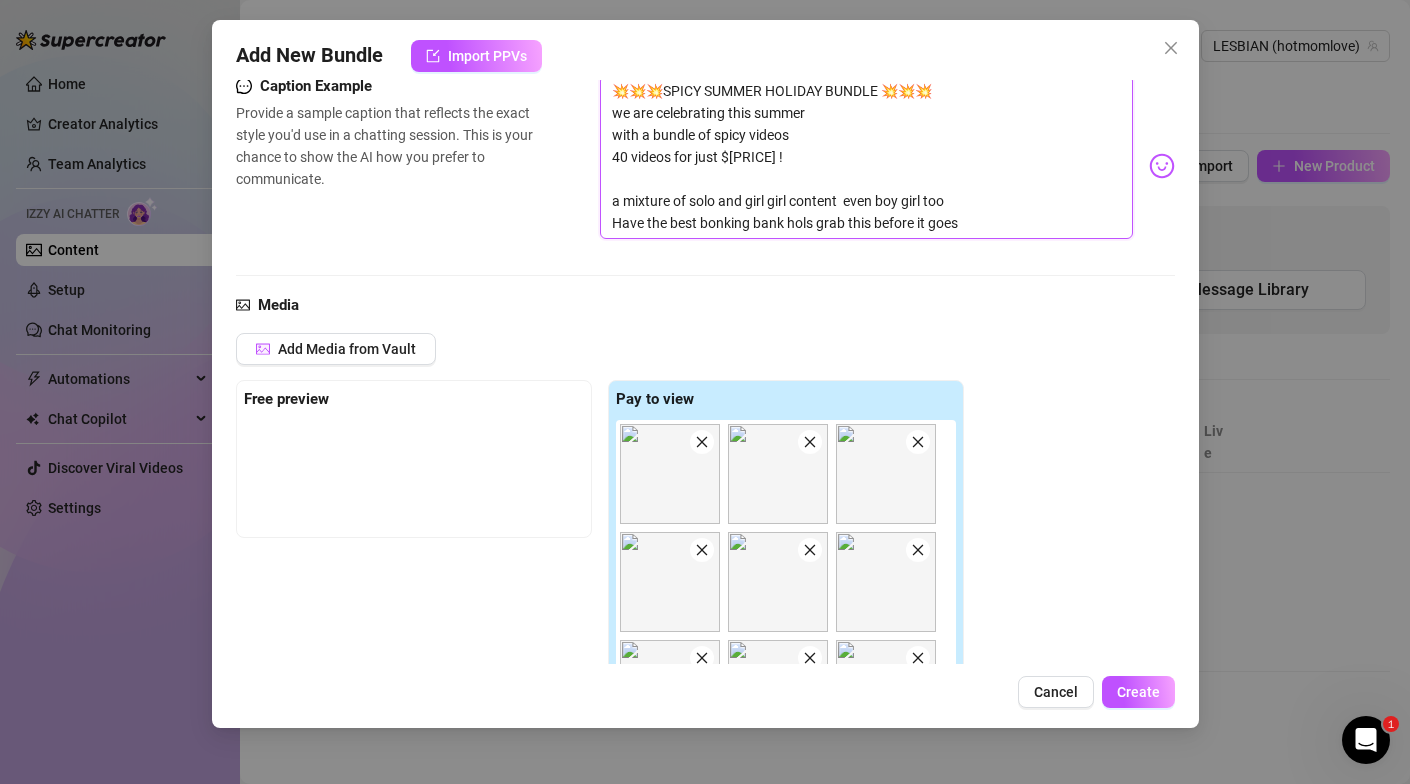scroll, scrollTop: 502, scrollLeft: 0, axis: vertical 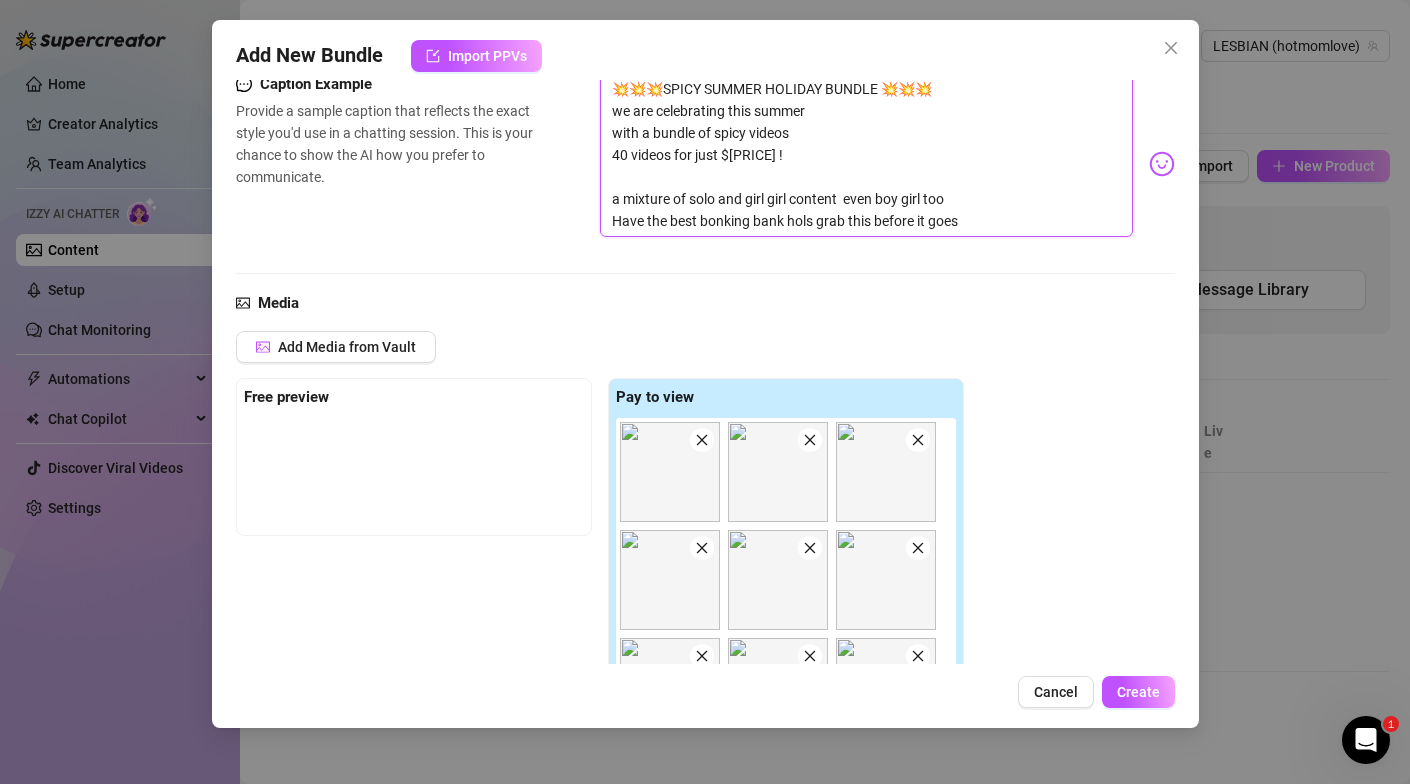 drag, startPoint x: 668, startPoint y: 220, endPoint x: 782, endPoint y: 218, distance: 114.01754 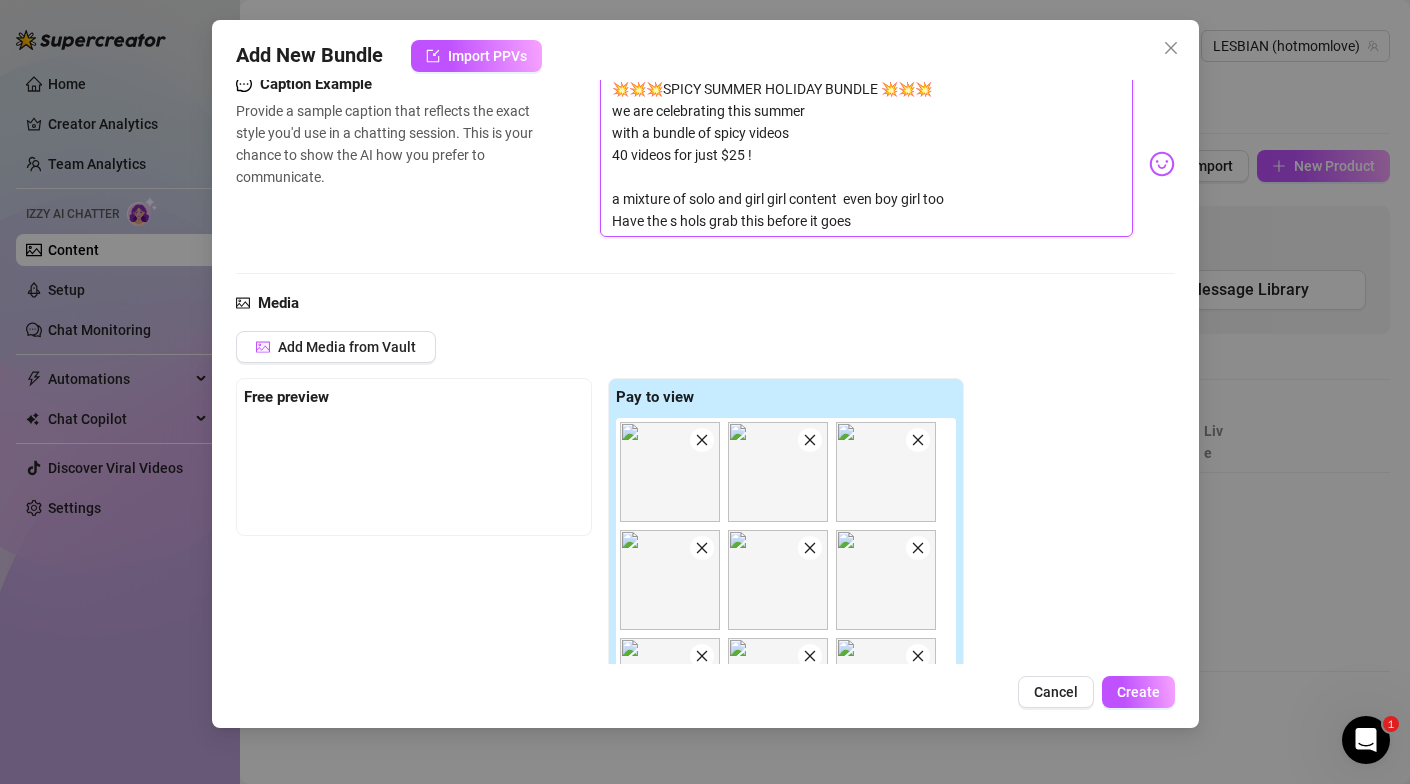 type on "💥💥💥SPICY SUMMER HOLIDAY BUNDLE 💥💥💥
we are celebrating this summer
with a bundle of spicy videos
40 videos for just $25 !
a mixture of solo and girl girl content  even boy girl too
Have the su hols grab this before it goes" 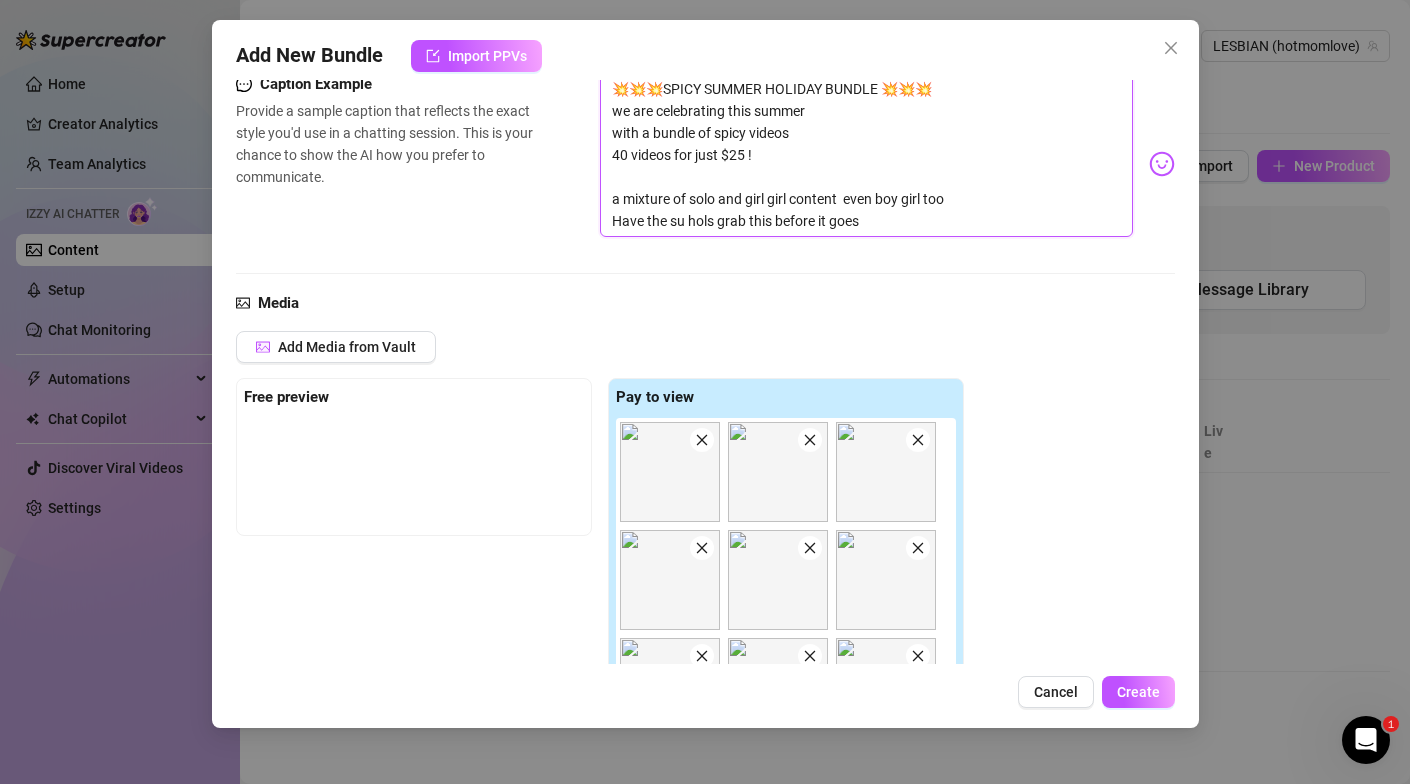 type on "💥💥💥SPICY SUMMER HOLIDAY BUNDLE 💥💥💥
we are celebrating this summer
with a bundle of spicy videos
40 videos for just $25 !
a mixture of solo and girl girl content  even boy girl too
Have the sum hols grab this before it goes" 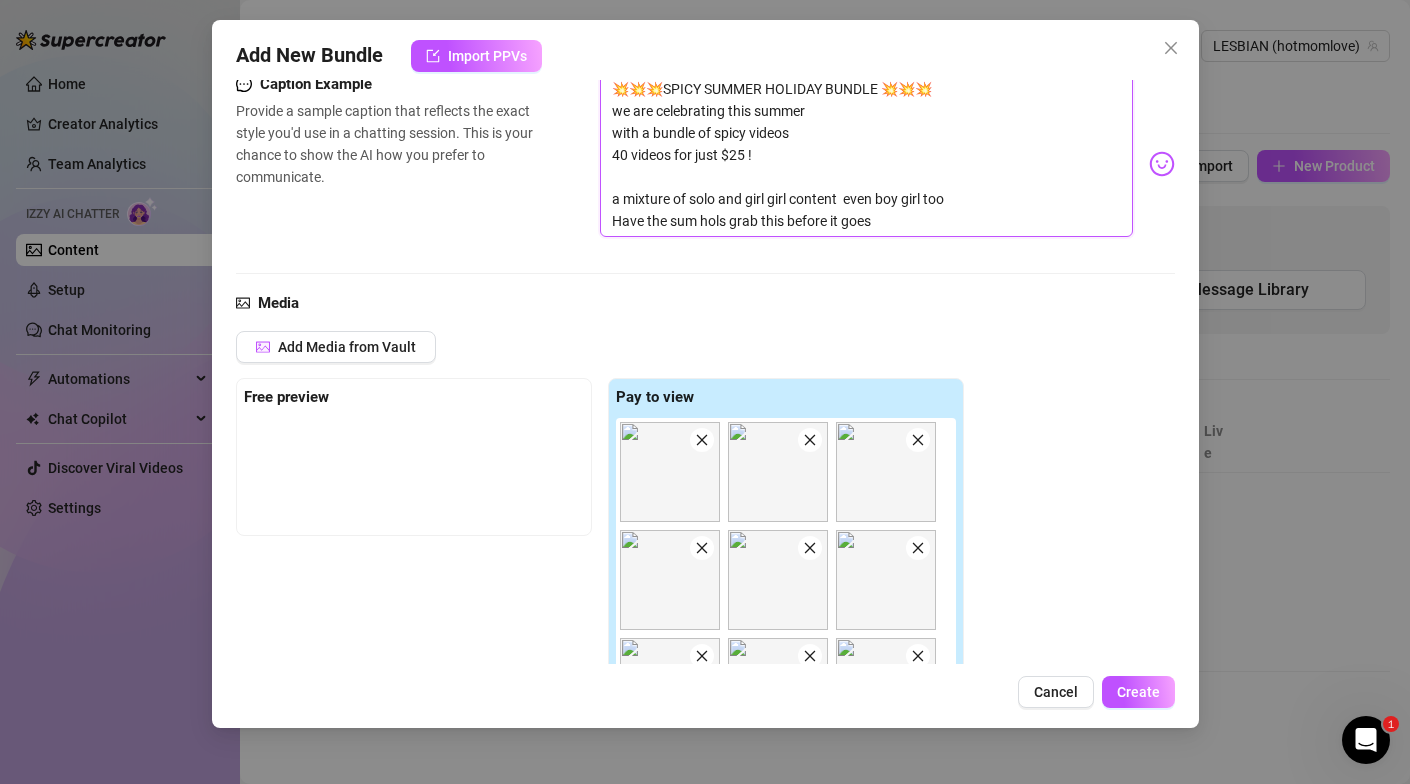 type on "💥💥💥SPICY SUMMER HOLIDAY BUNDLE 💥💥💥
we are celebrating this summer
with a bundle of spicy videos
40 videos for just $25 !
a mixture of solo and girl girl content  even boy girl too
Have the summ hols grab this before it goes" 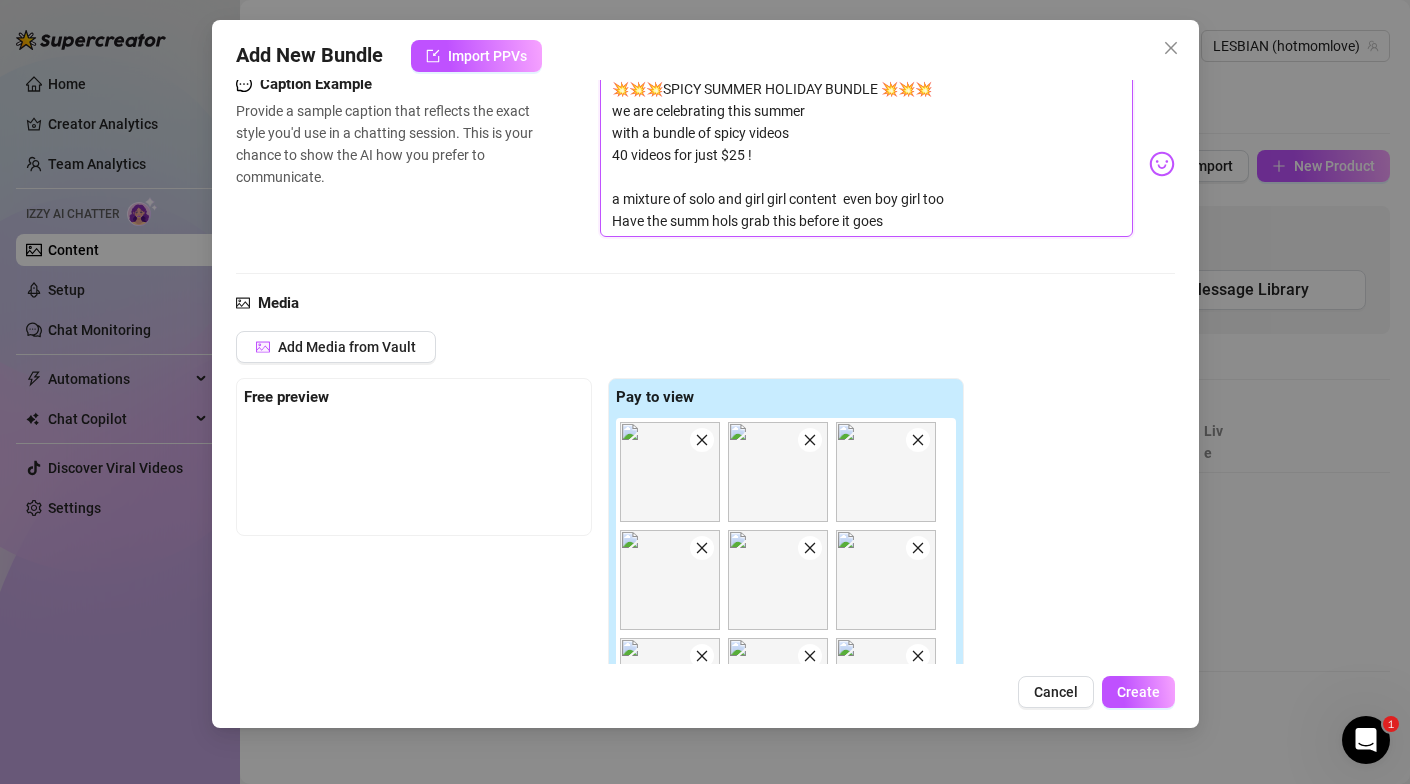type on "💥💥💥SPICY SUMMER HOLIDAY BUNDLE 💥💥💥
we are celebrating this summer
with a bundle of spicy videos
40 videos for just $25 !
a mixture of solo and girl girl content  even boy girl too
Have the summe hols grab this before it goes" 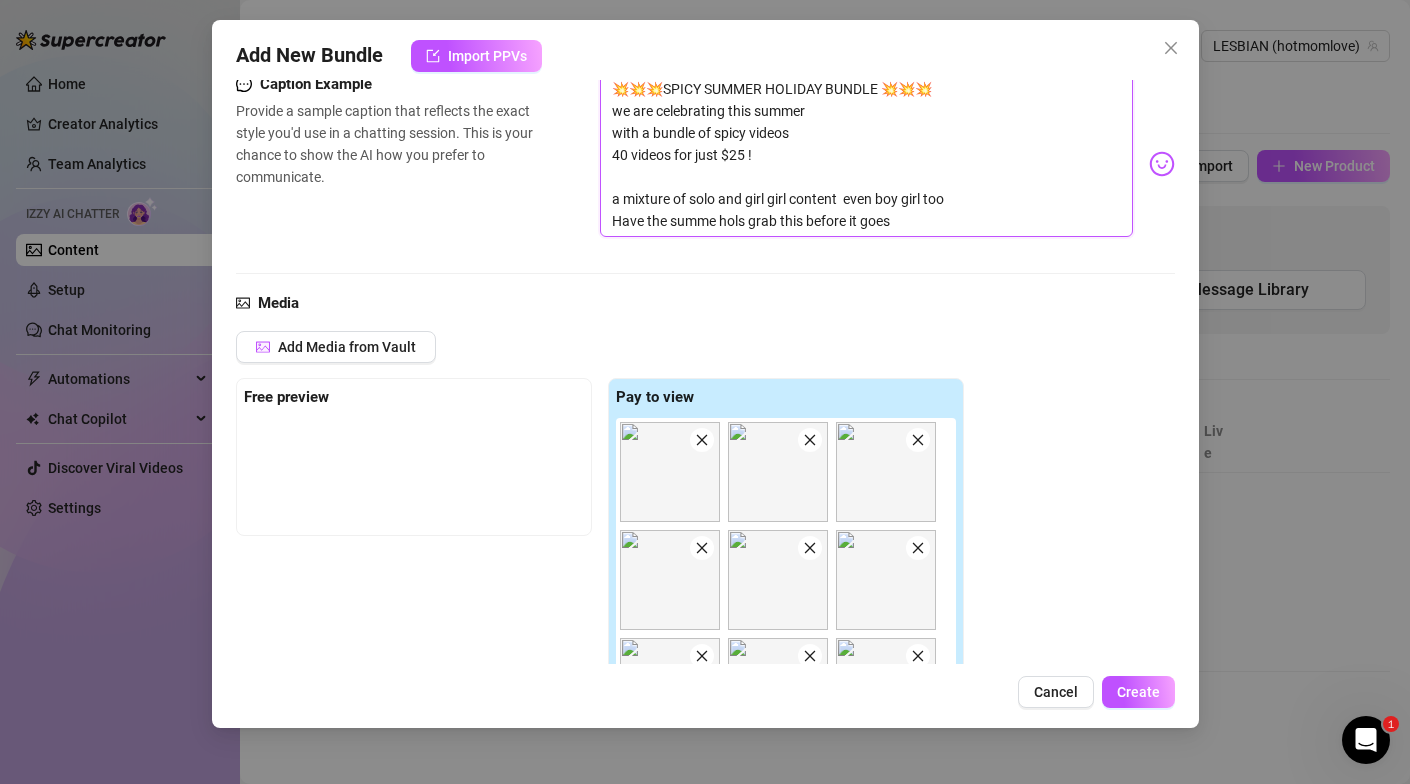 type on "💥💥💥SPICY SUMMER HOLIDAY BUNDLE 💥💥💥
we are celebrating this summer
with a bundle of spicy videos
40 videos for just $25 !
a mixture of solo and girl girl content  even boy girl too
Have the summer hols grab this before it goes" 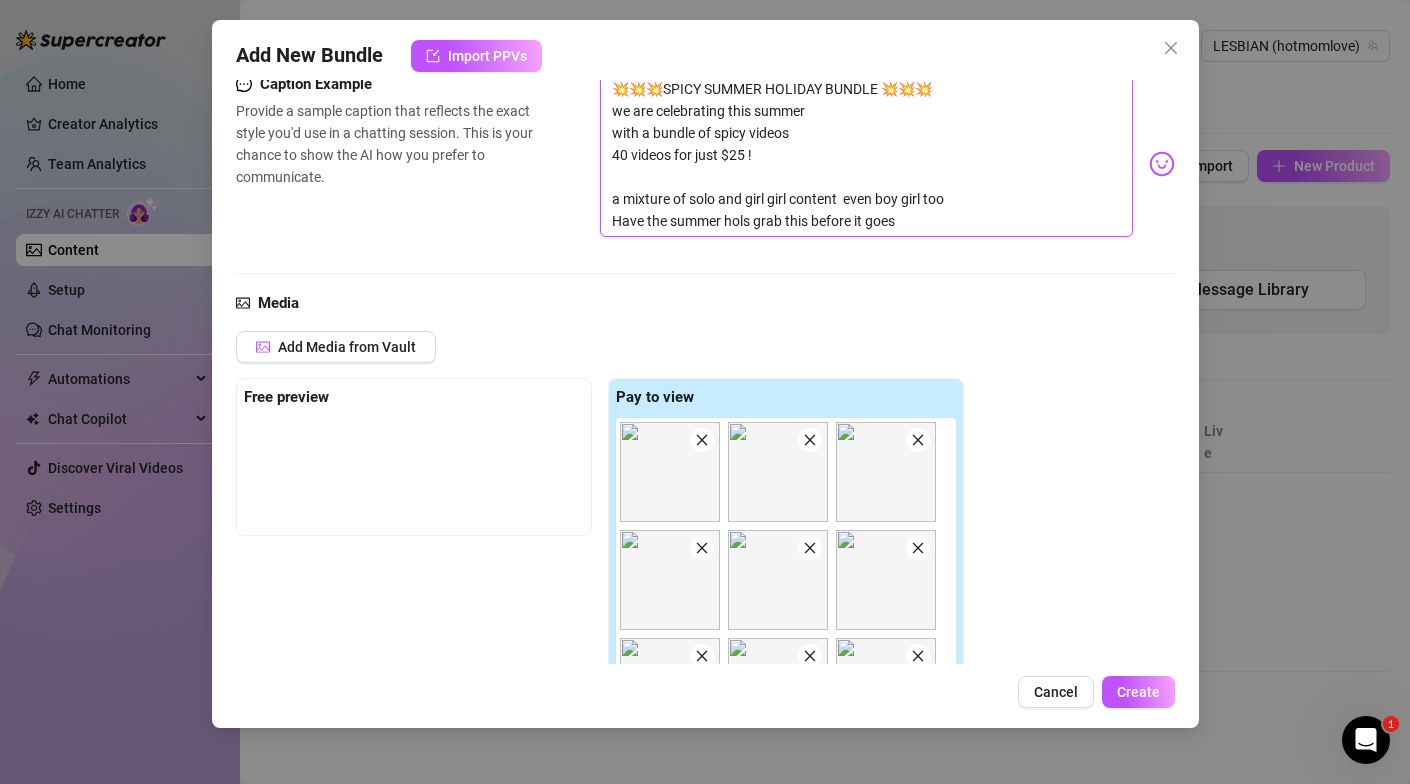 drag, startPoint x: 756, startPoint y: 221, endPoint x: 590, endPoint y: 224, distance: 166.0271 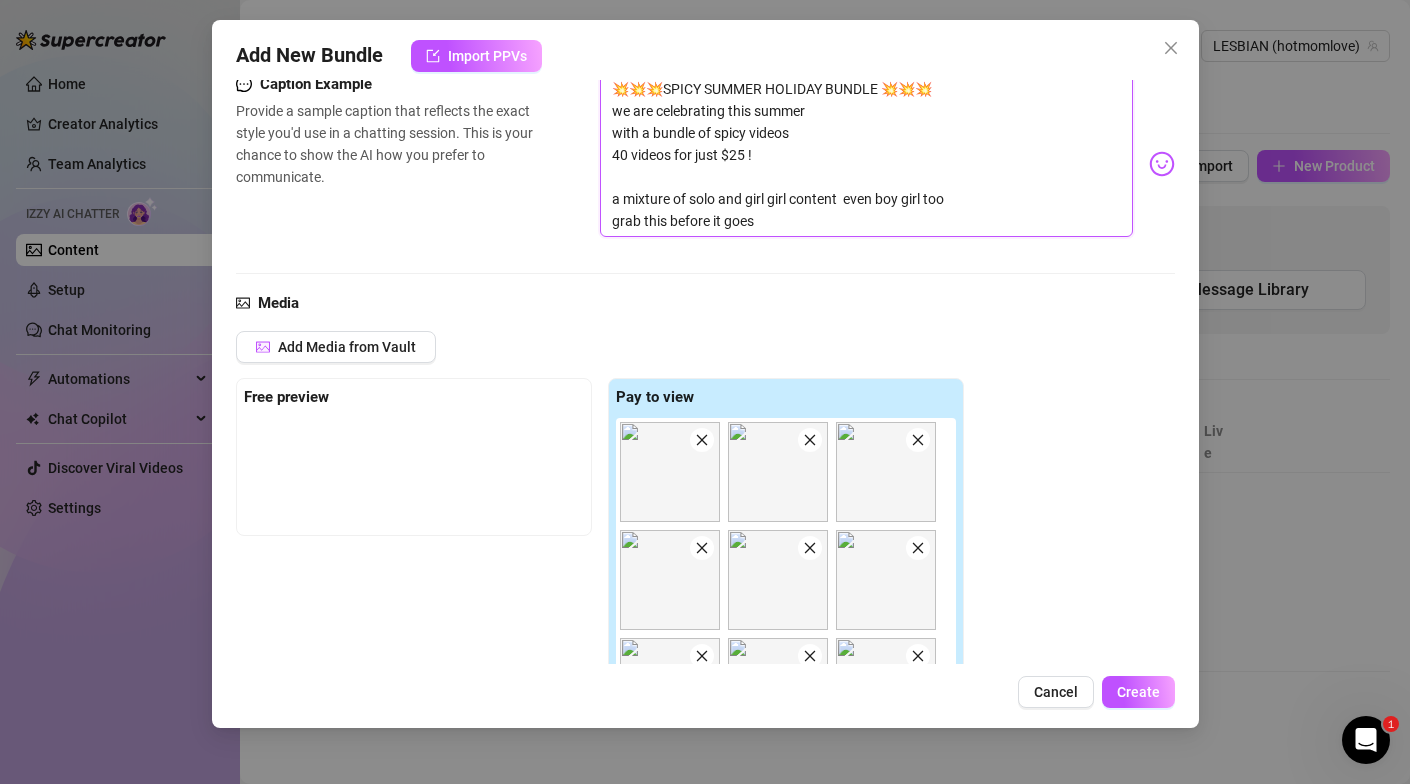 click on "💥💥💥SPICY SUMMER HOLIDAY BUNDLE 💥💥💥
we are celebrating this summer
with a bundle of spicy videos
40 videos for just $25 !
a mixture of solo and girl girl content  even boy girl too
grab this before it goes" at bounding box center [866, 155] 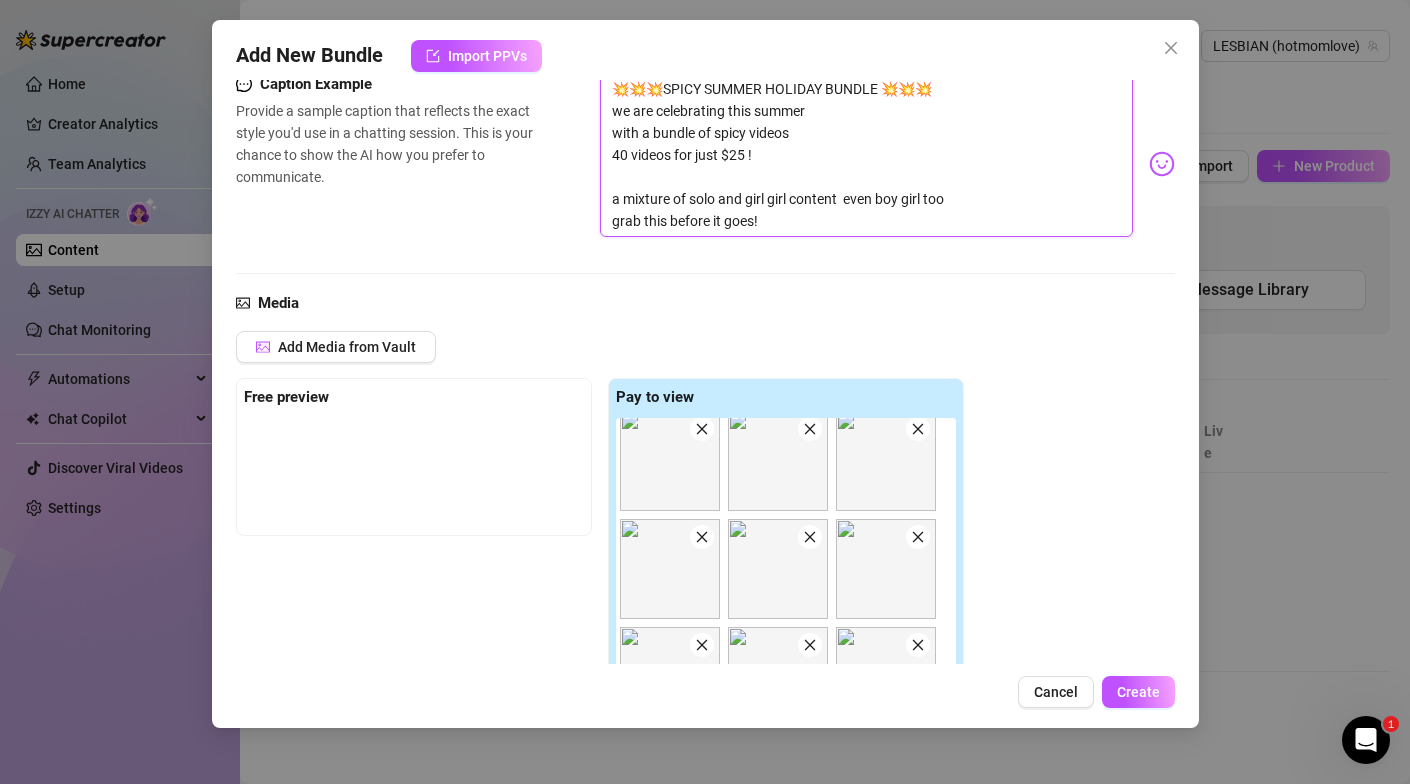 scroll, scrollTop: 454, scrollLeft: 0, axis: vertical 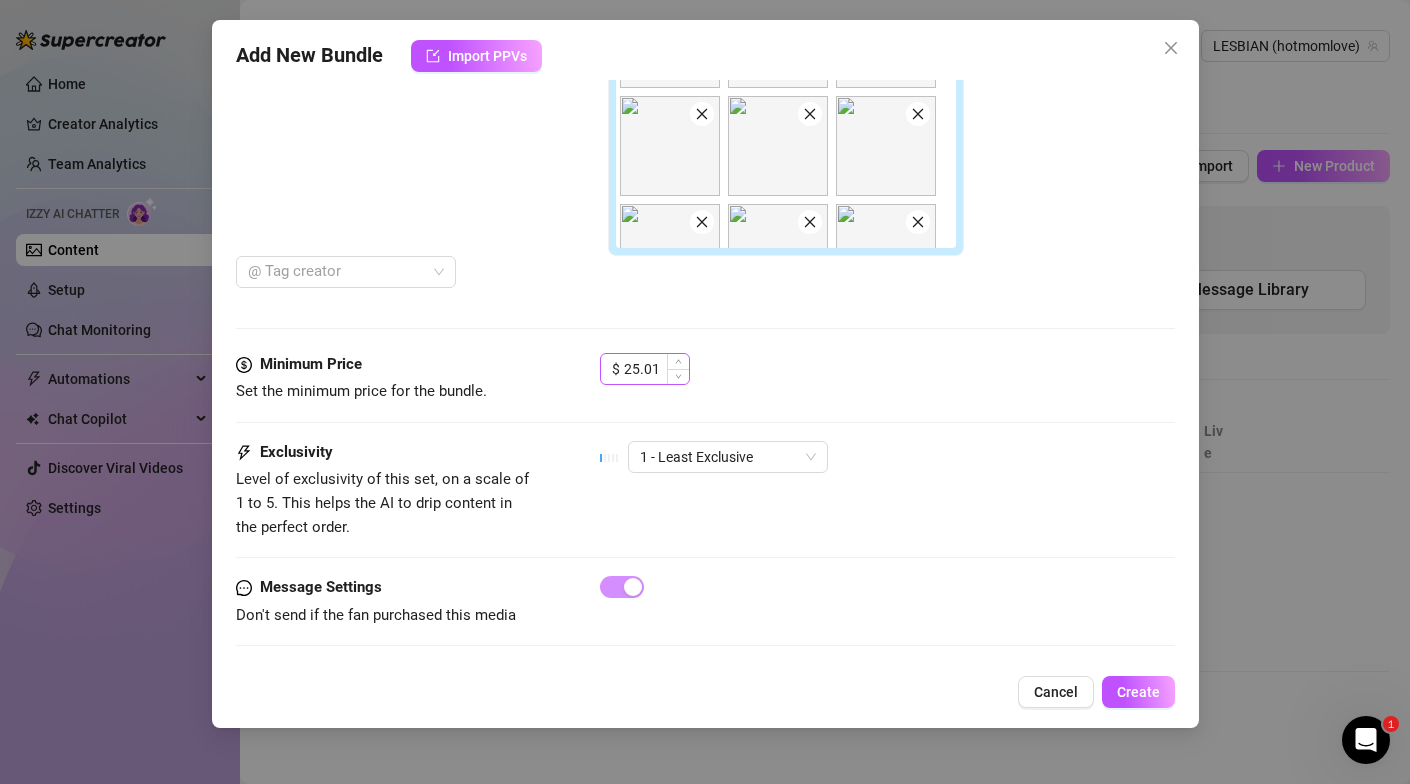 type on "💥💥💥SPICY SUMMER HOLIDAY BUNDLE 💥💥💥
we are celebrating this summer
with a bundle of spicy videos
40 videos for just $25 !
a mixture of solo and girl girl content  even boy girl too
grab this before it goes!" 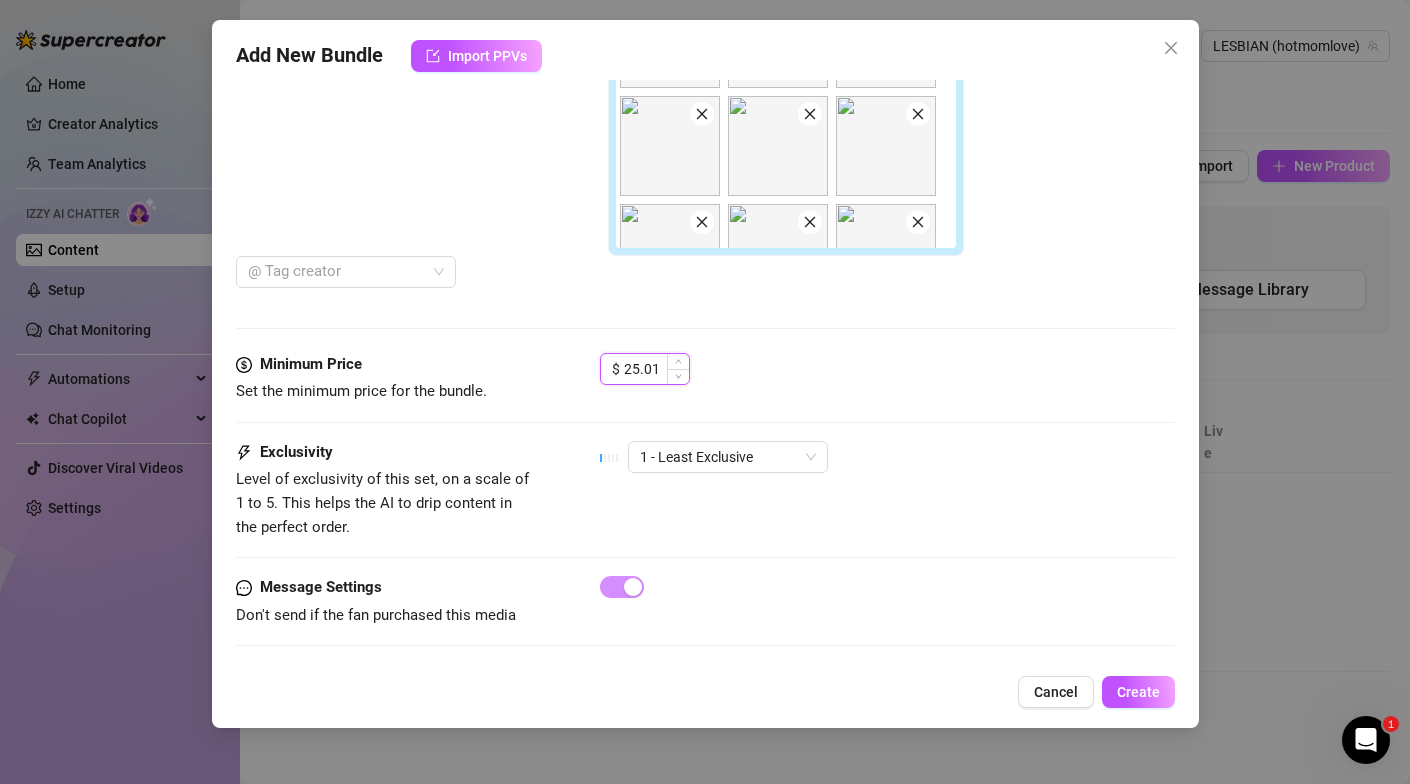 click on "25.01" at bounding box center [656, 369] 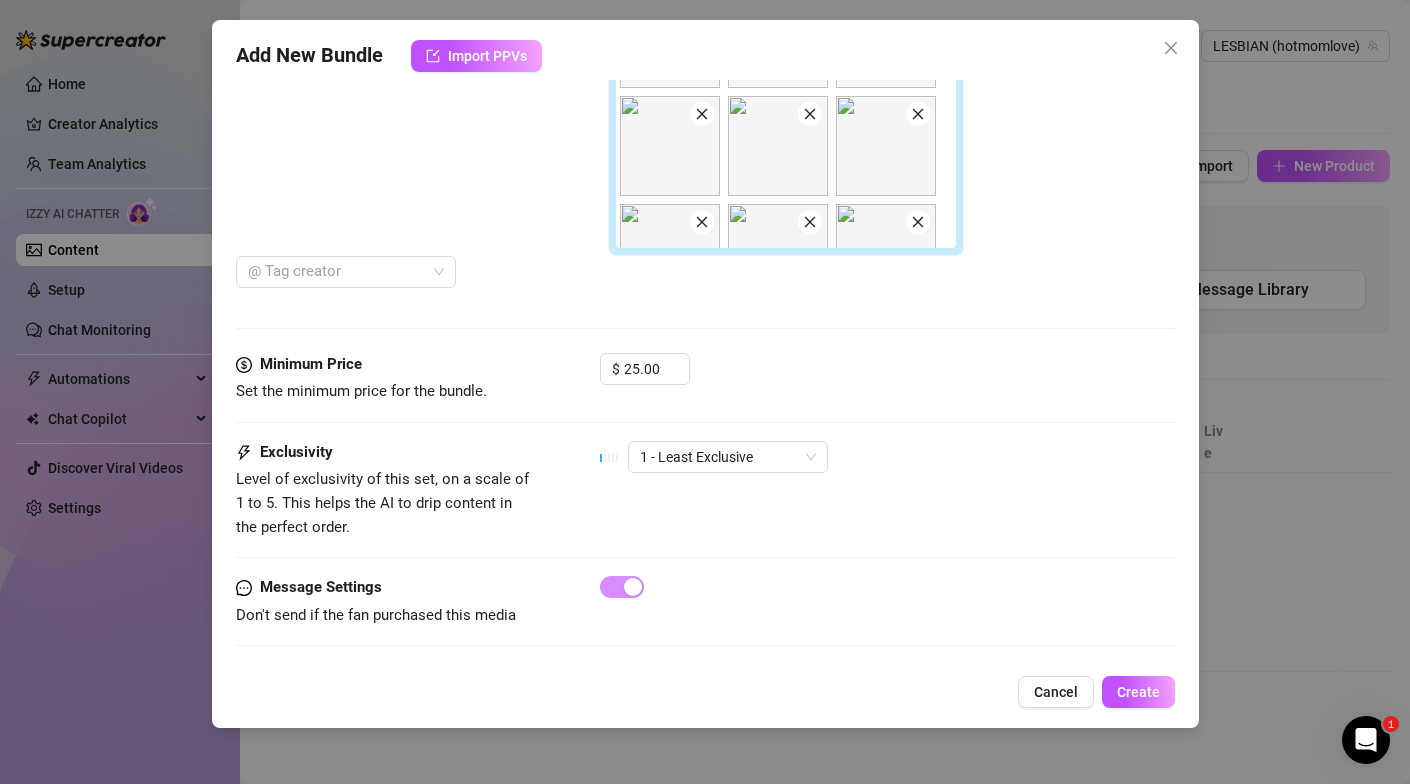 type on "25" 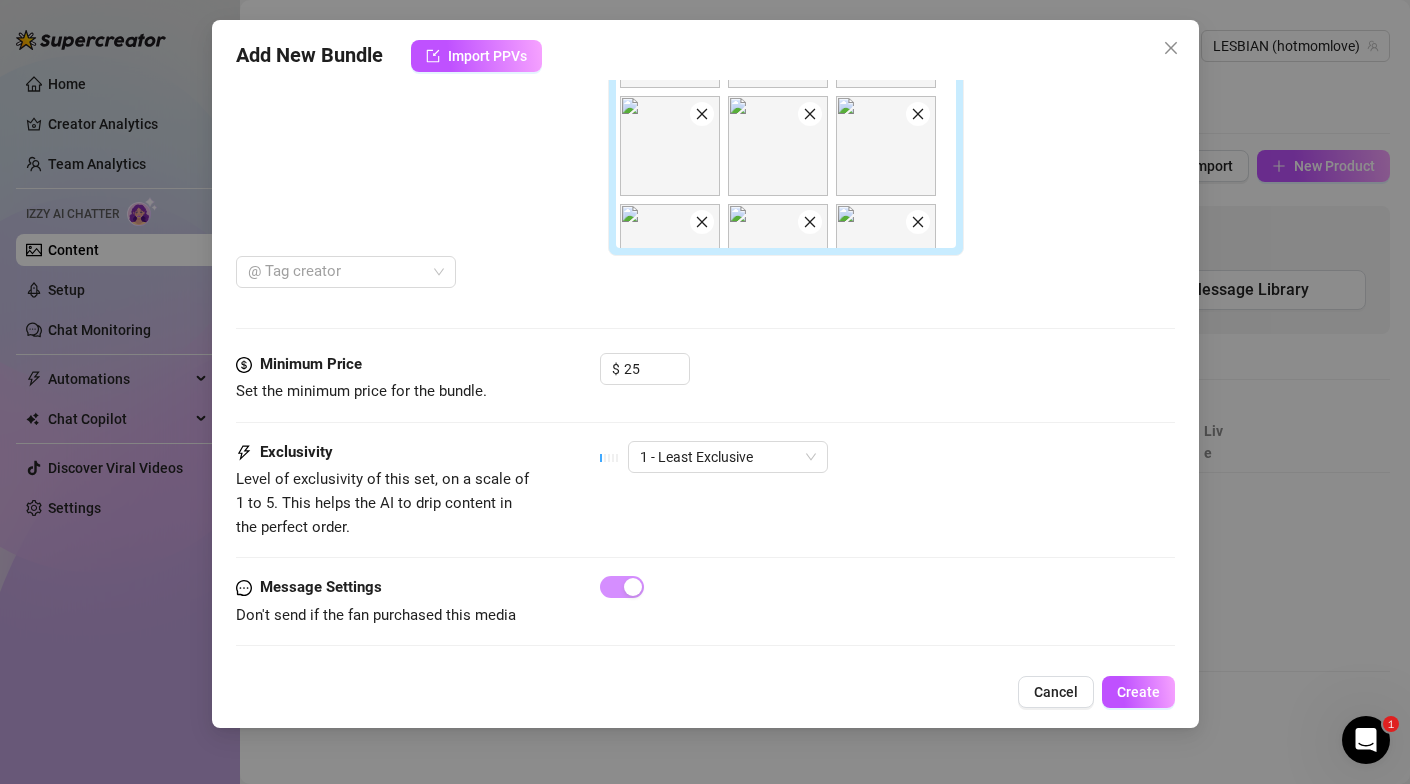 click on "$ 25" at bounding box center (887, 378) 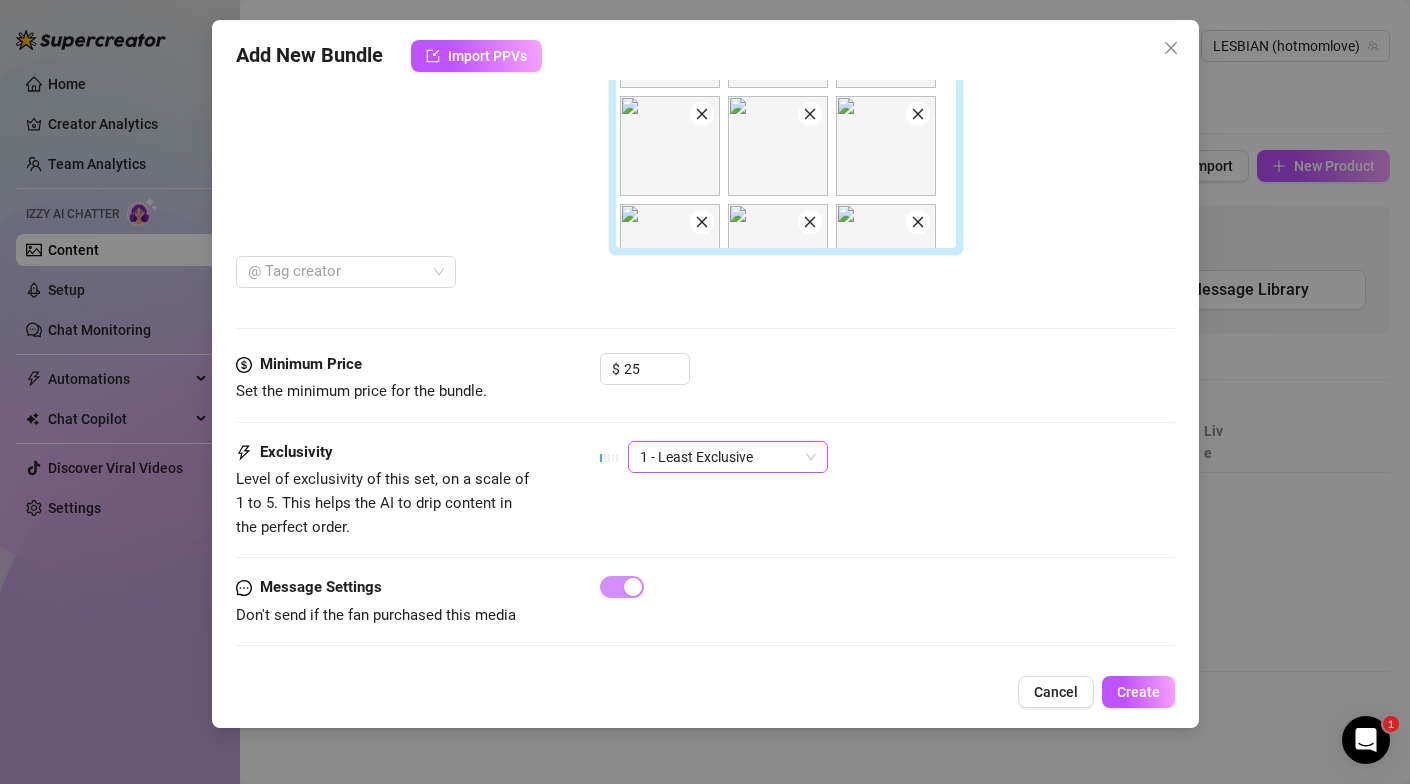 click on "1 - Least Exclusive" at bounding box center [728, 457] 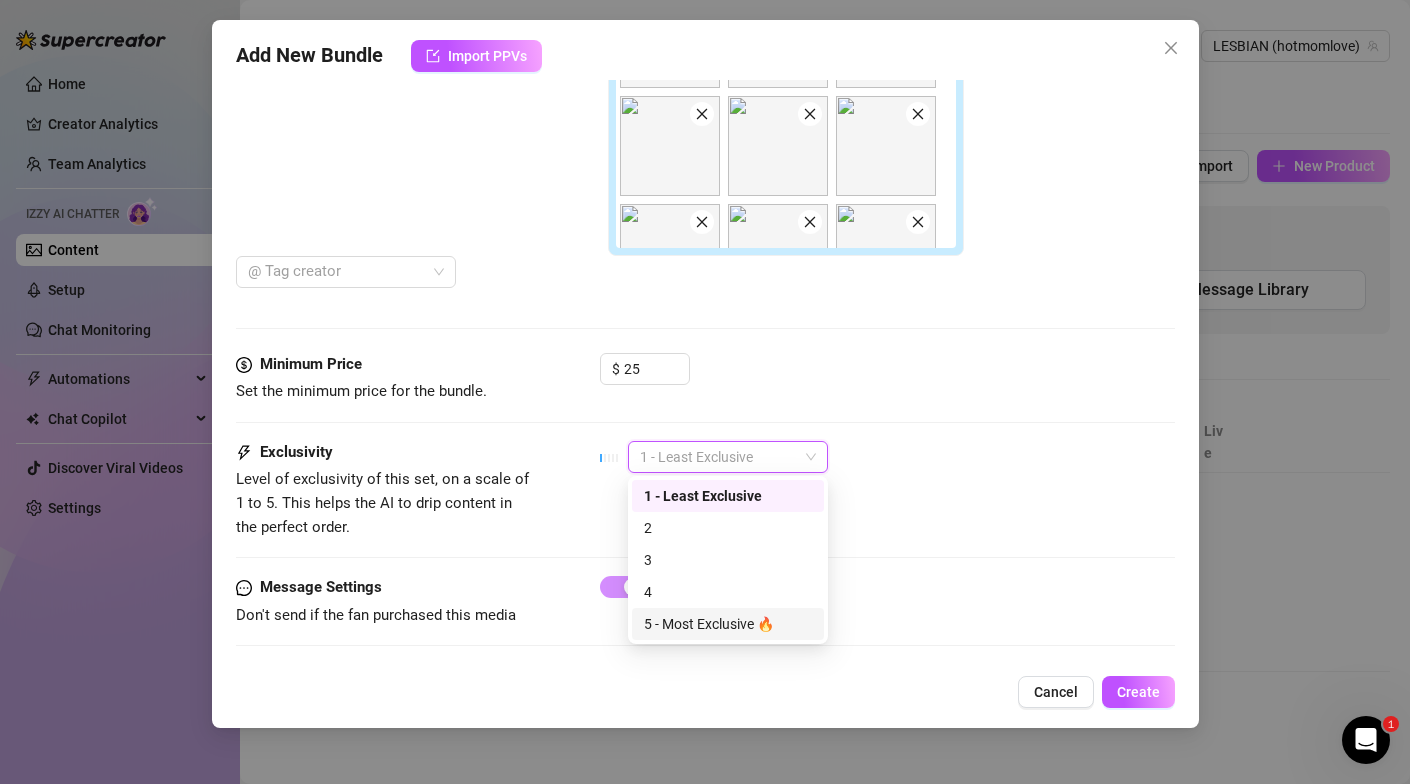 click on "5 - Most Exclusive 🔥" at bounding box center (728, 624) 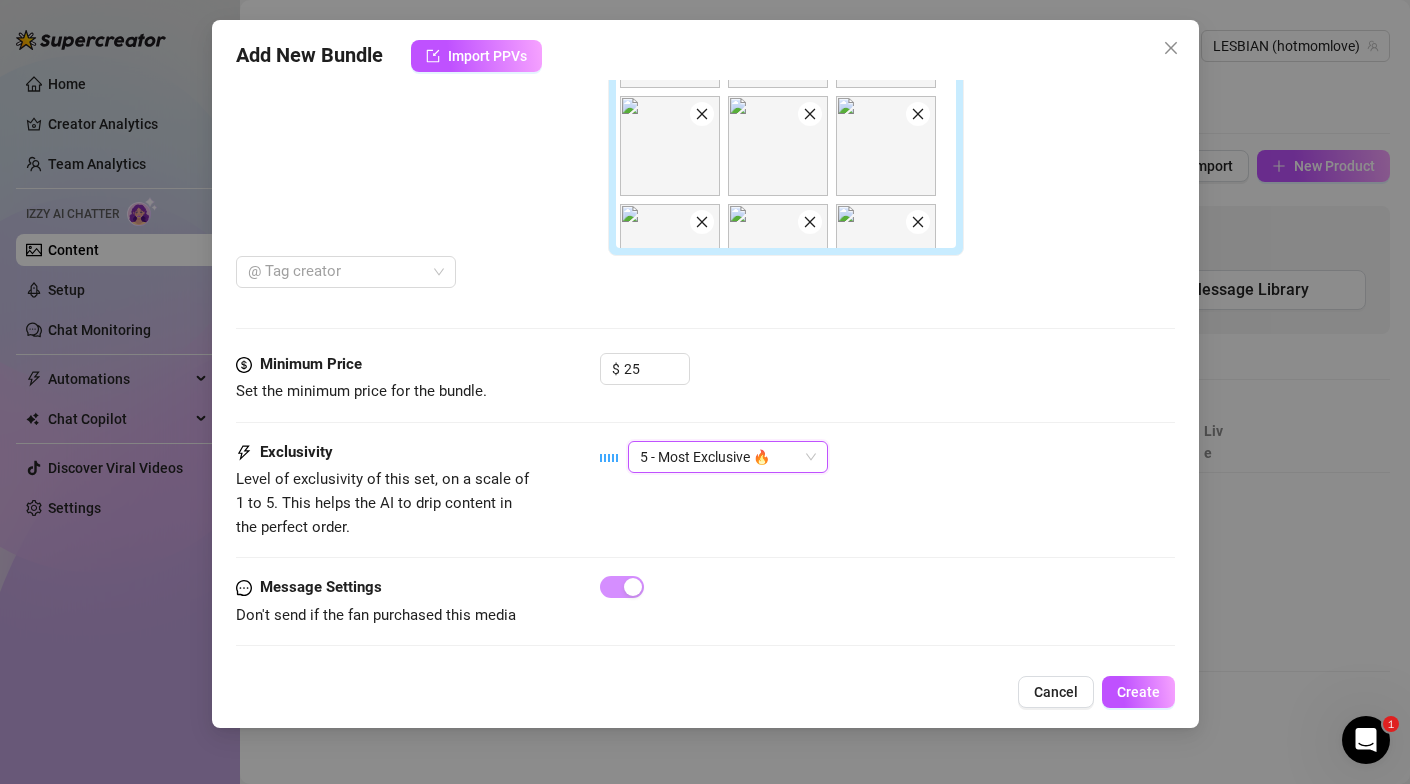 click on "Exclusivity Level of exclusivity of this set, on a scale of 1 to 5. This helps the AI to drip content in the perfect order. 5 - Most Exclusive 🔥 5 - Most Exclusive 🔥" at bounding box center [705, 490] 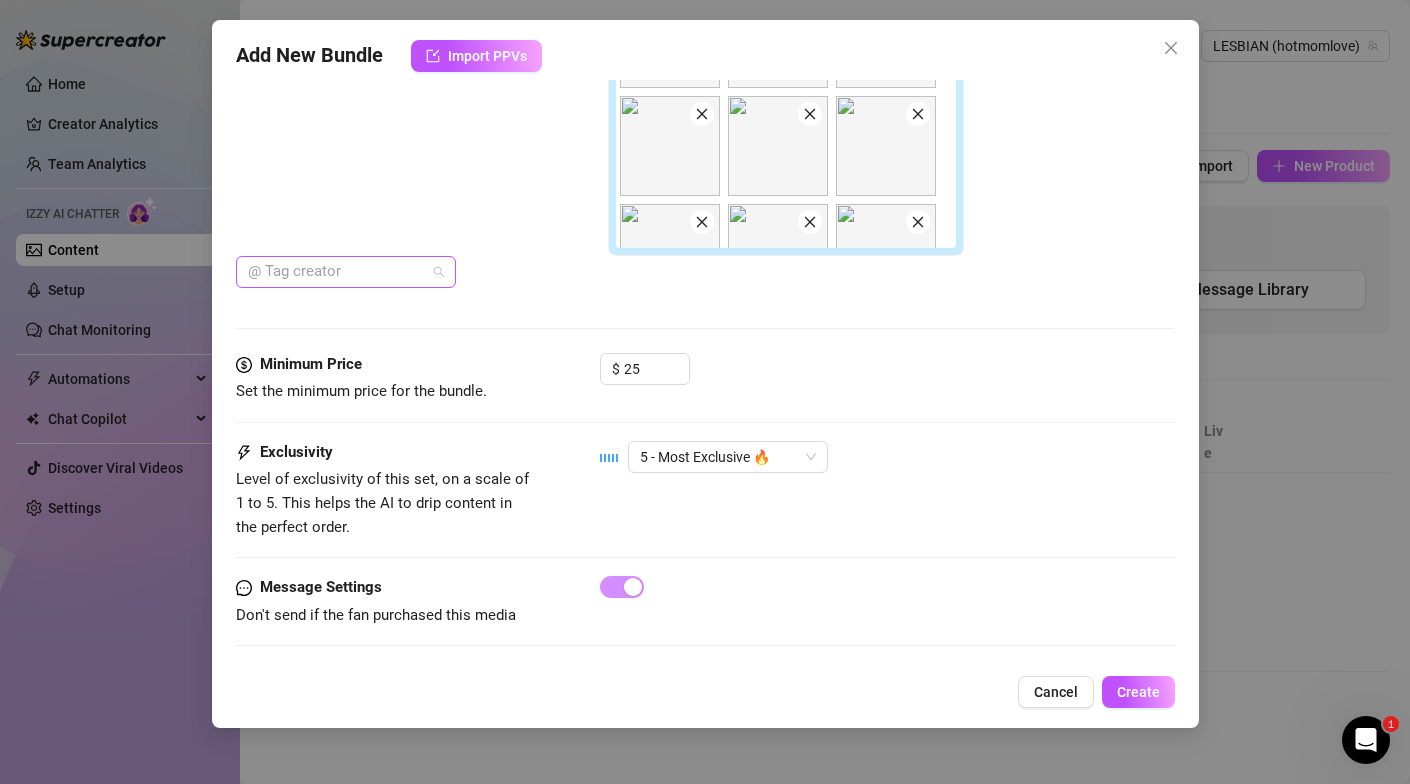 click on "@ Tag creator" at bounding box center [346, 272] 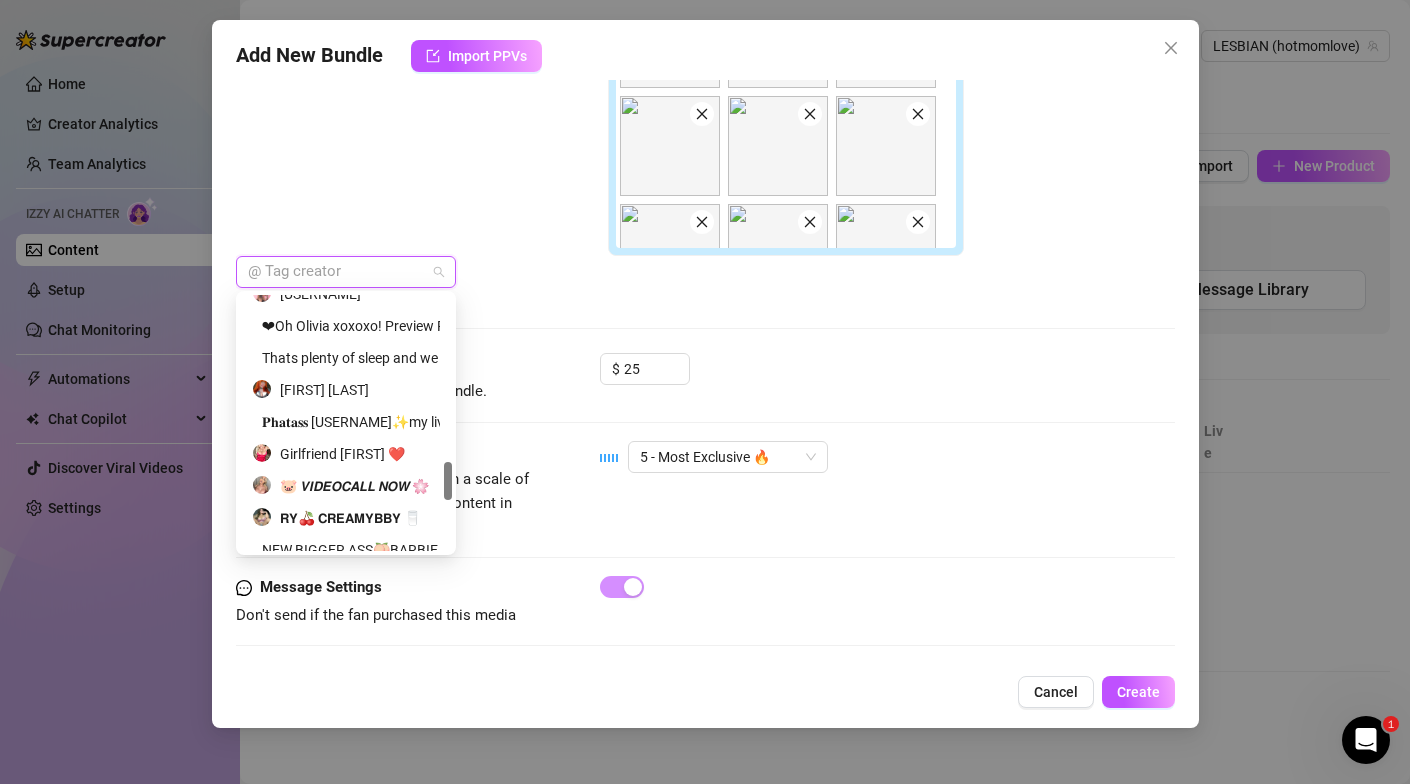 scroll, scrollTop: 1440, scrollLeft: 0, axis: vertical 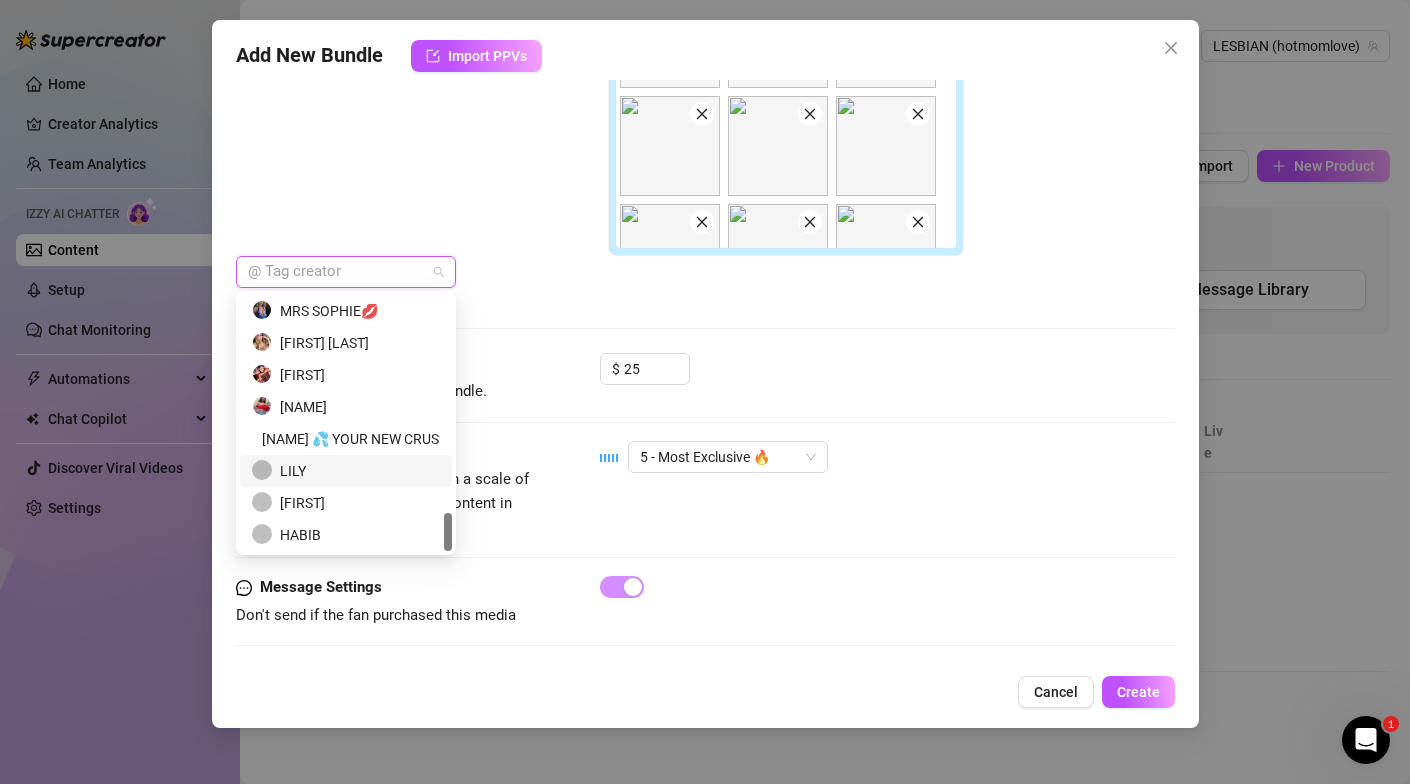 click on "LILY" at bounding box center [346, 471] 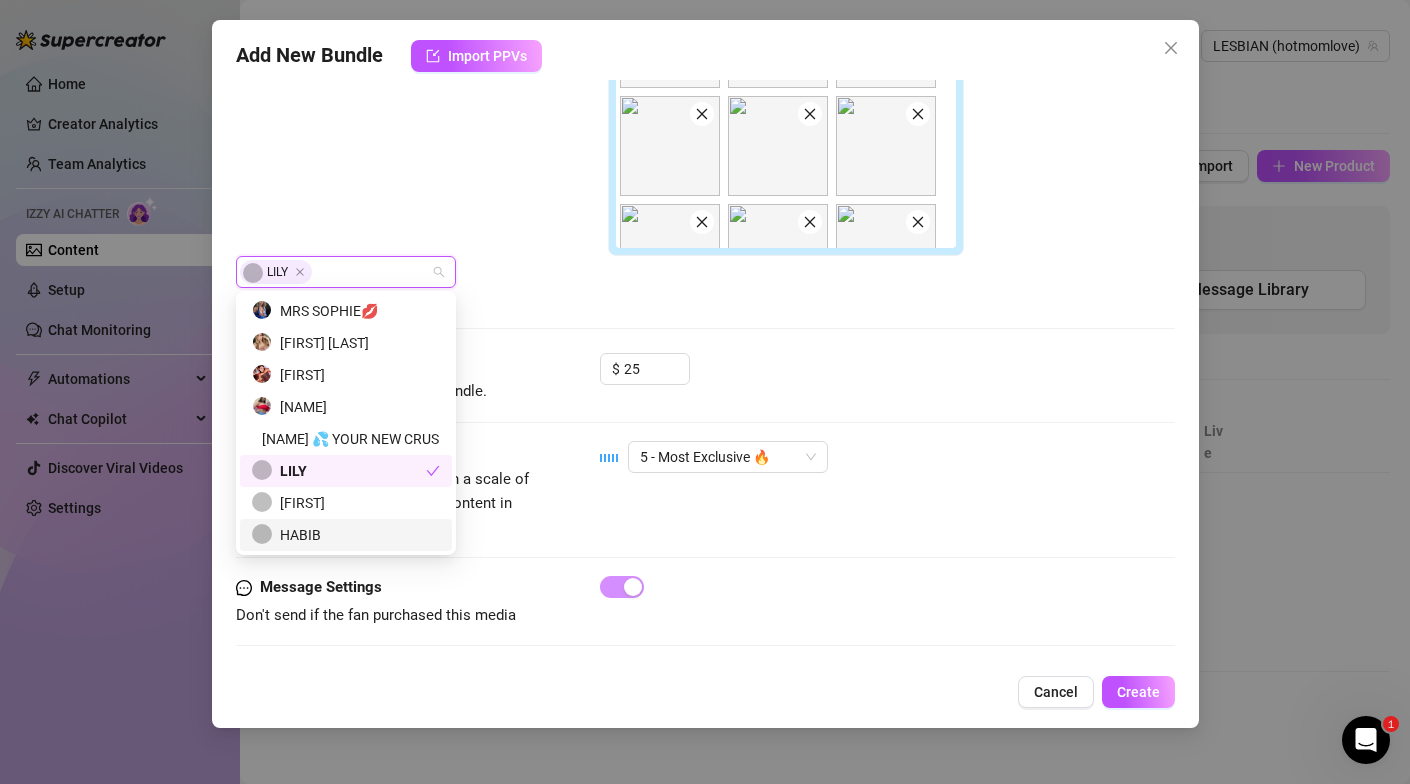 click on "HABIB" at bounding box center (346, 535) 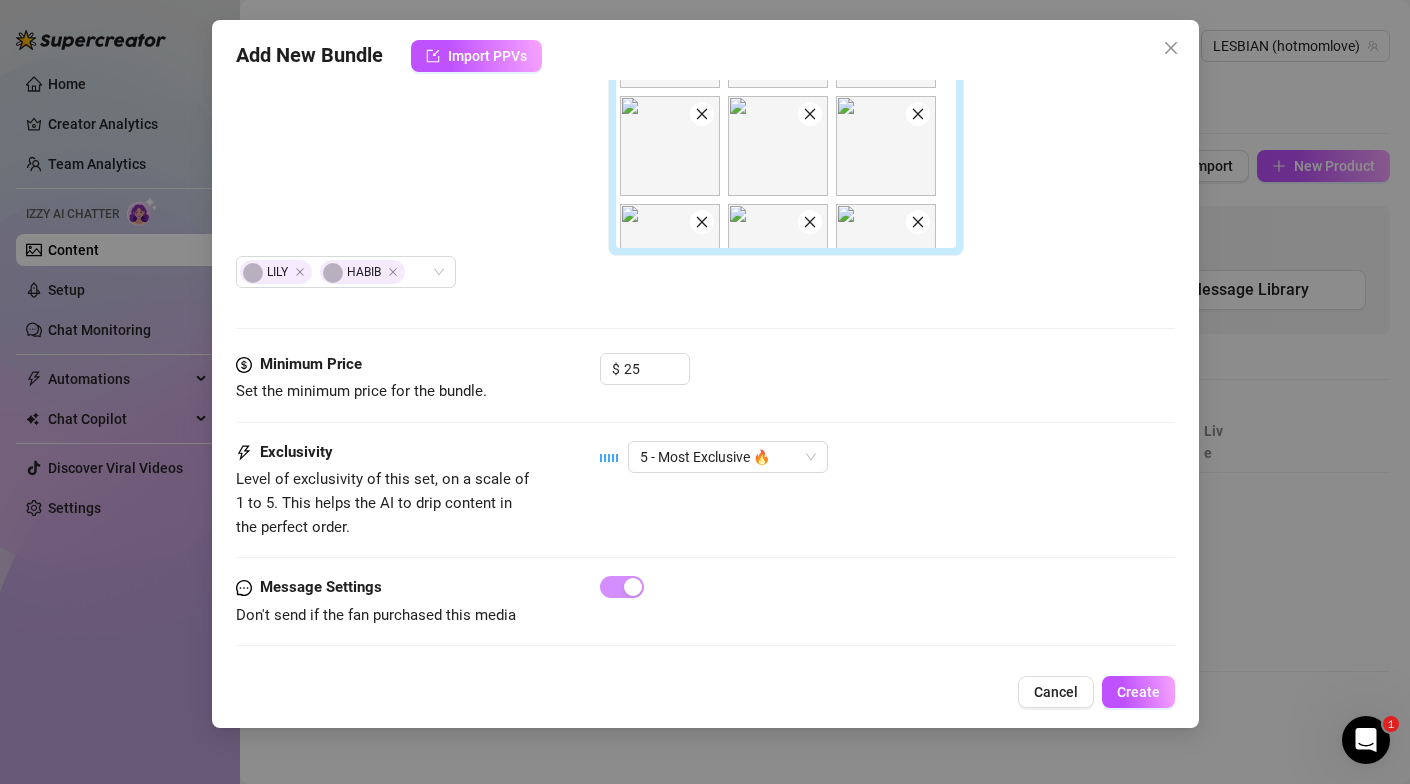 click on "Media Add Media from Vault Free preview Pay to view Image placeholder [NAME]" at bounding box center (705, 62) 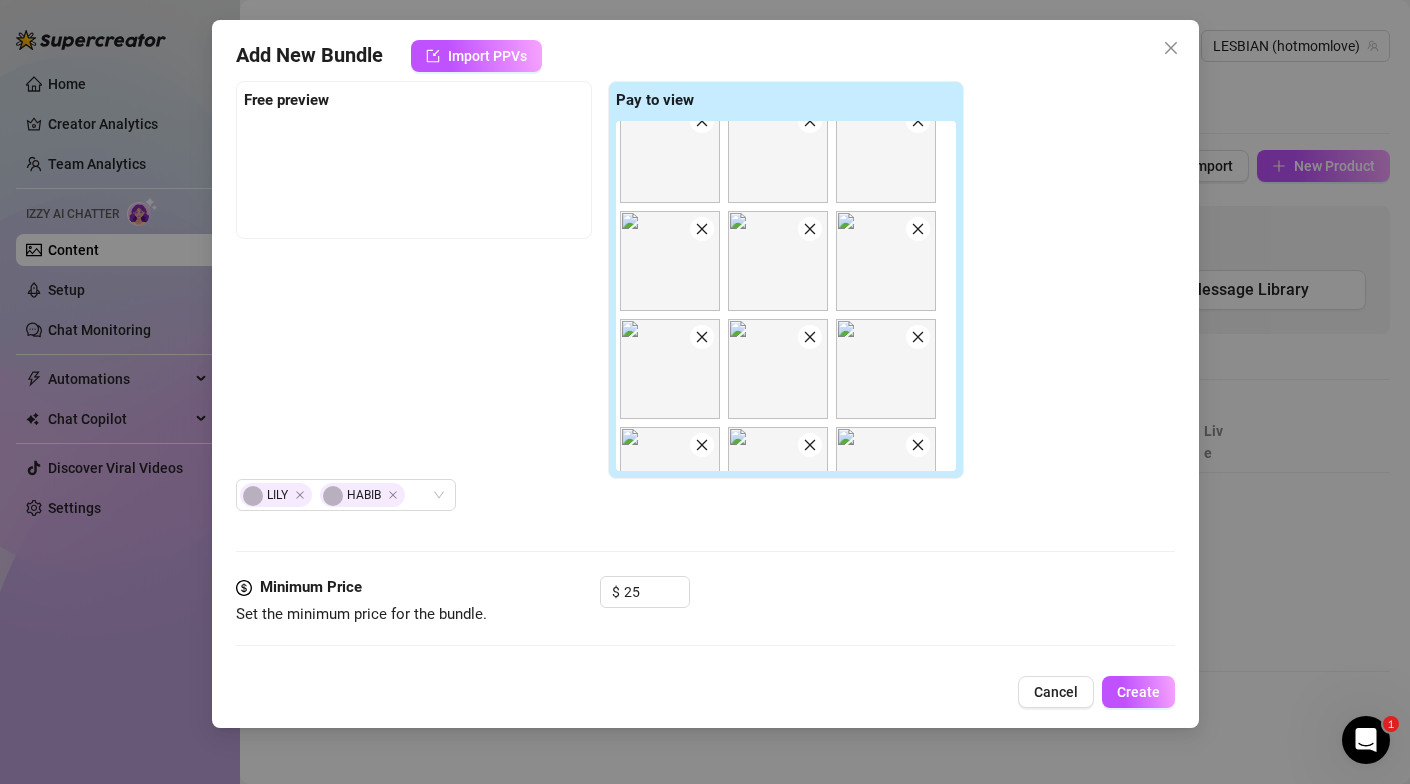 scroll, scrollTop: 750, scrollLeft: 0, axis: vertical 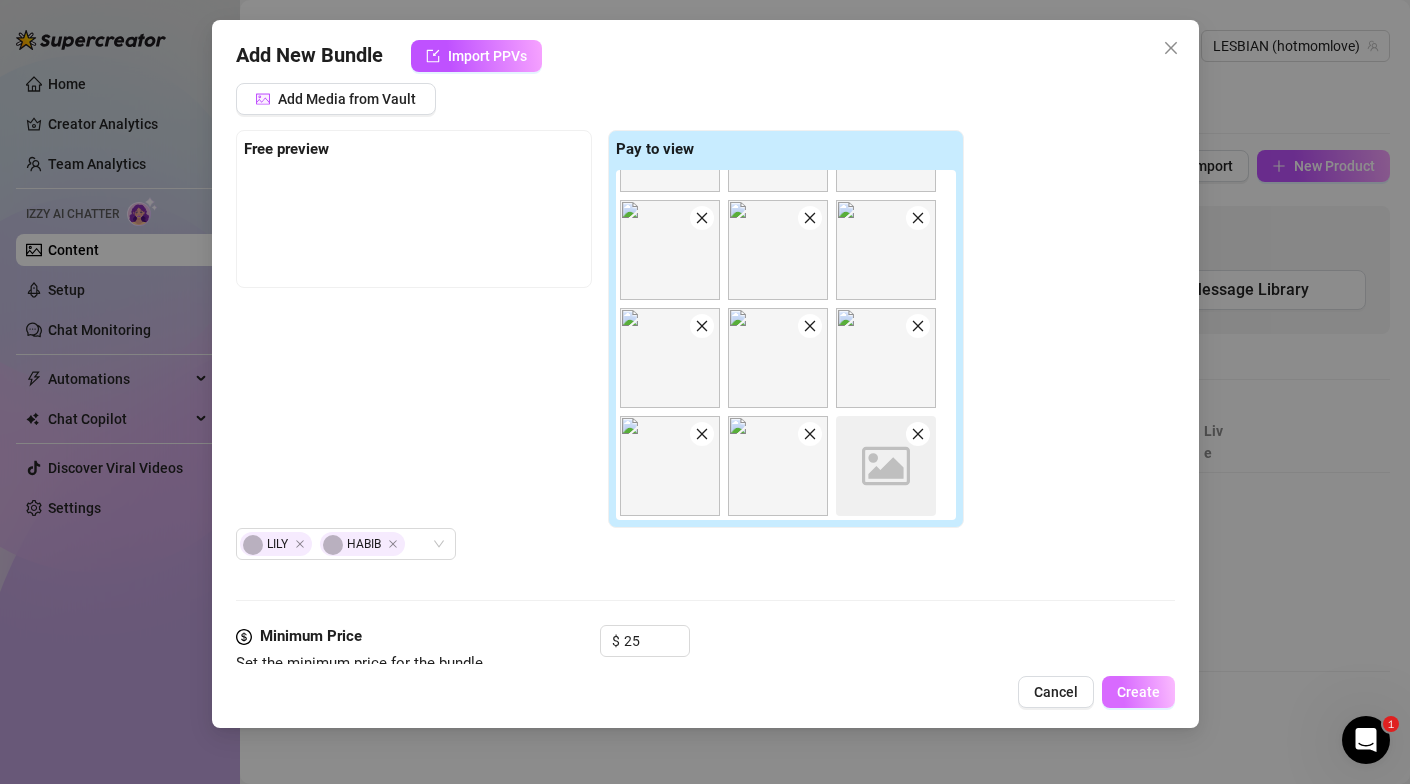 click on "Create" at bounding box center [1138, 692] 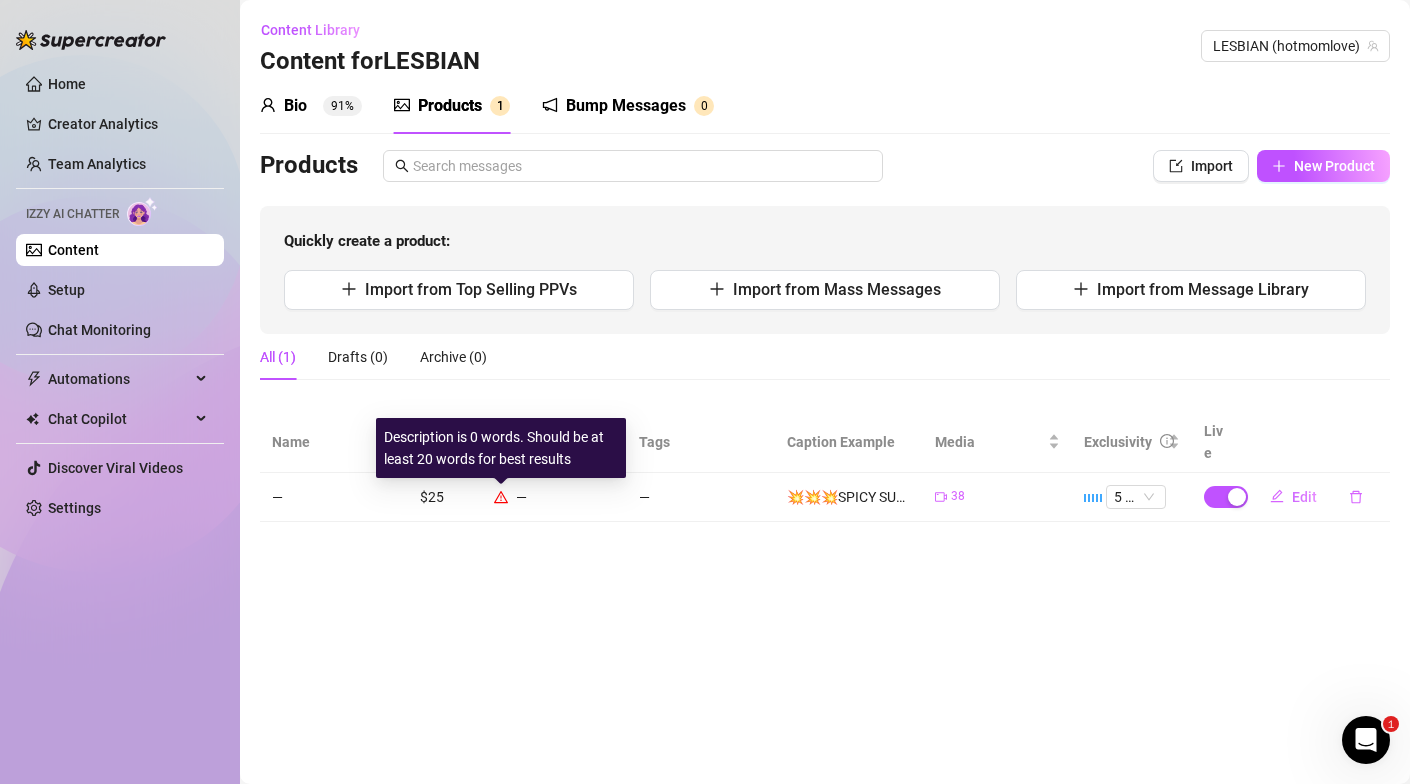 click 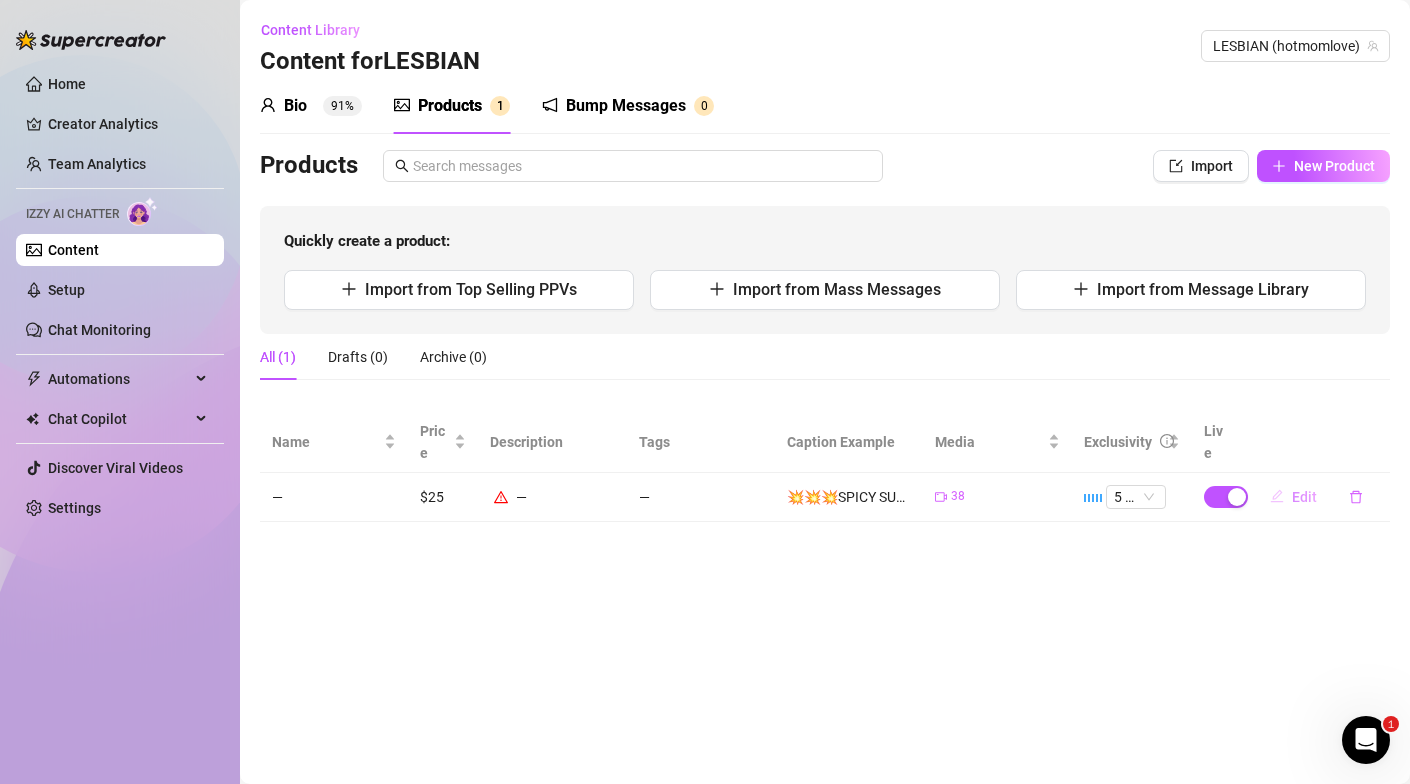 click on "Edit" at bounding box center (1304, 497) 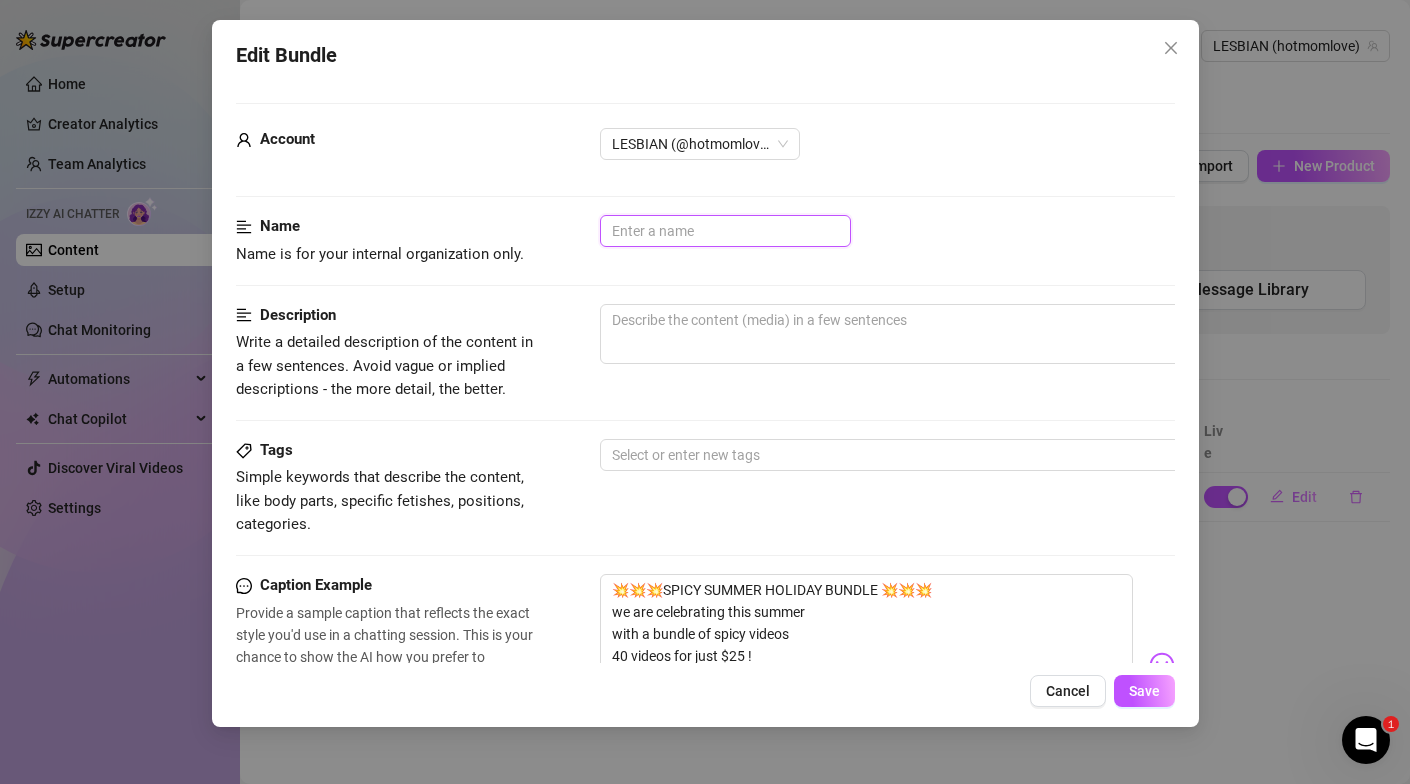 click at bounding box center (725, 231) 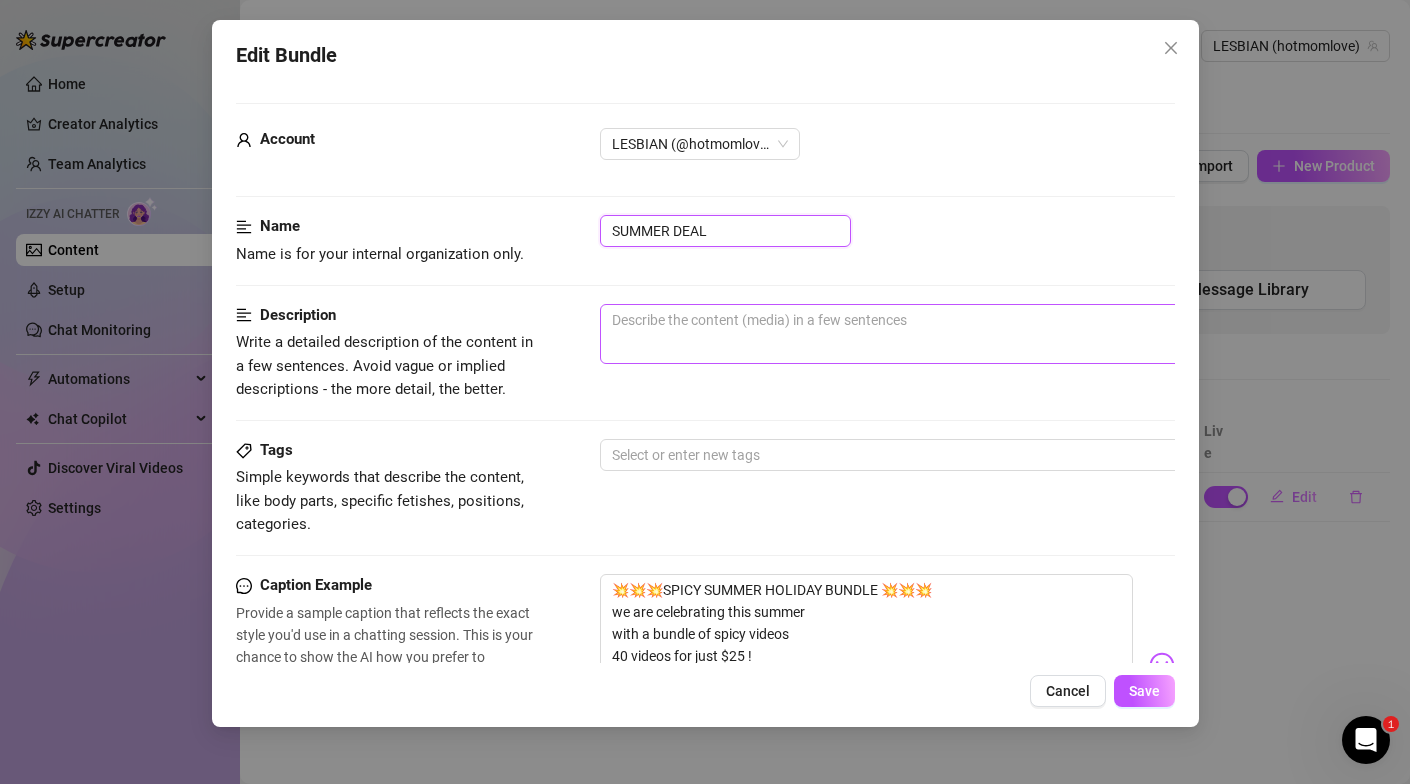 type on "SUMMER DEAL" 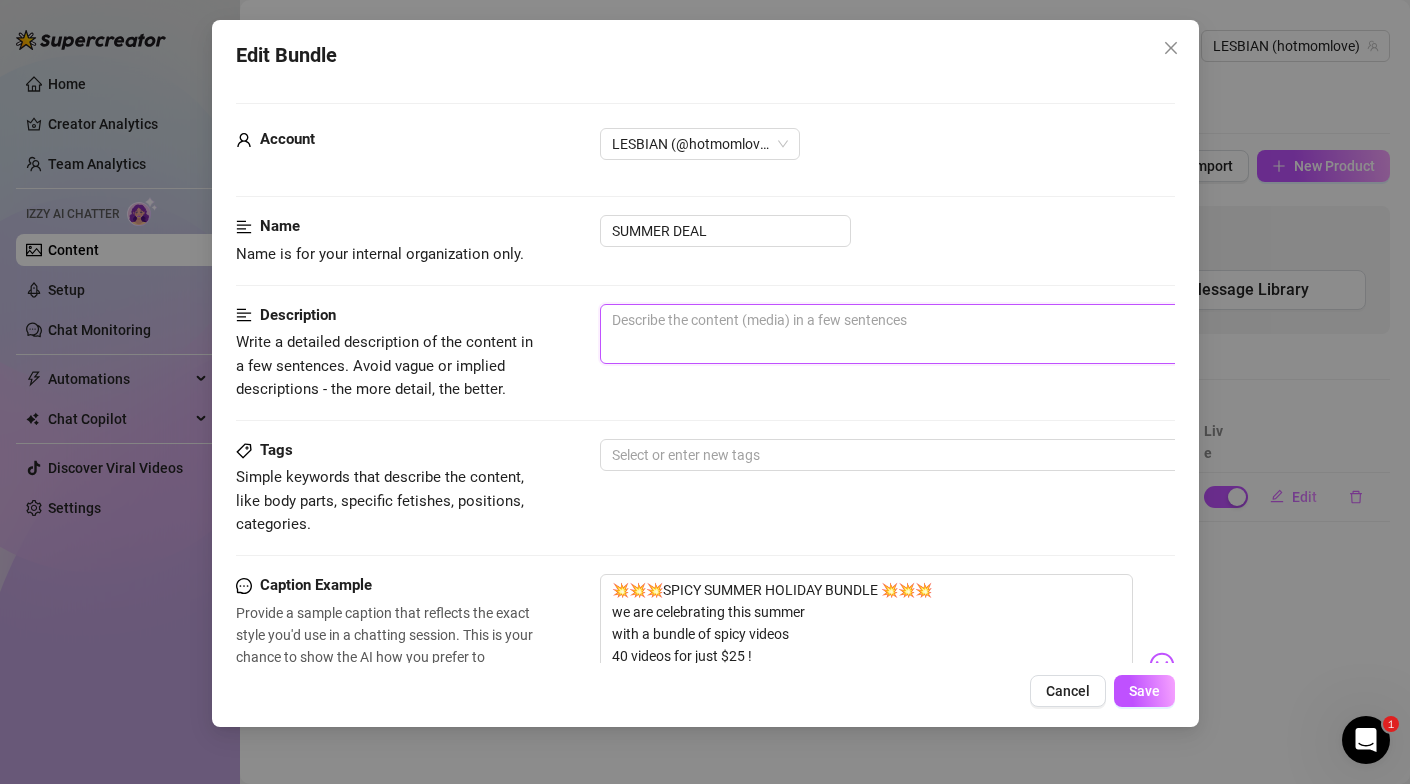 click at bounding box center (950, 334) 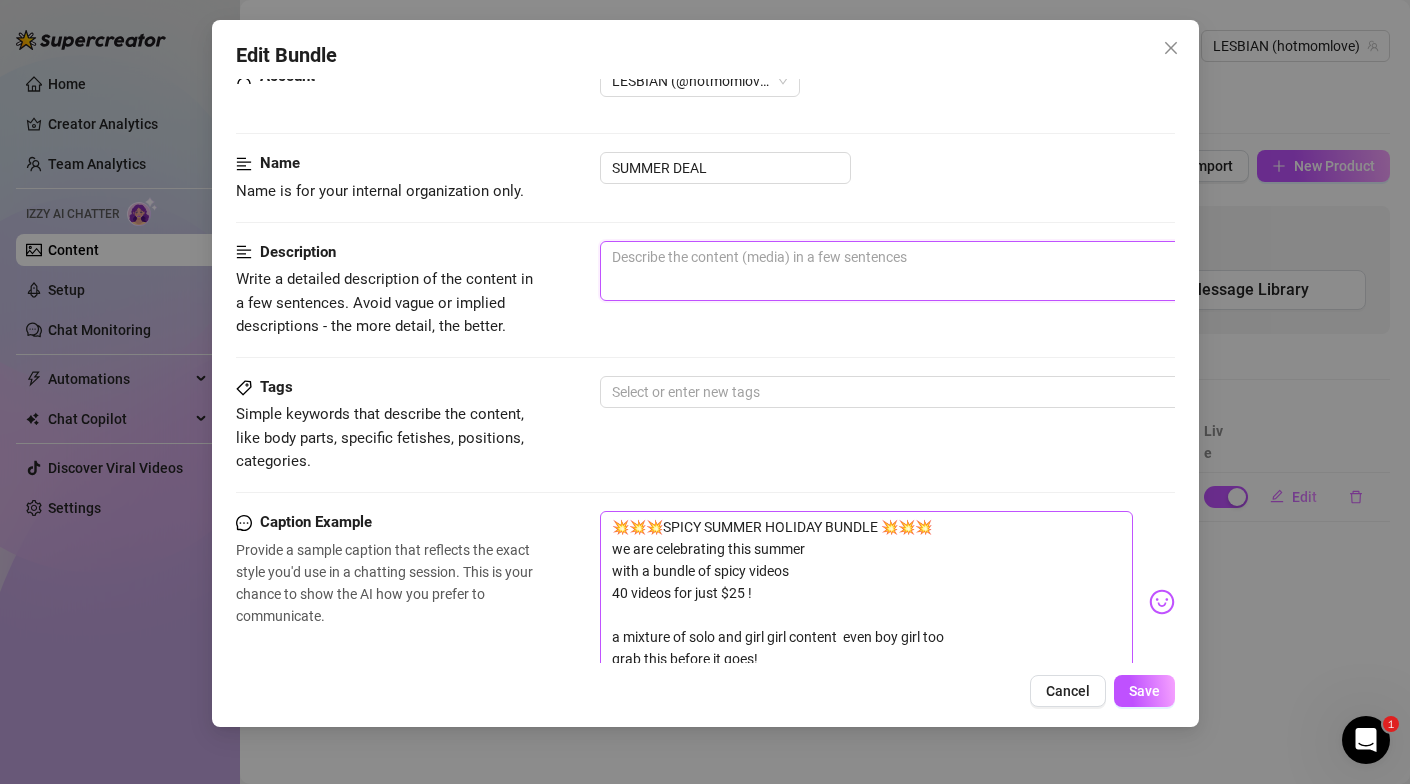 scroll, scrollTop: 0, scrollLeft: 0, axis: both 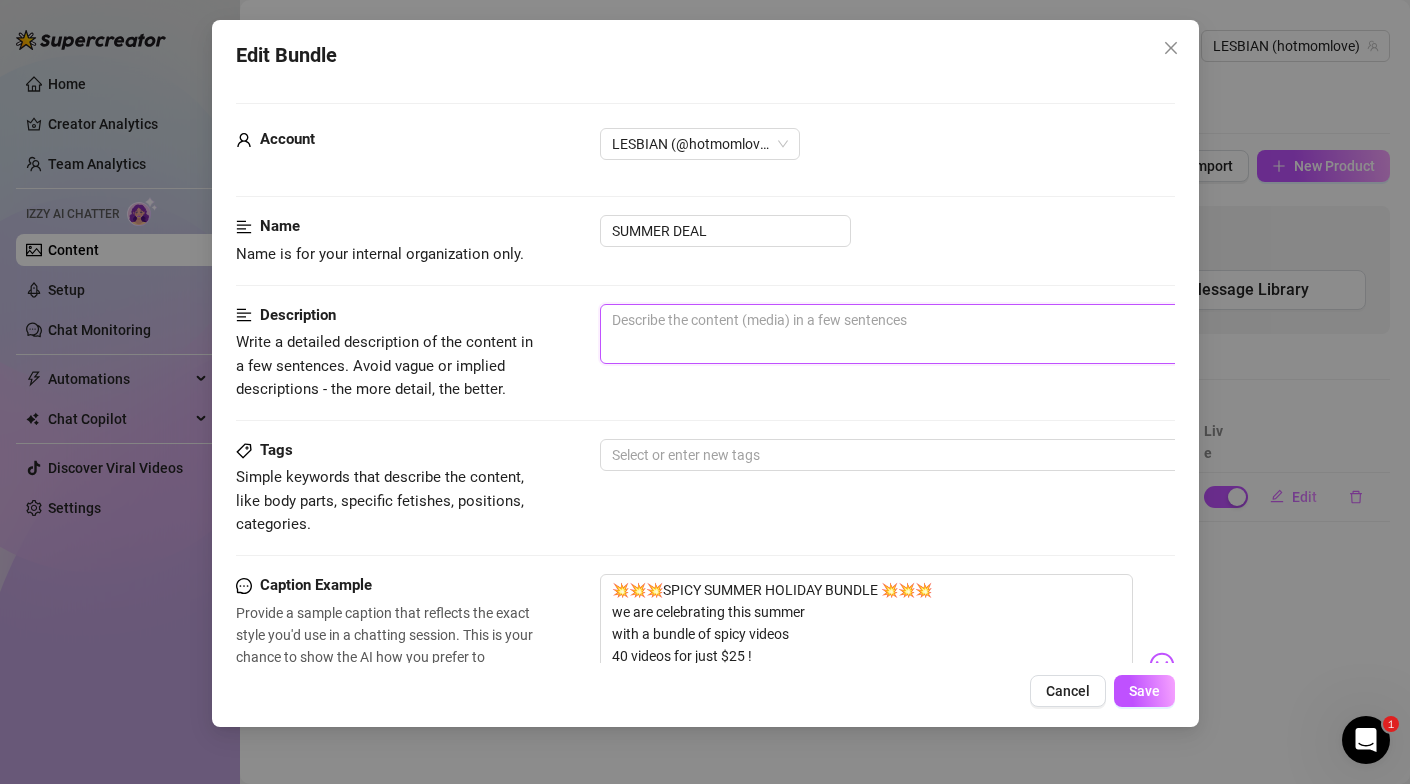 type on "4" 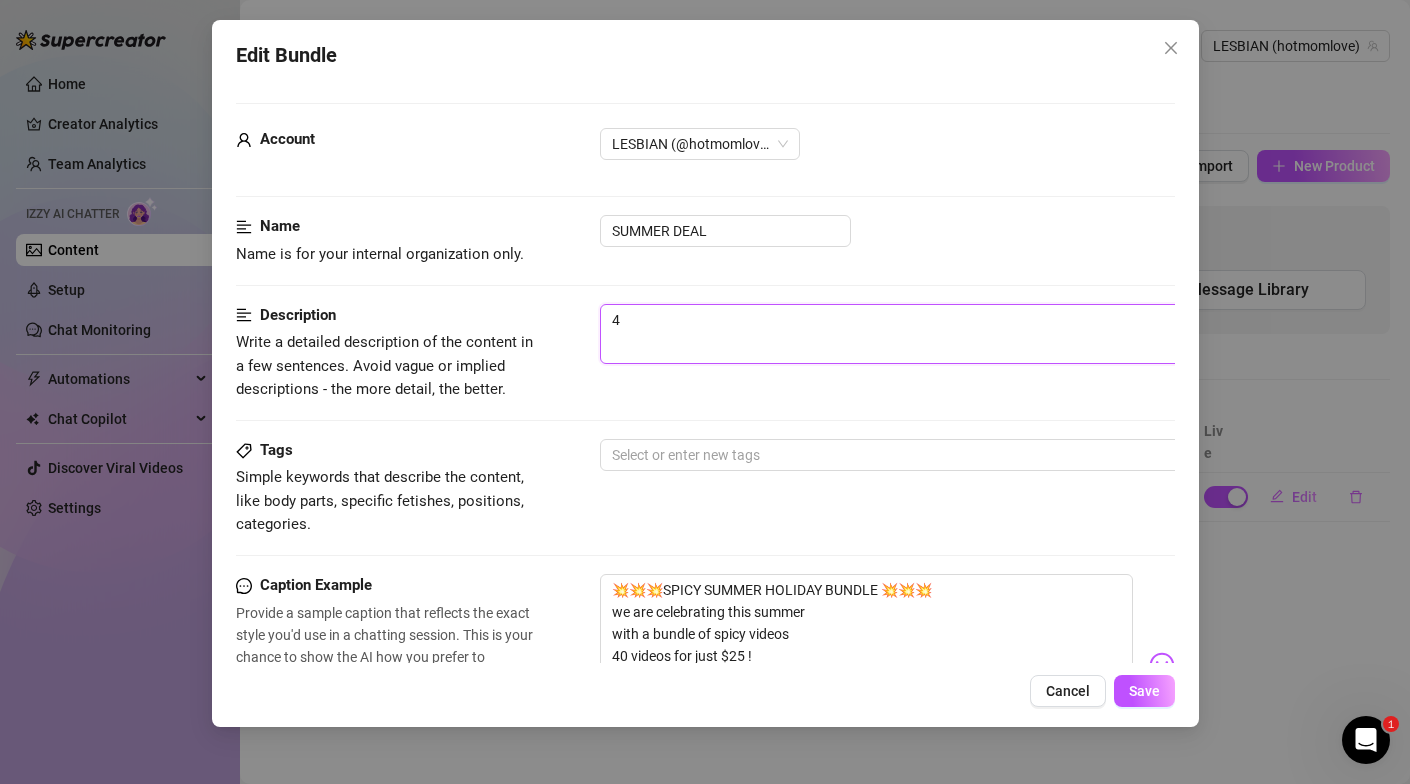 type on "40" 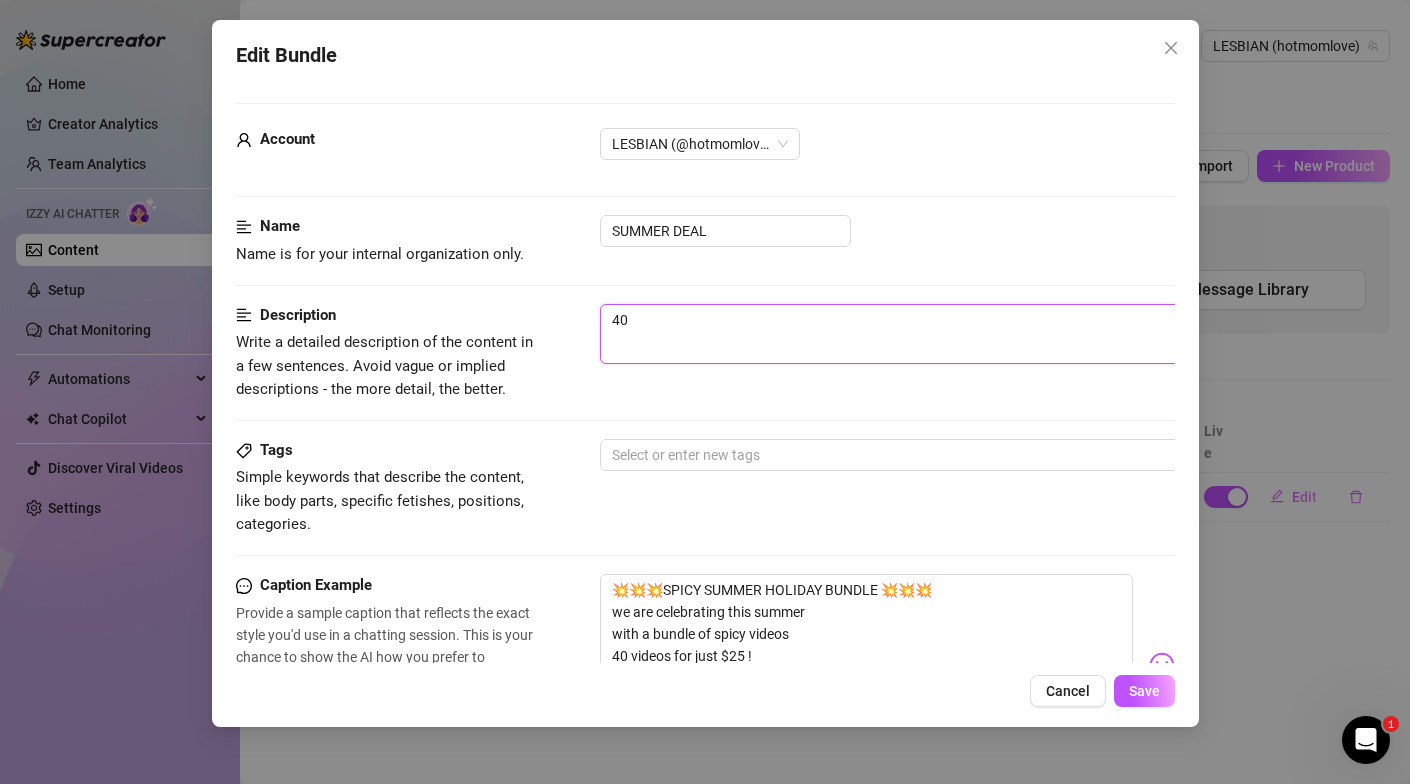 type on "40" 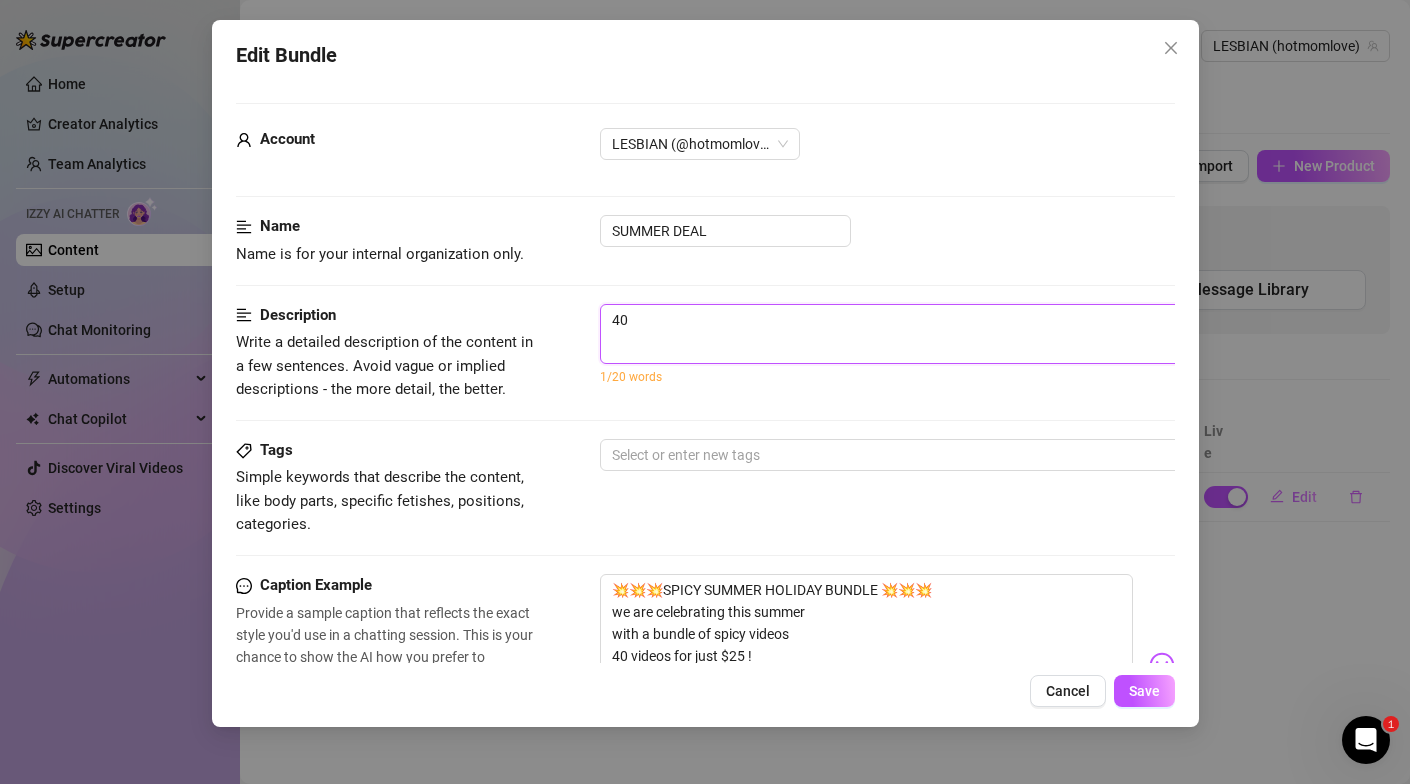 type on "4" 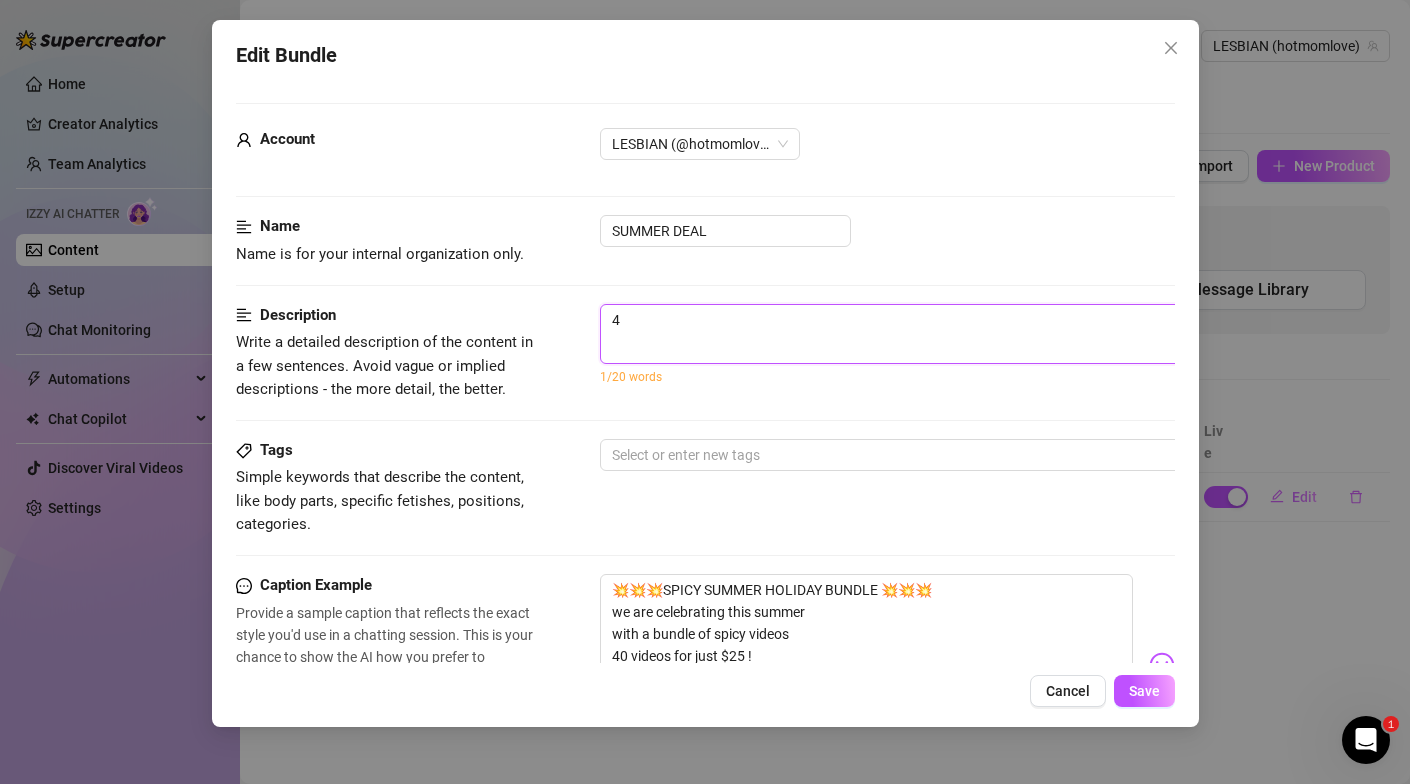 type on "Describe the content (media) in a few sentences" 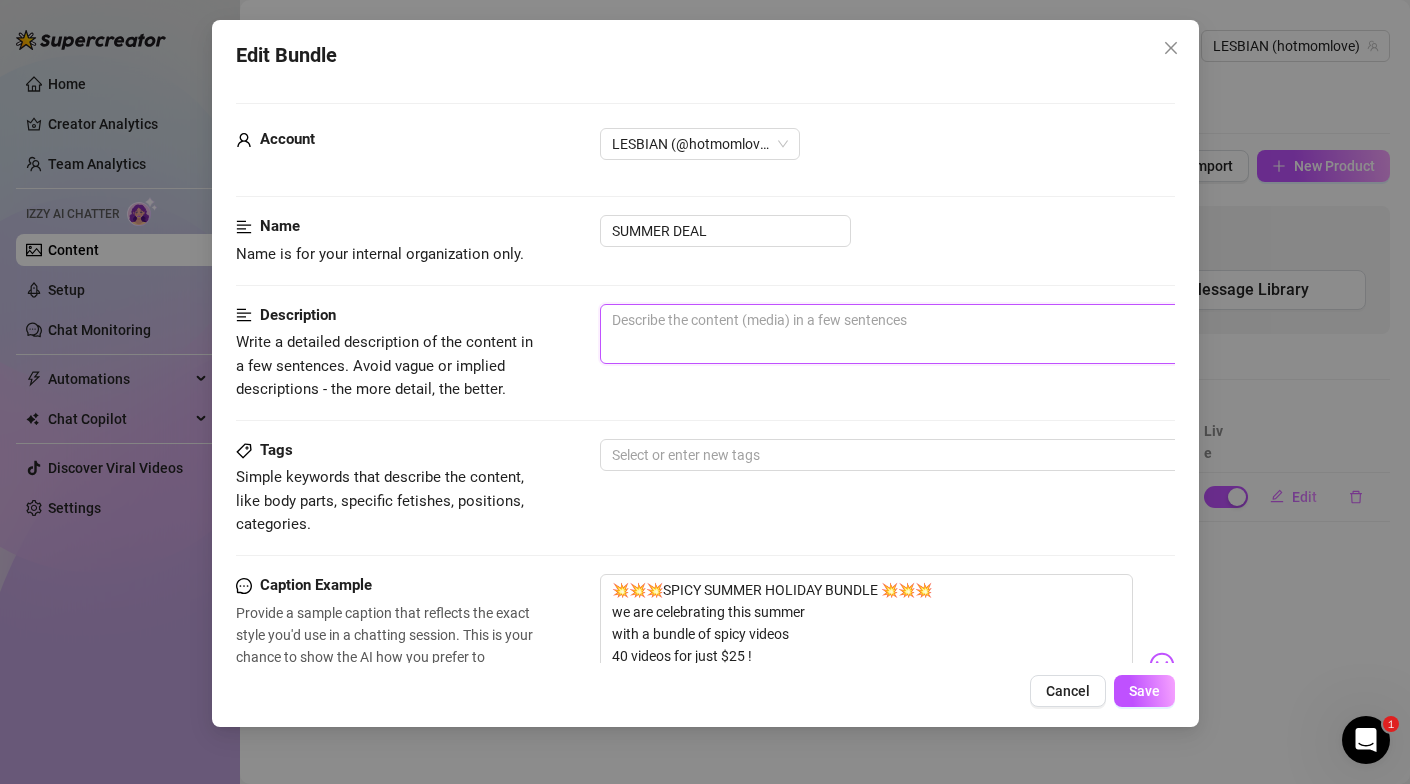 type on "A" 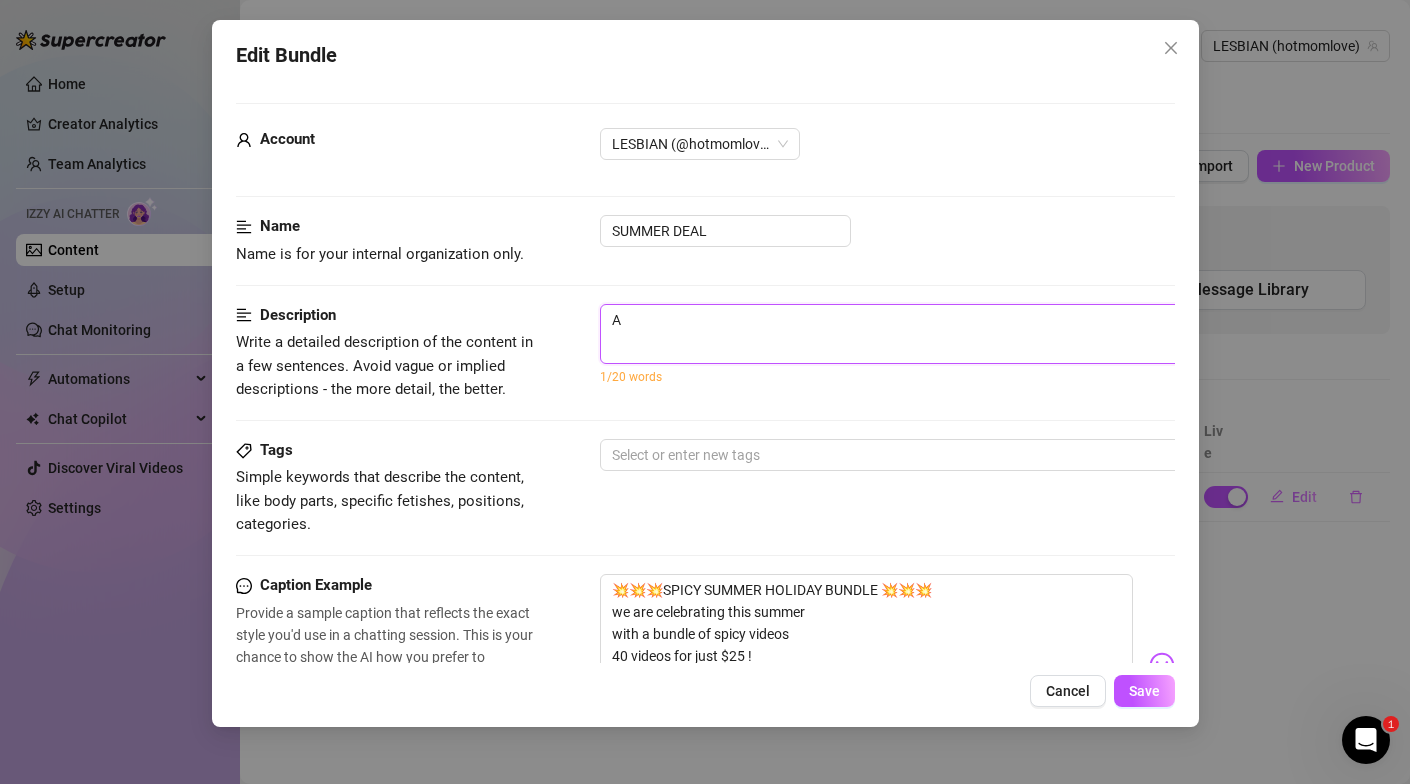 type on "A" 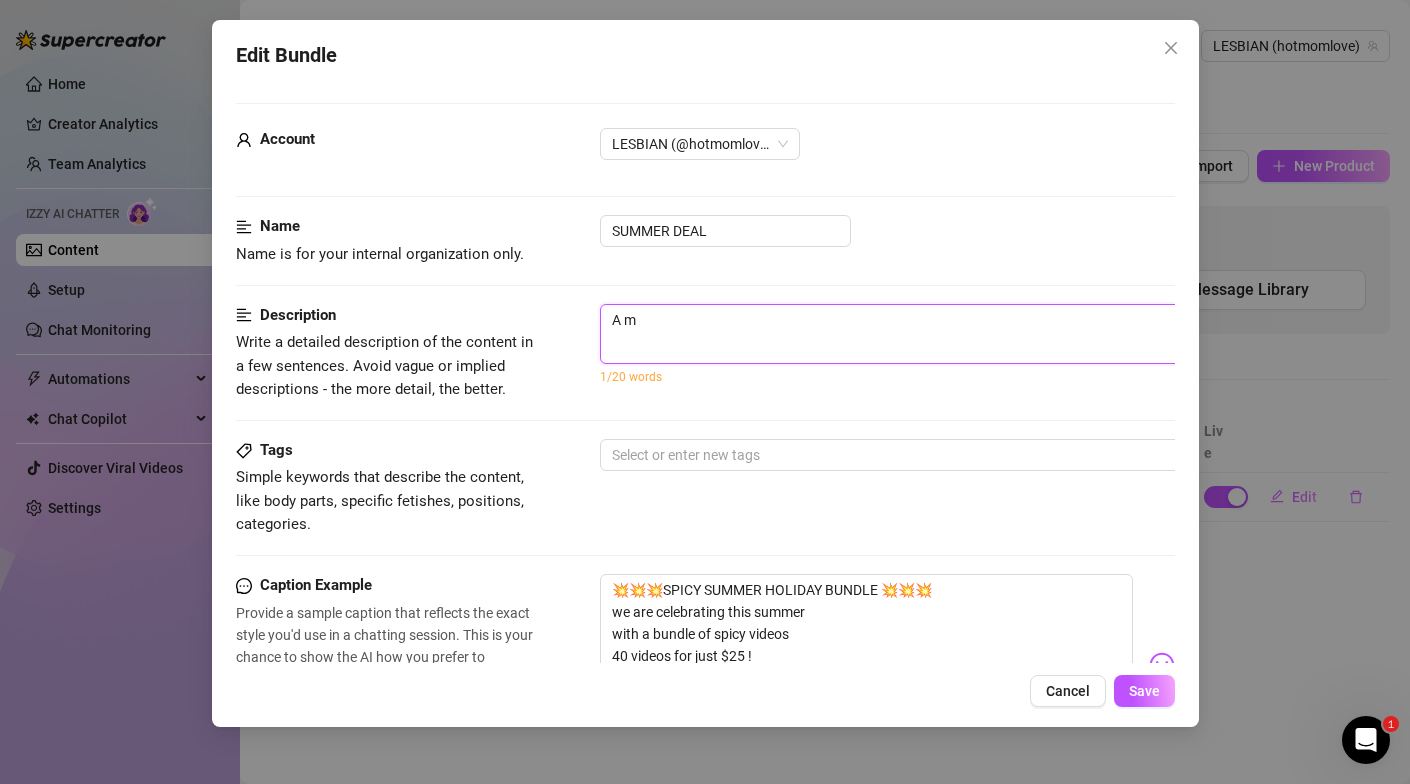 type on "A mi" 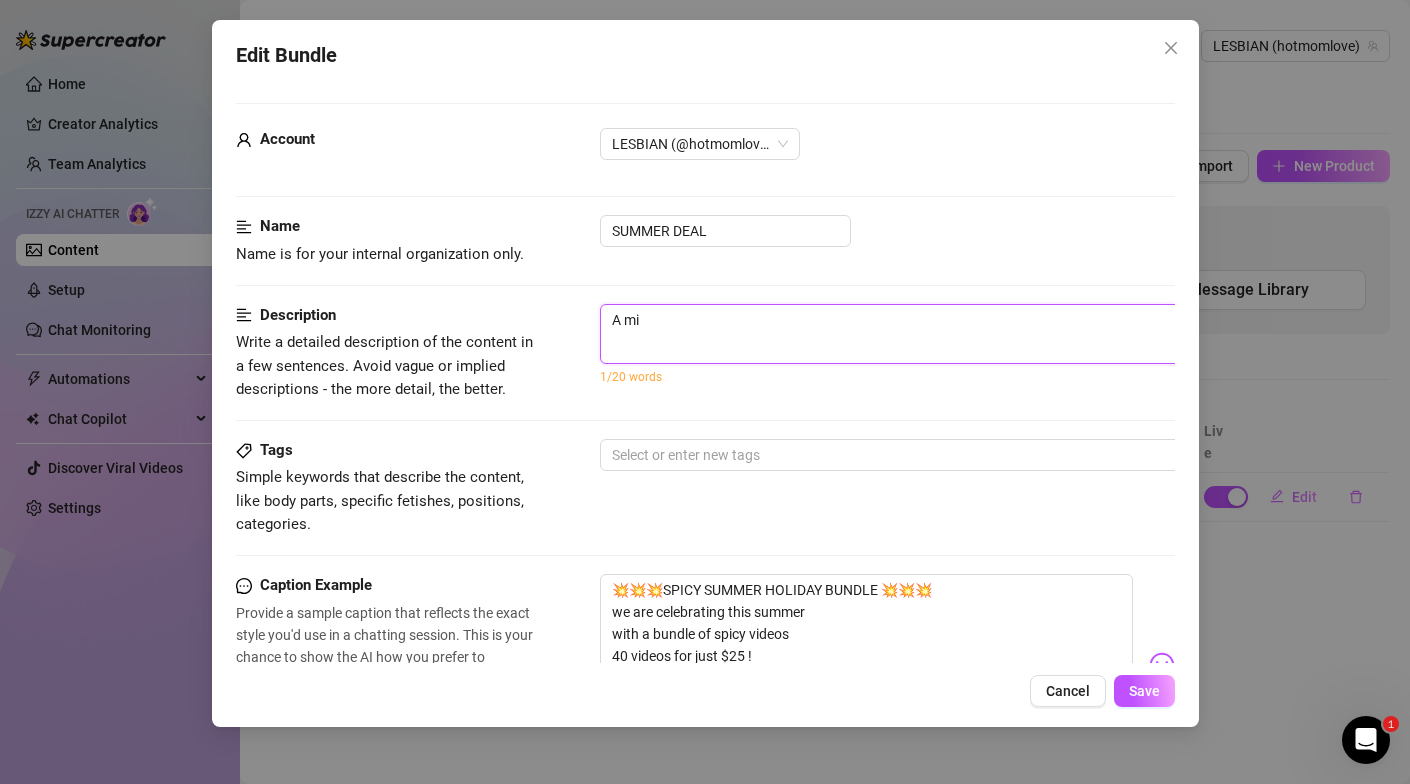 type on "A mix" 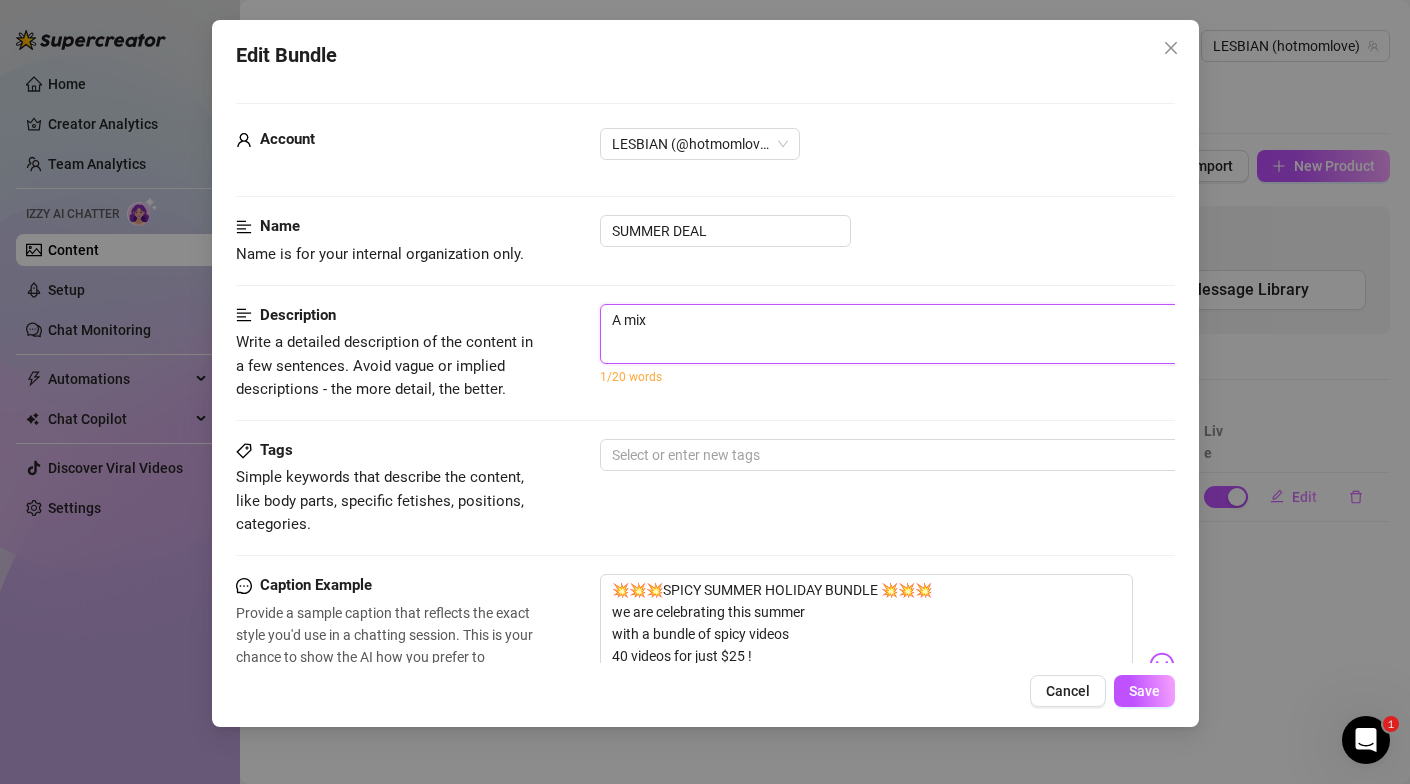 type on "A mix" 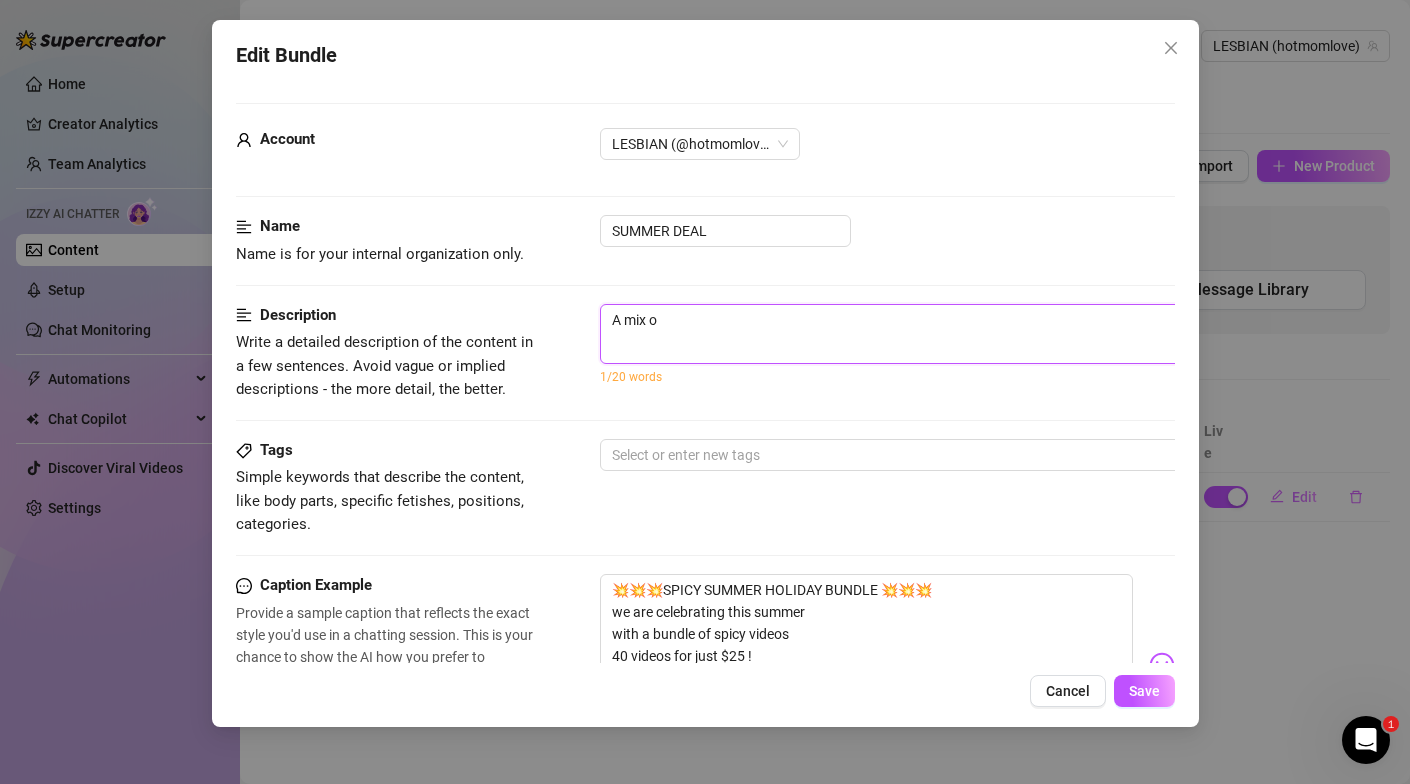 type on "A mix od" 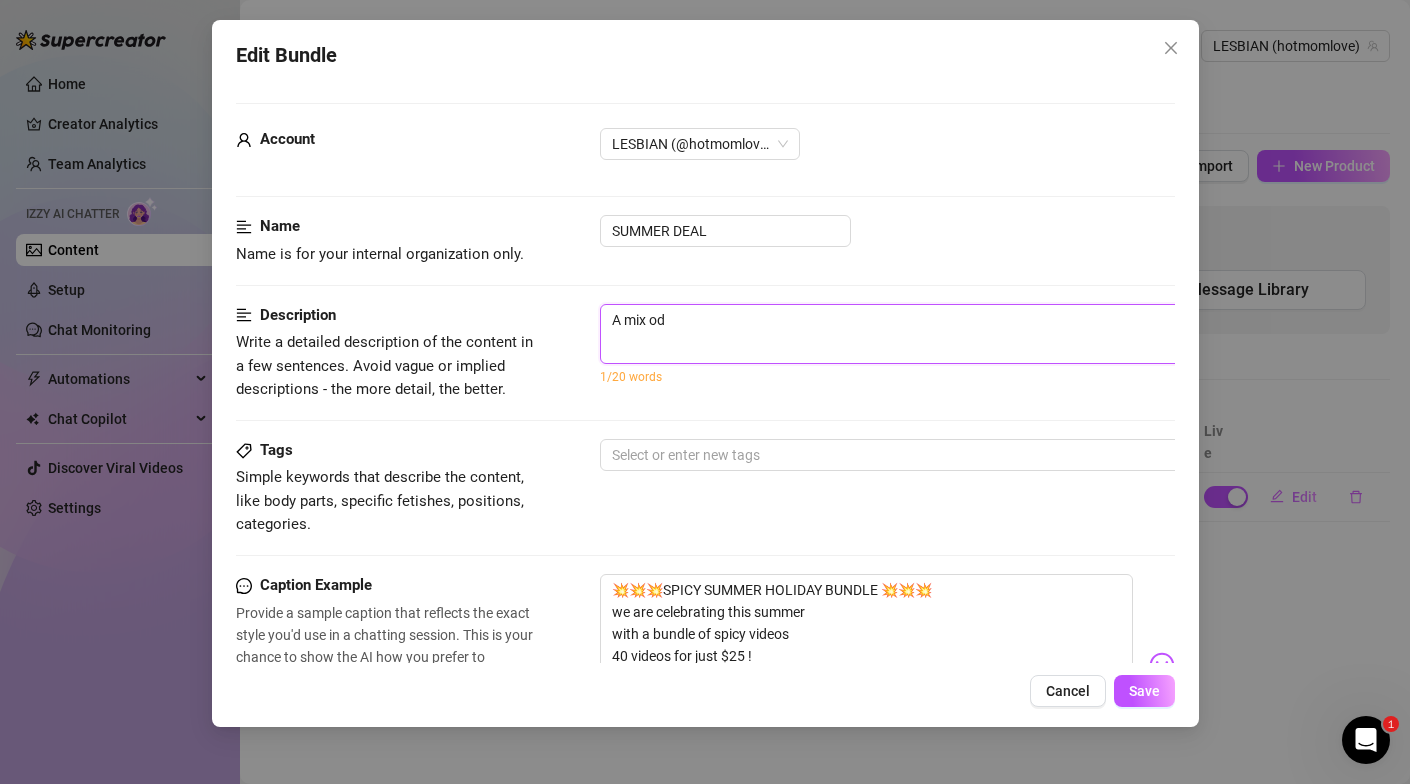 type on "A mix od" 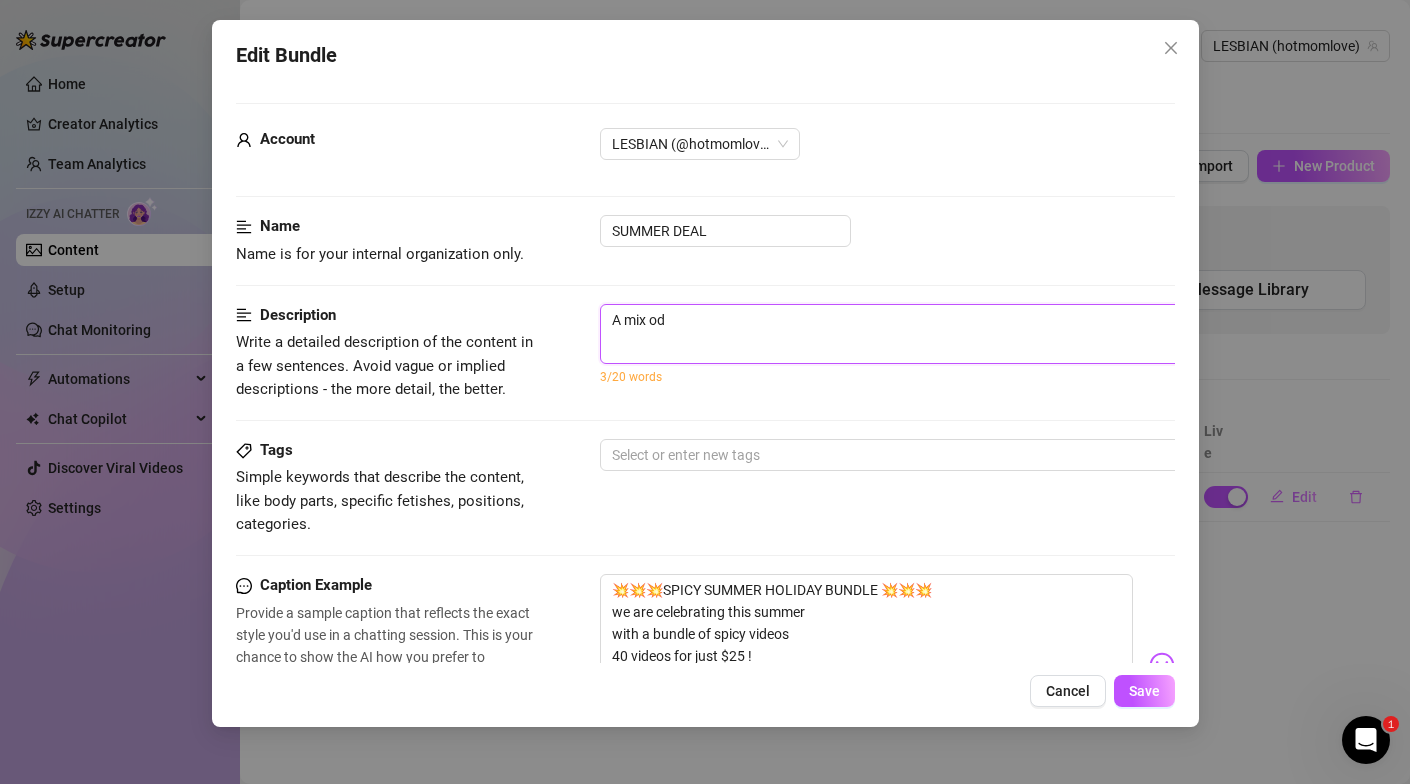 type on "A mix o" 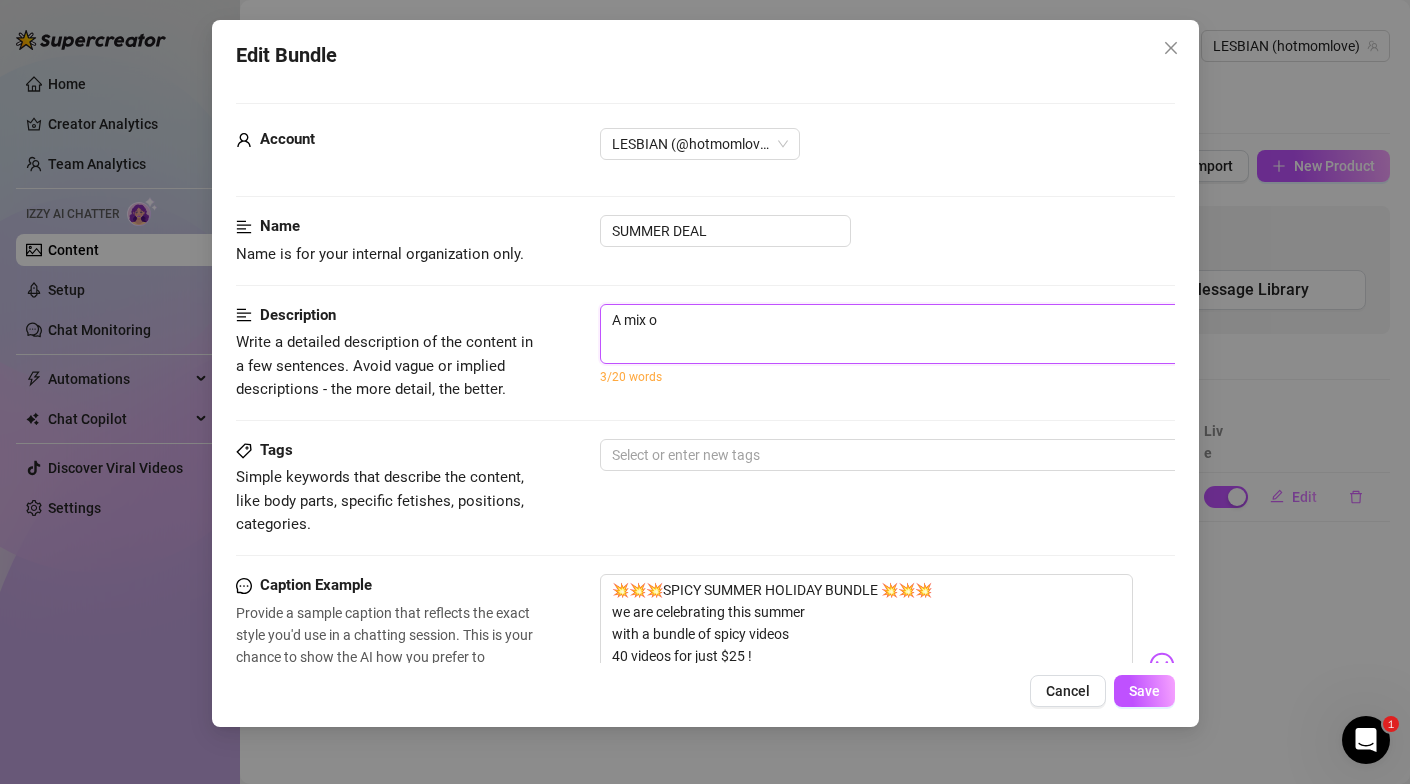 type on "A mix of" 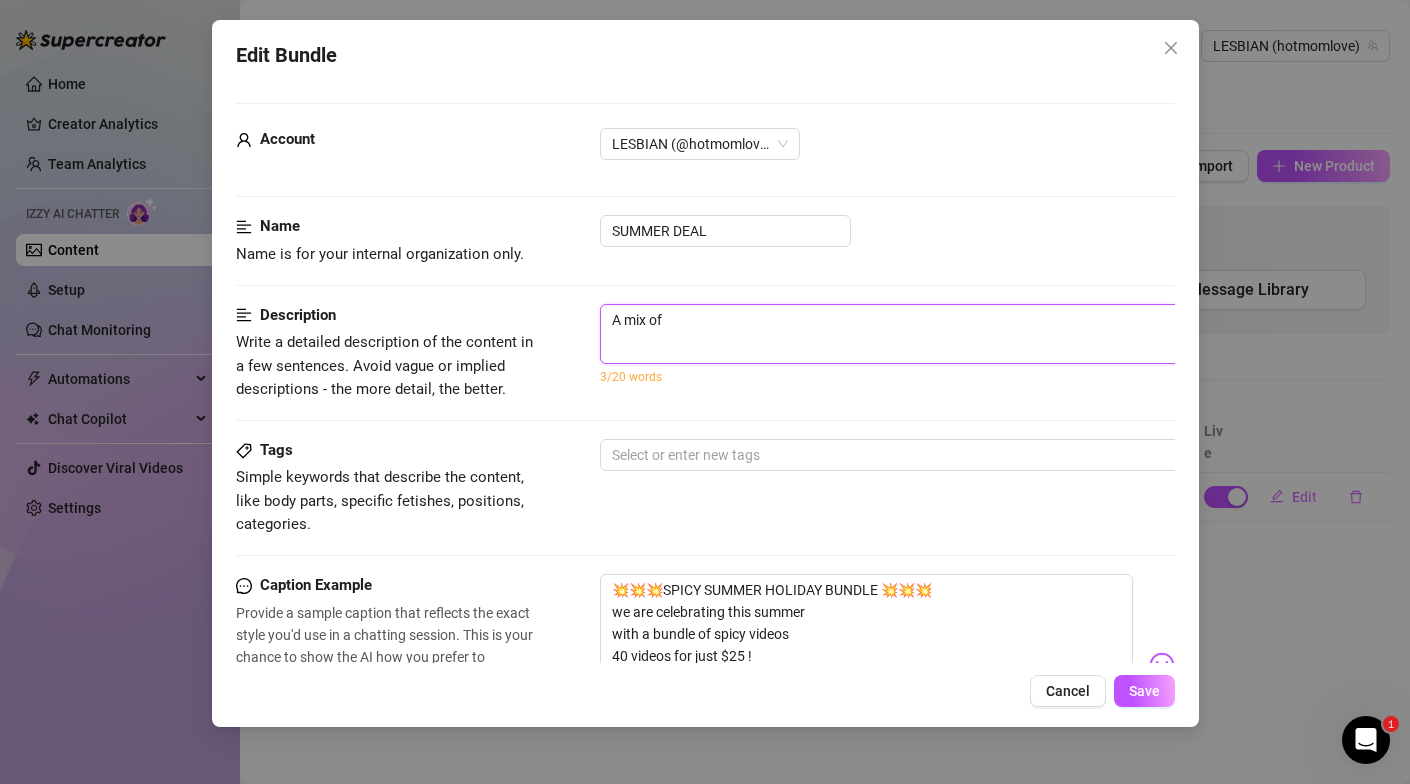 type on "A mix of" 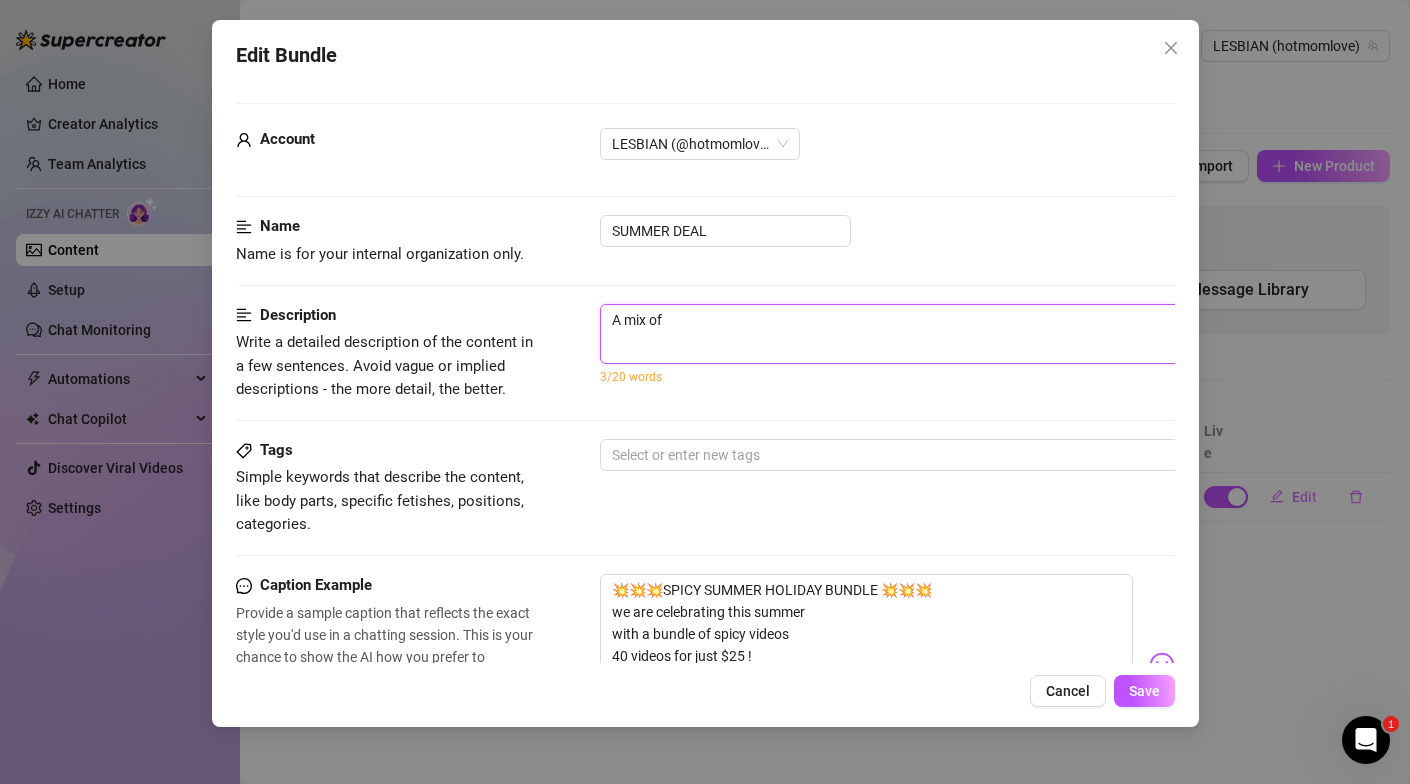type on "A mix of 4" 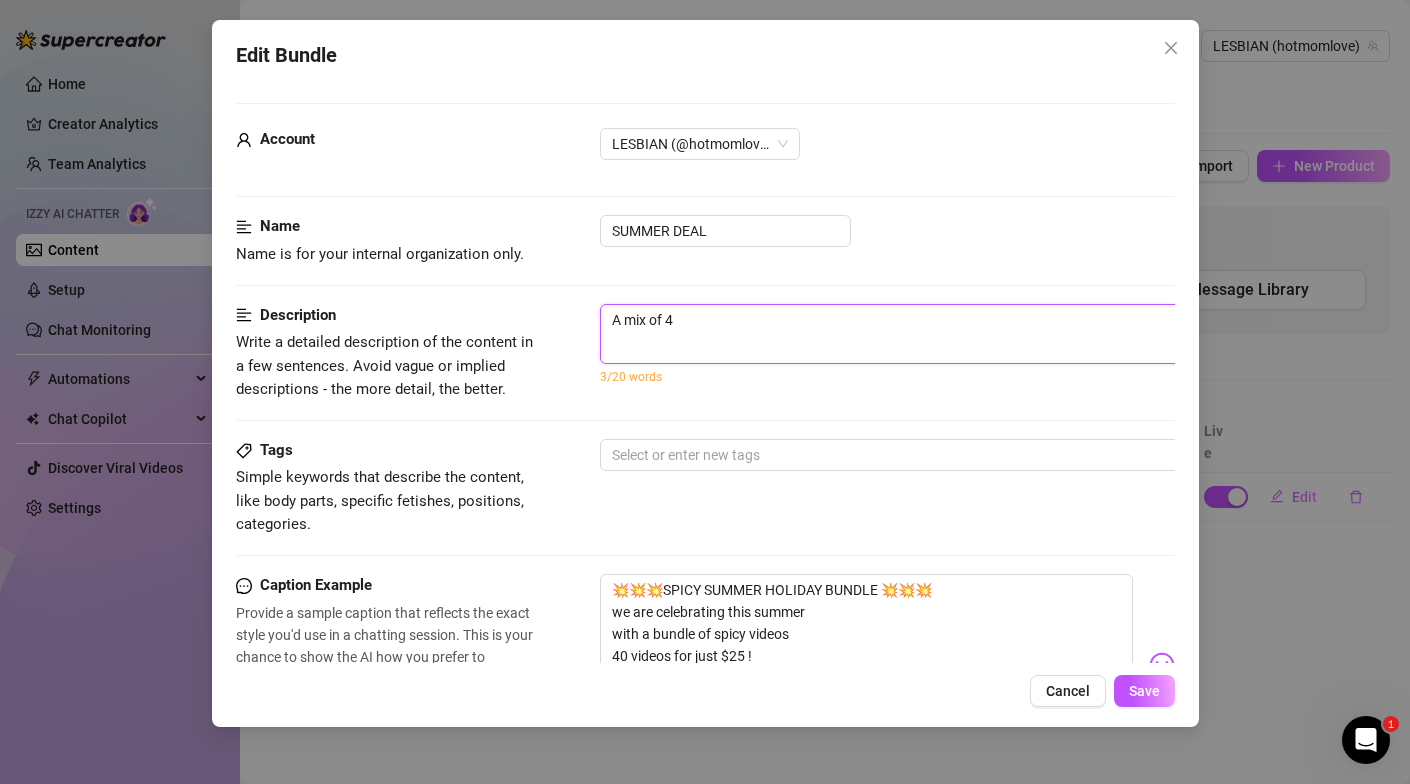 type on "A mix of 40" 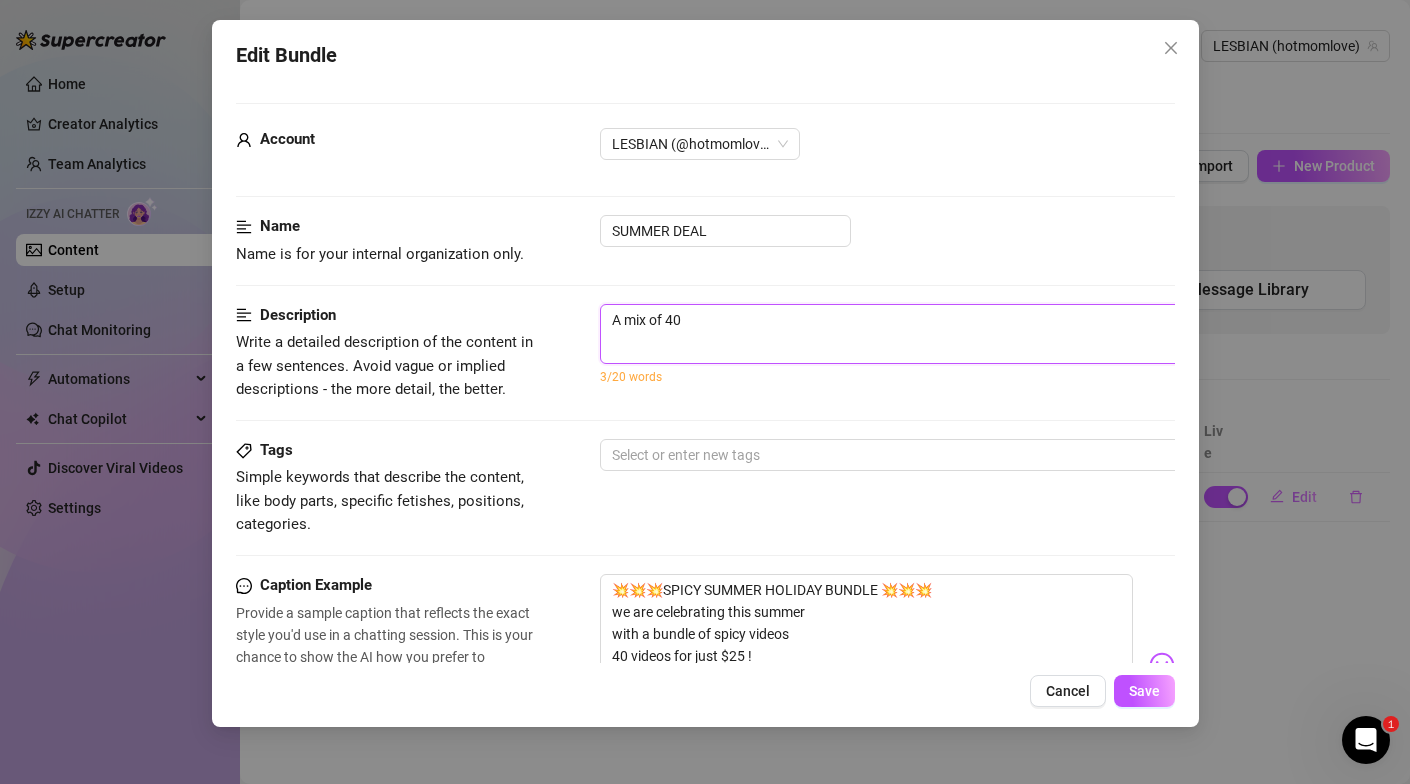 type on "A mix of 40" 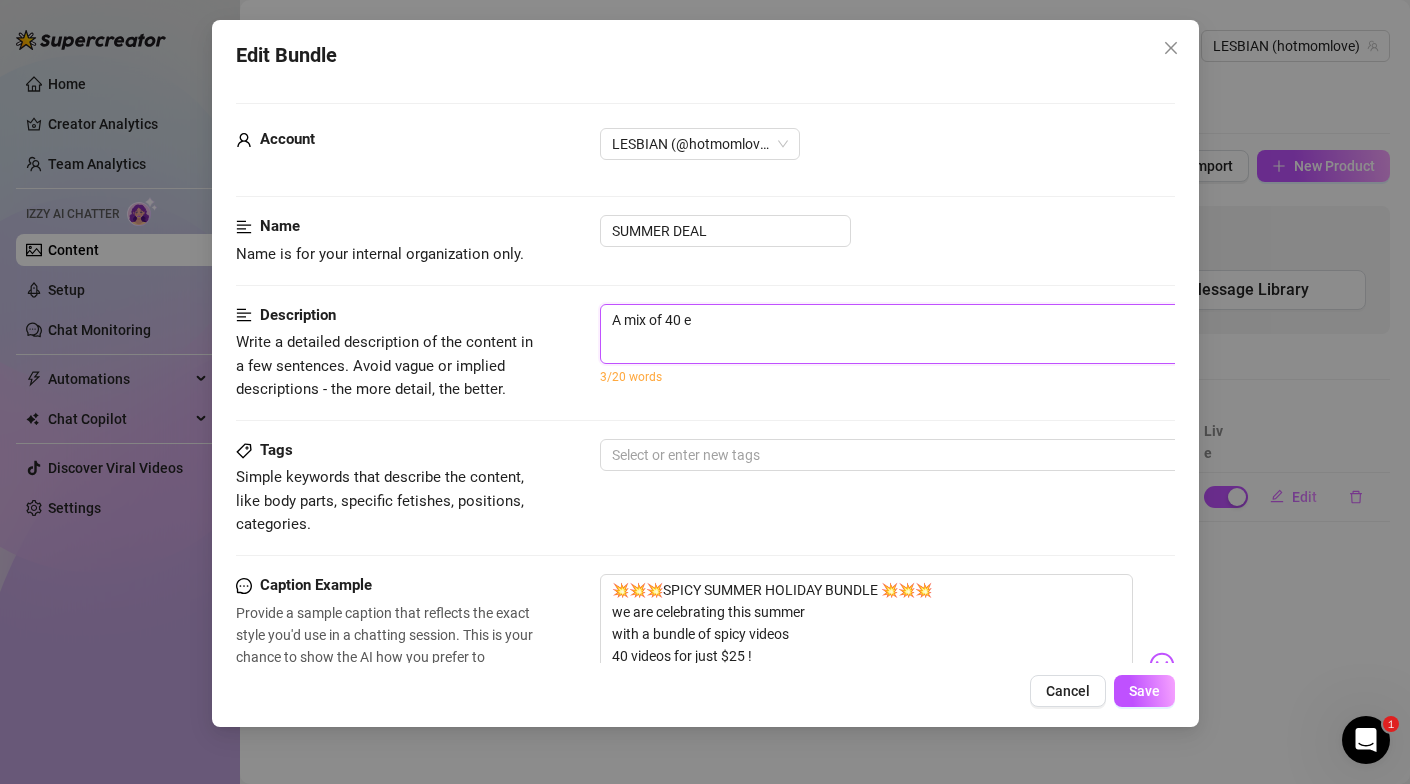 type on "A mix of 40 ex" 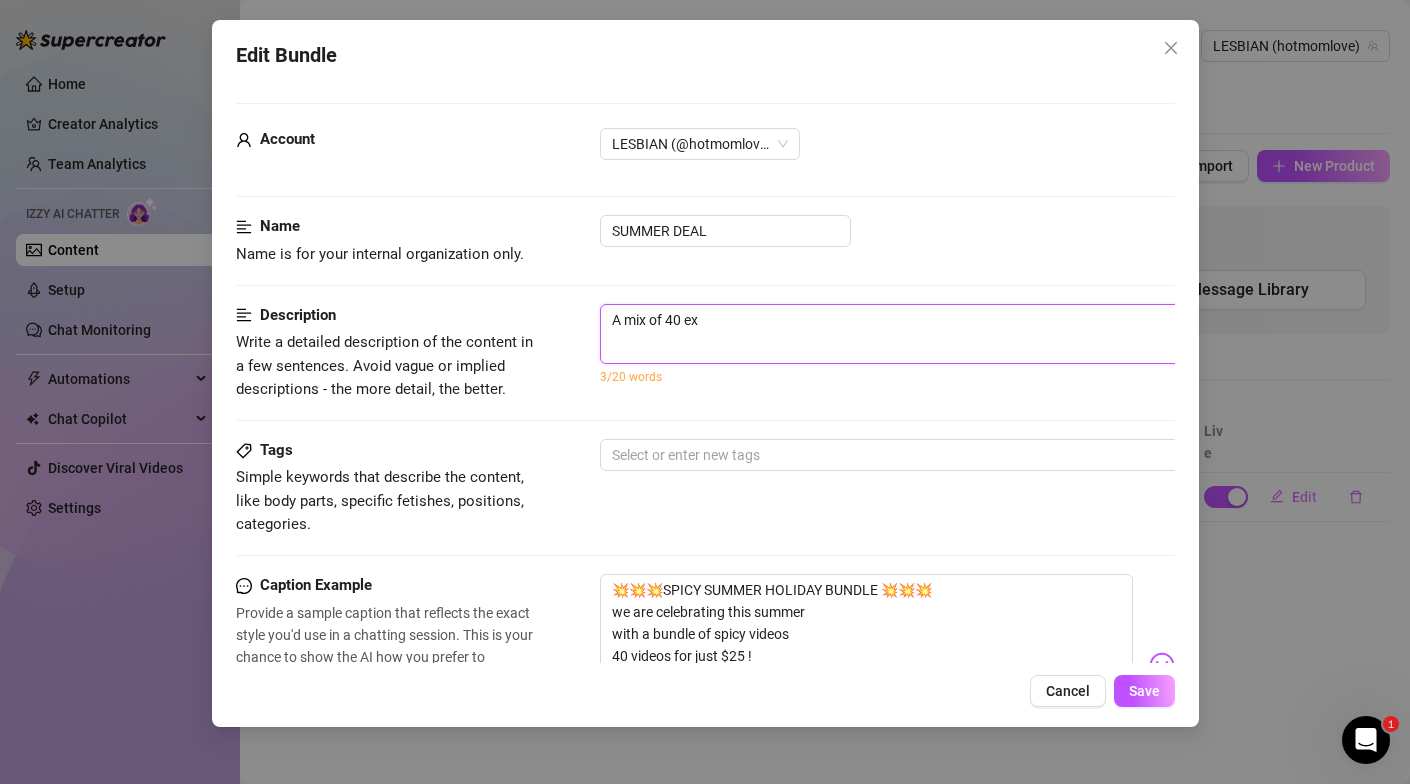 type on "A mix of 40 exp" 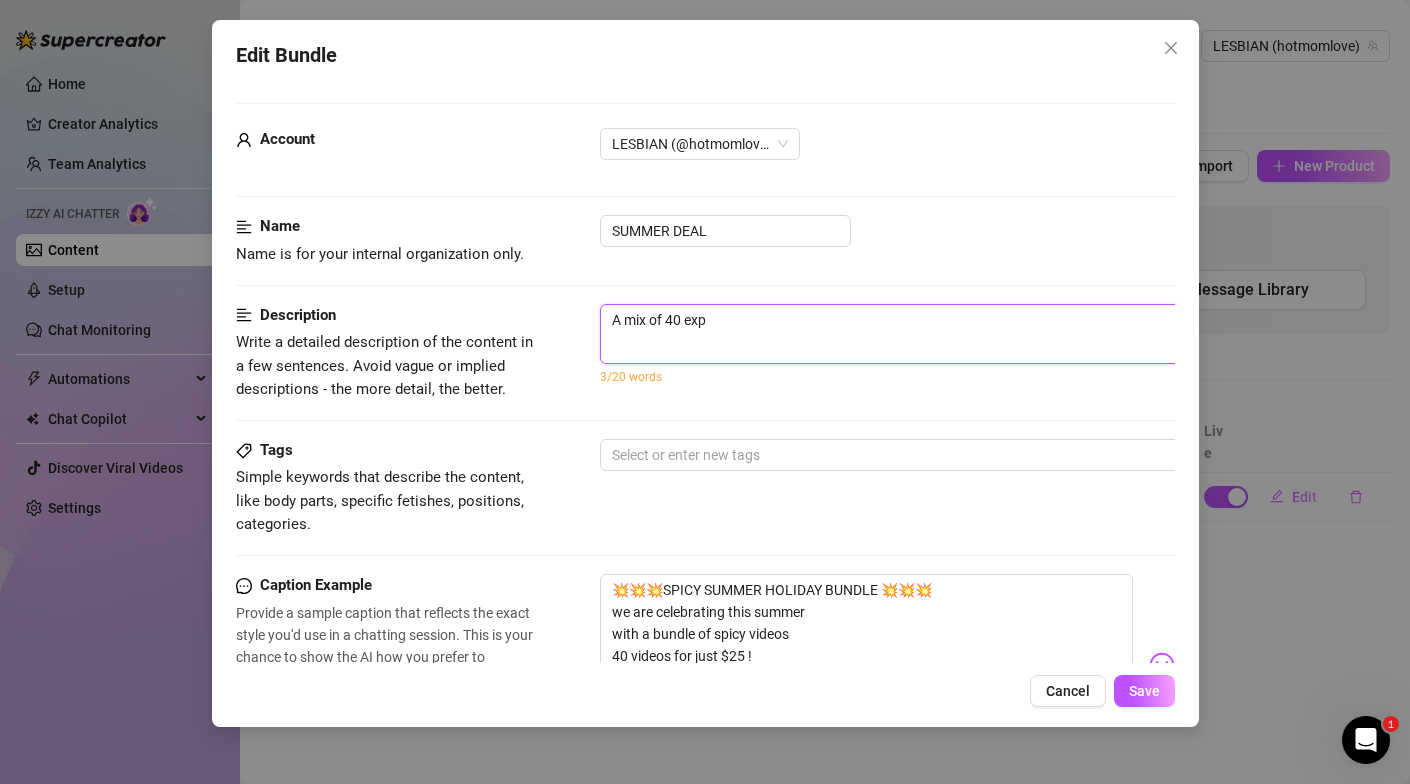 type on "A mix of 40 expl" 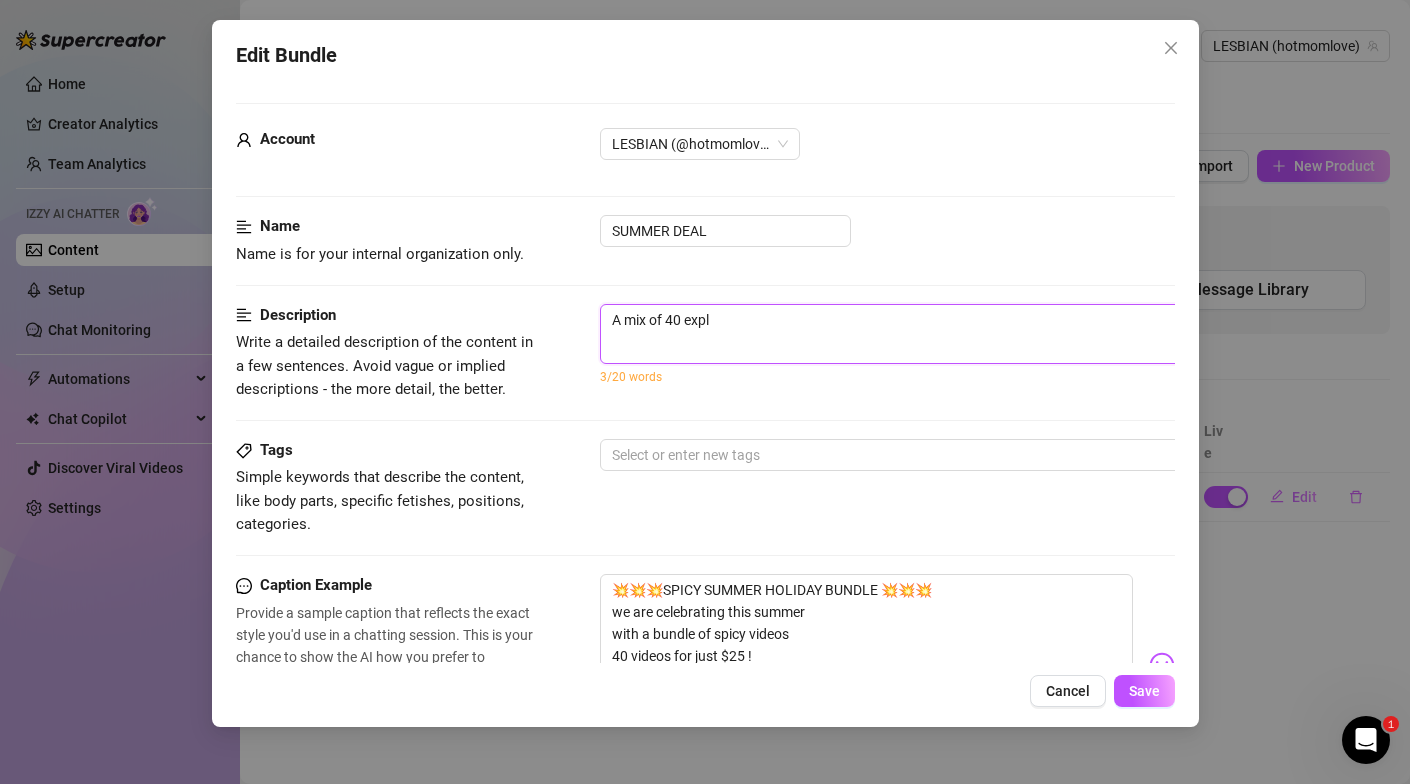 type on "A mix of 40 expli" 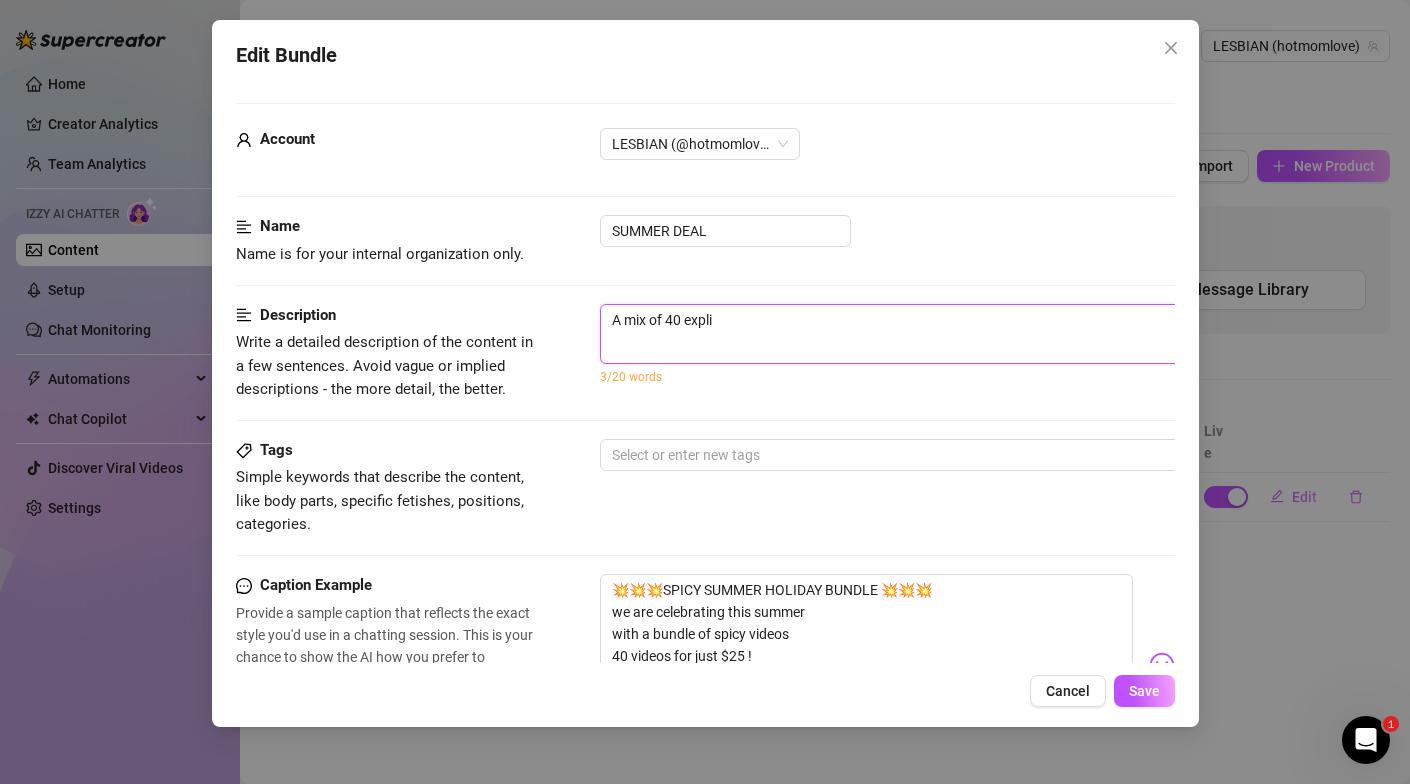 type on "A mix of 40 explic" 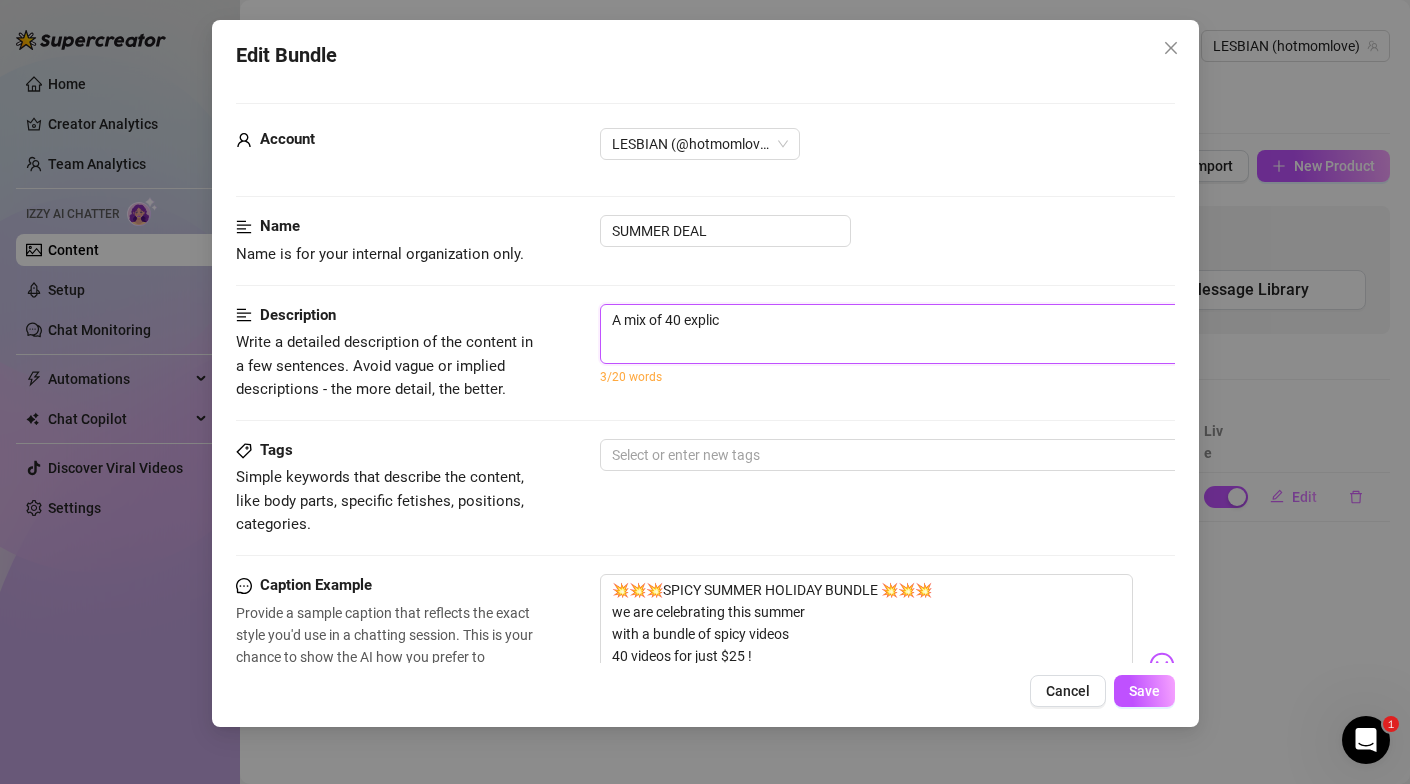type on "A mix of 40 explicu" 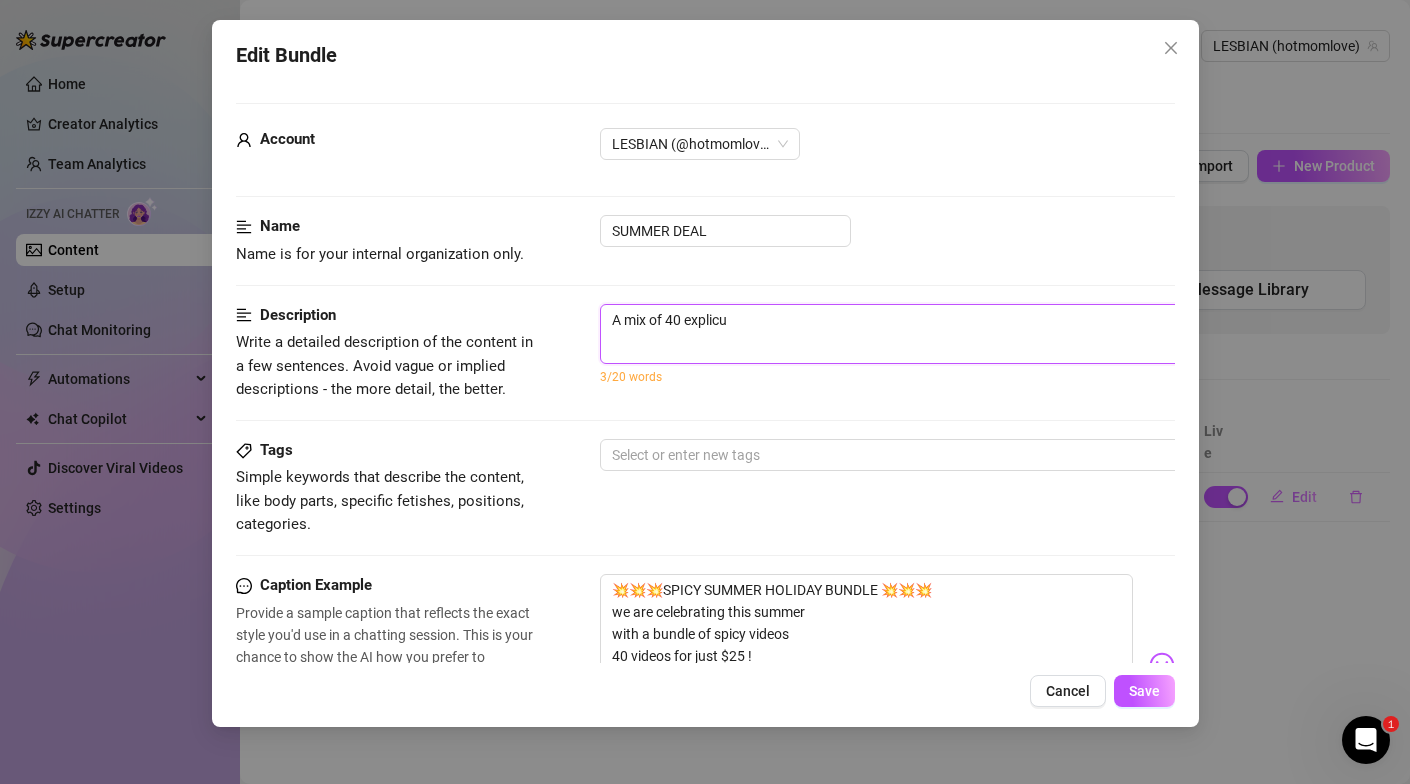 type on "A mix of 40 explicut" 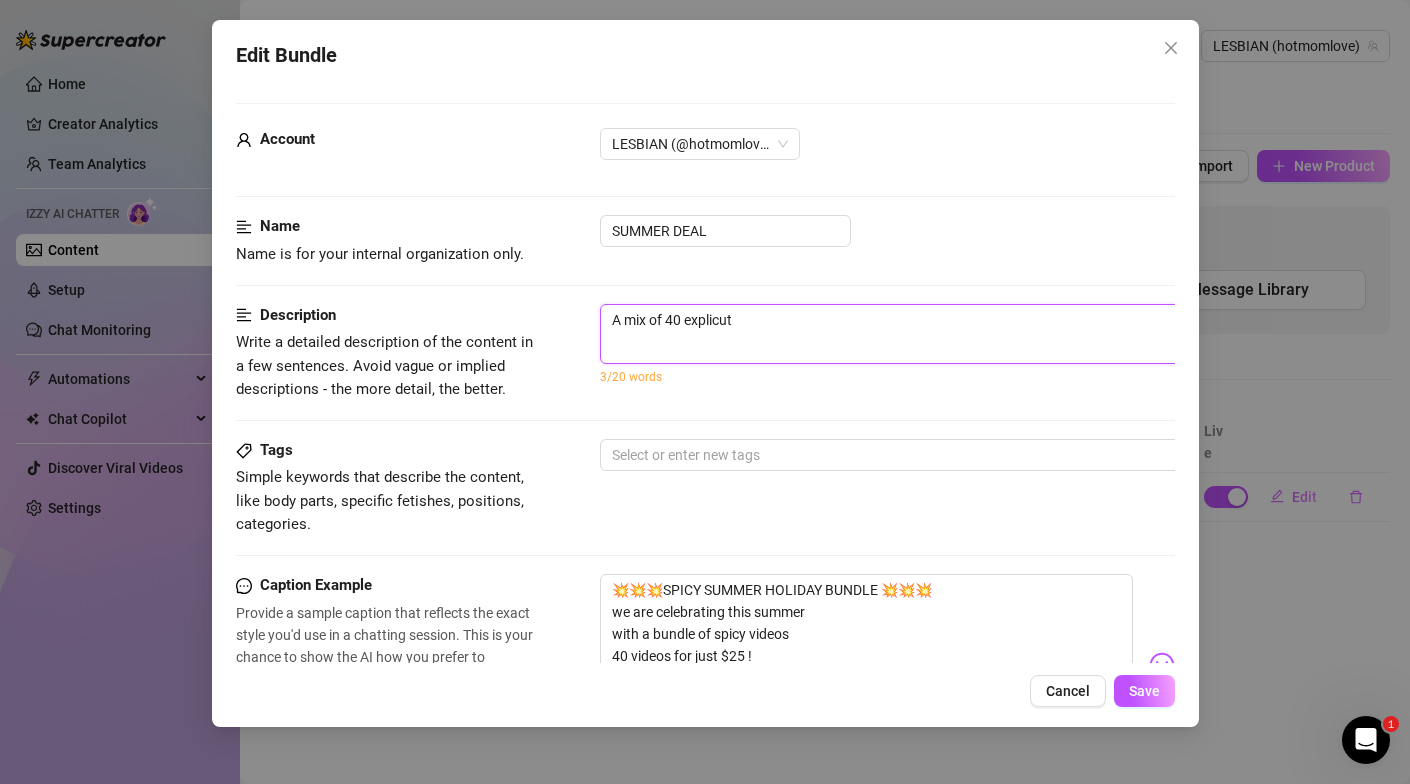 type on "A mix of 40 explicut" 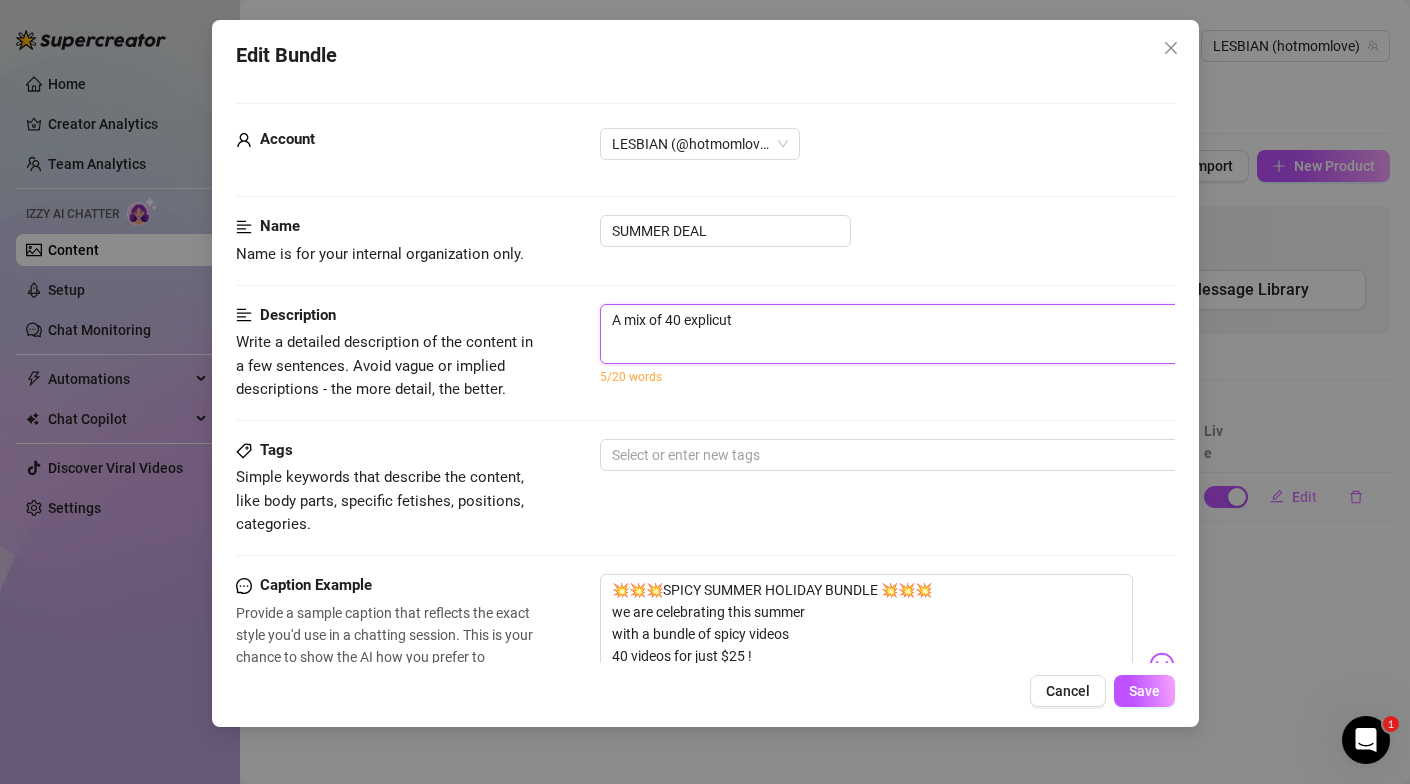 type on "A mix of 40 explicu" 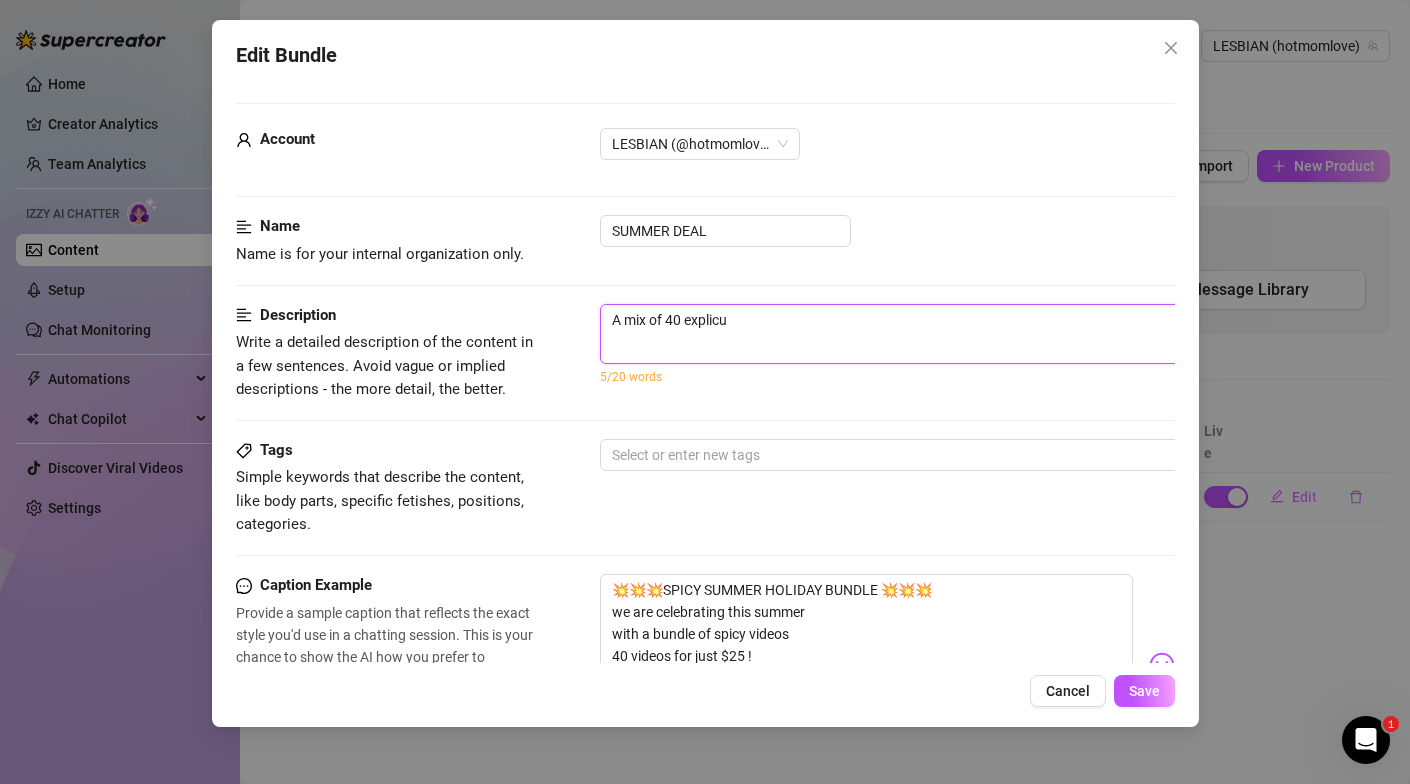 type on "A mix of 40 explic" 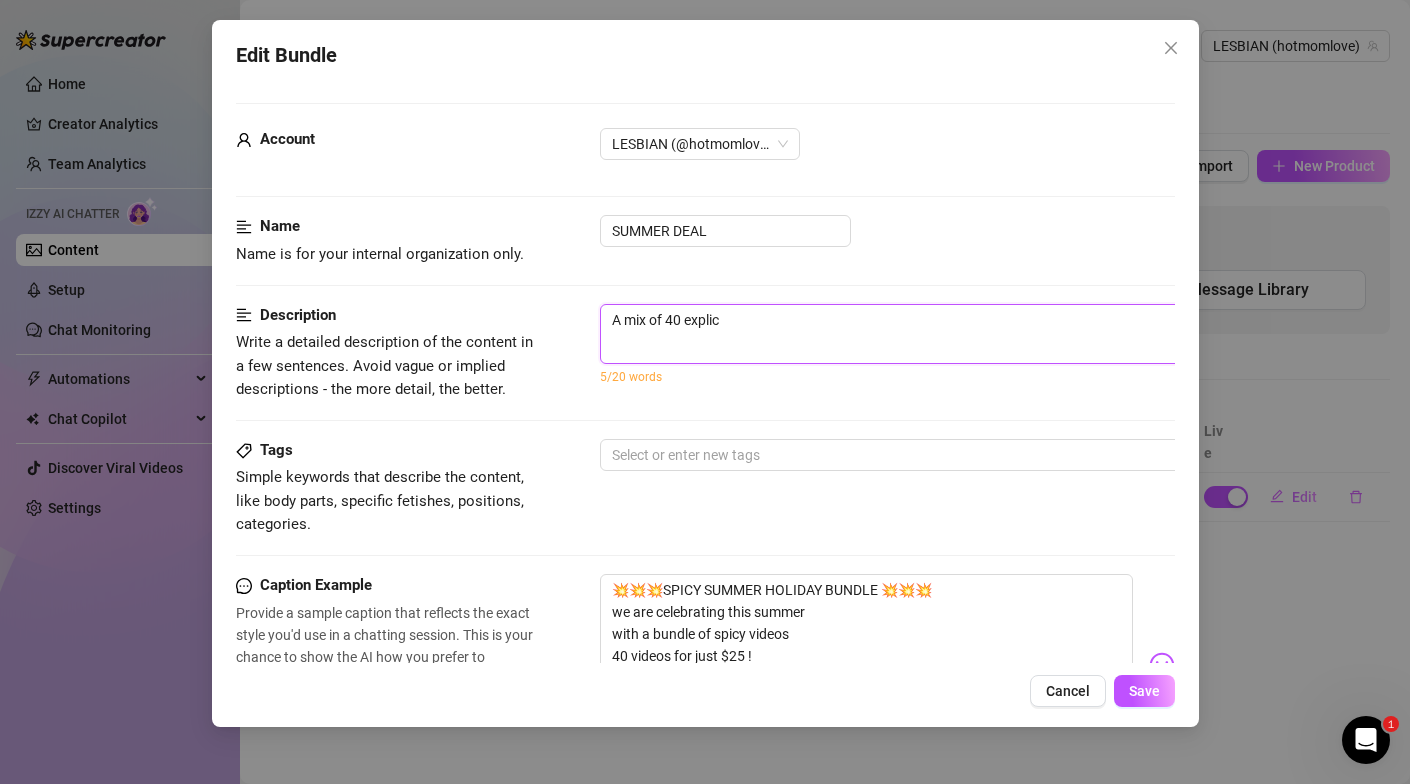 type on "A mix of 40 explici" 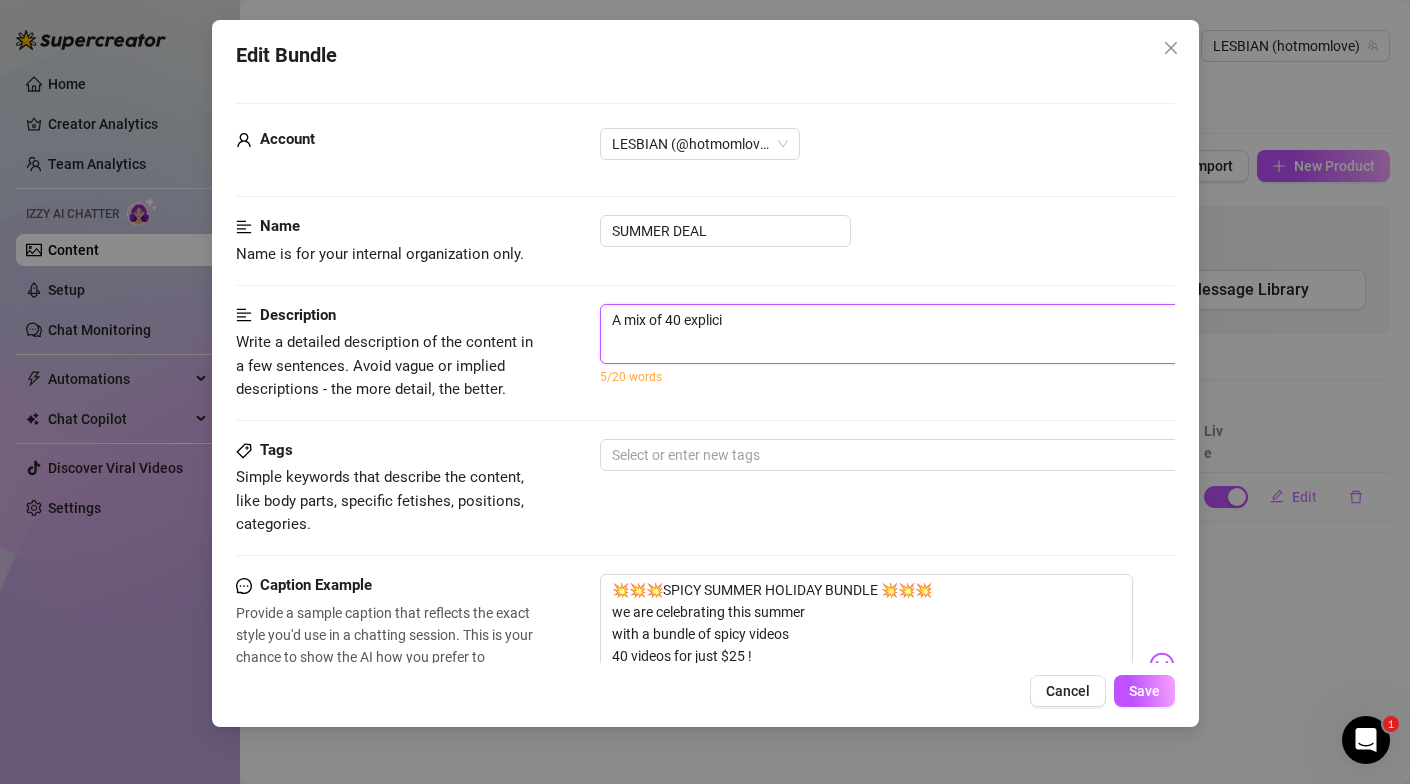 type on "A mix of 40 explicit" 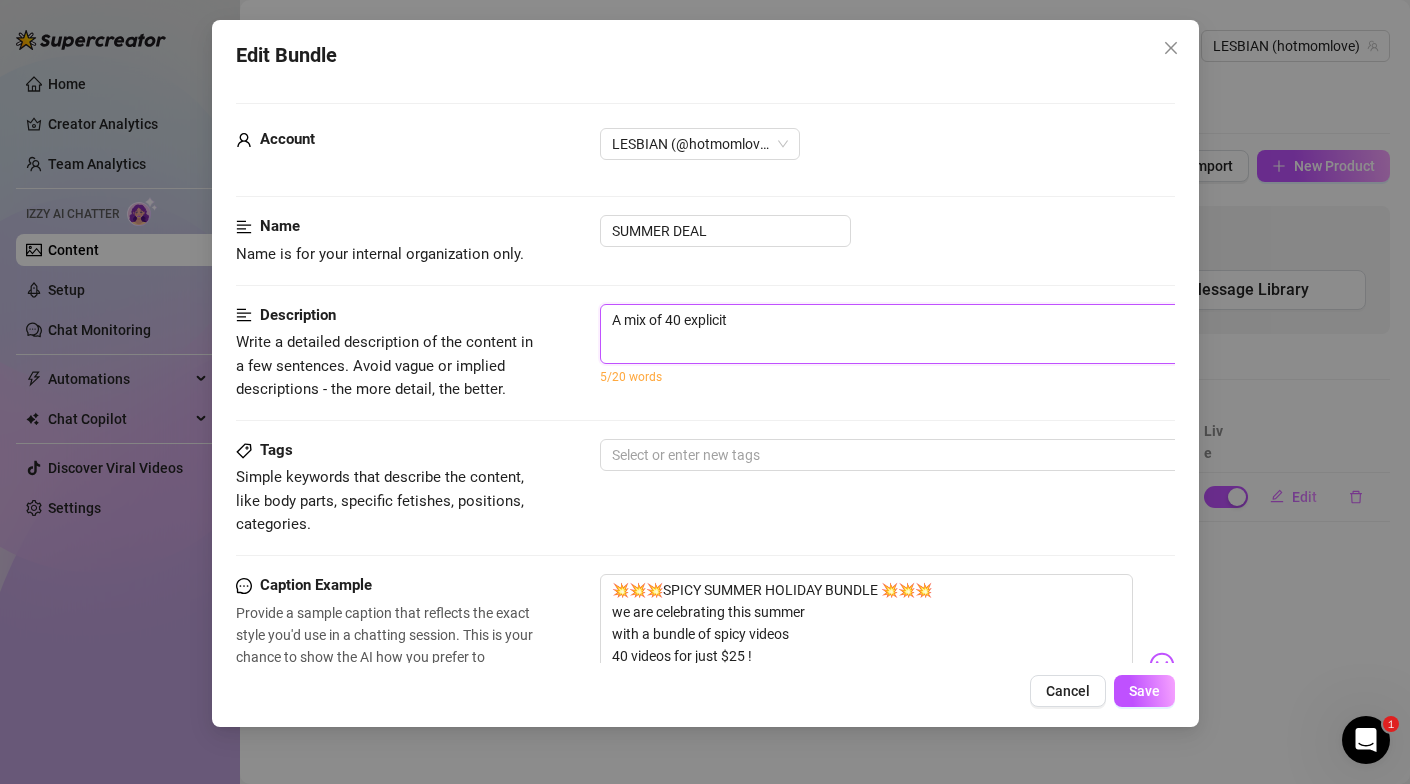 type on "A mix of 40 explicit" 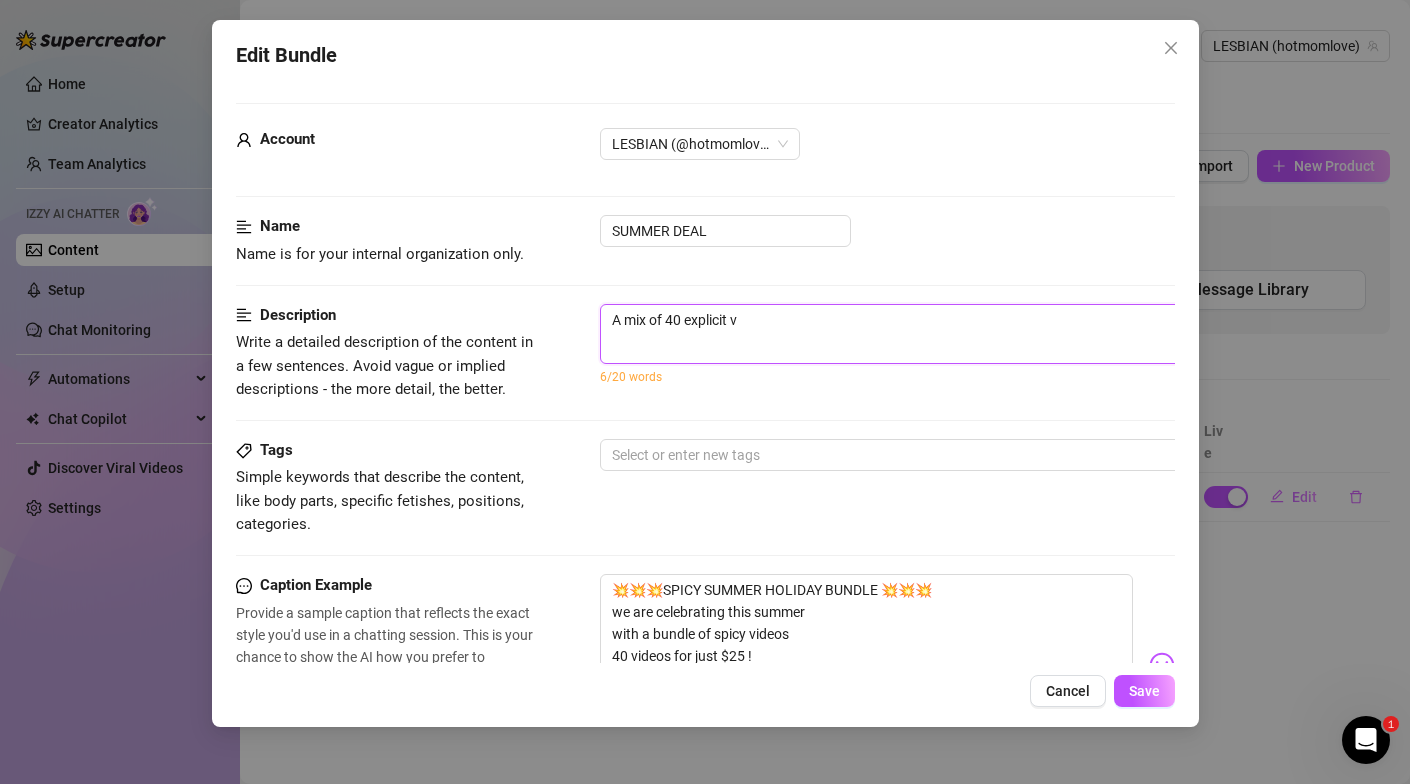 type on "A mix of 40 explicit vi" 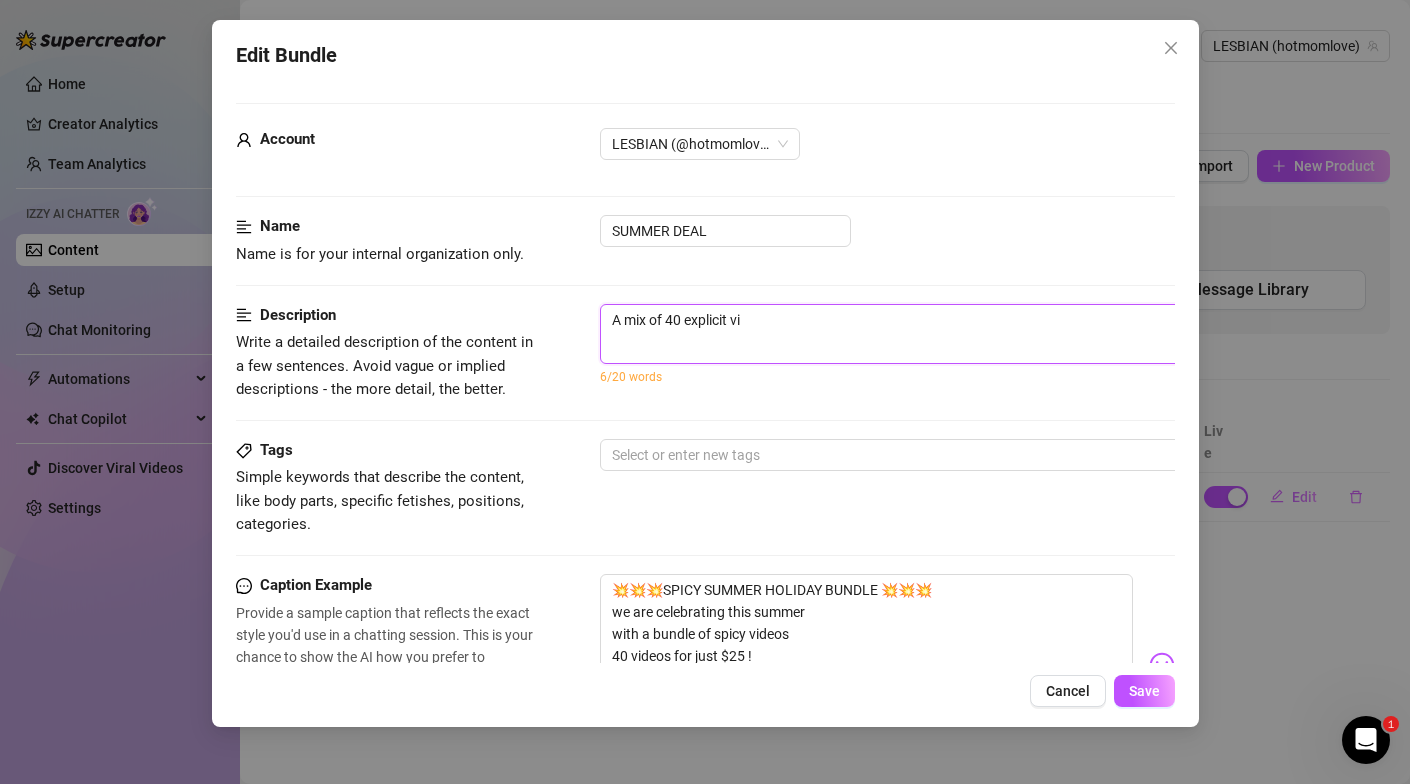 type on "A mix of 40 explicit vid" 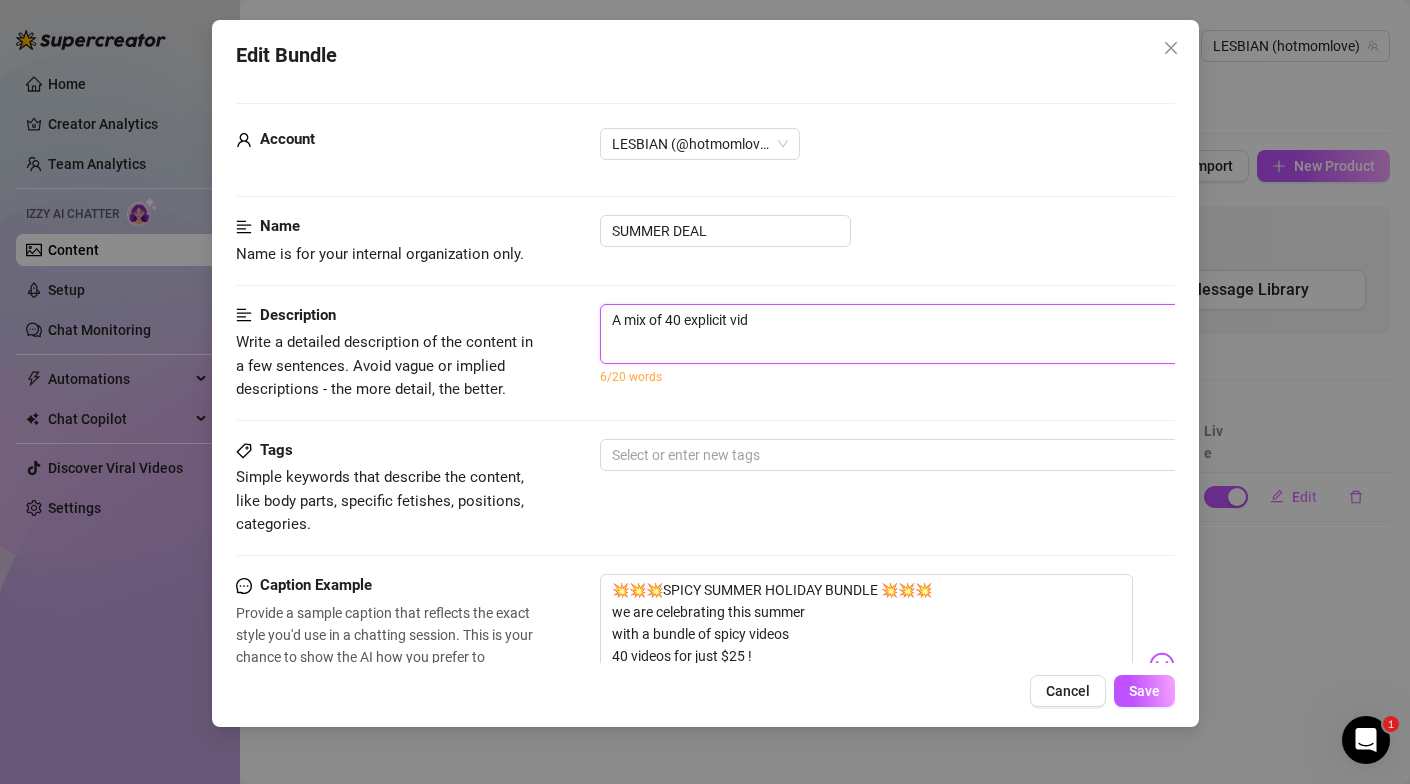 type on "A mix of 40 explicit vidd" 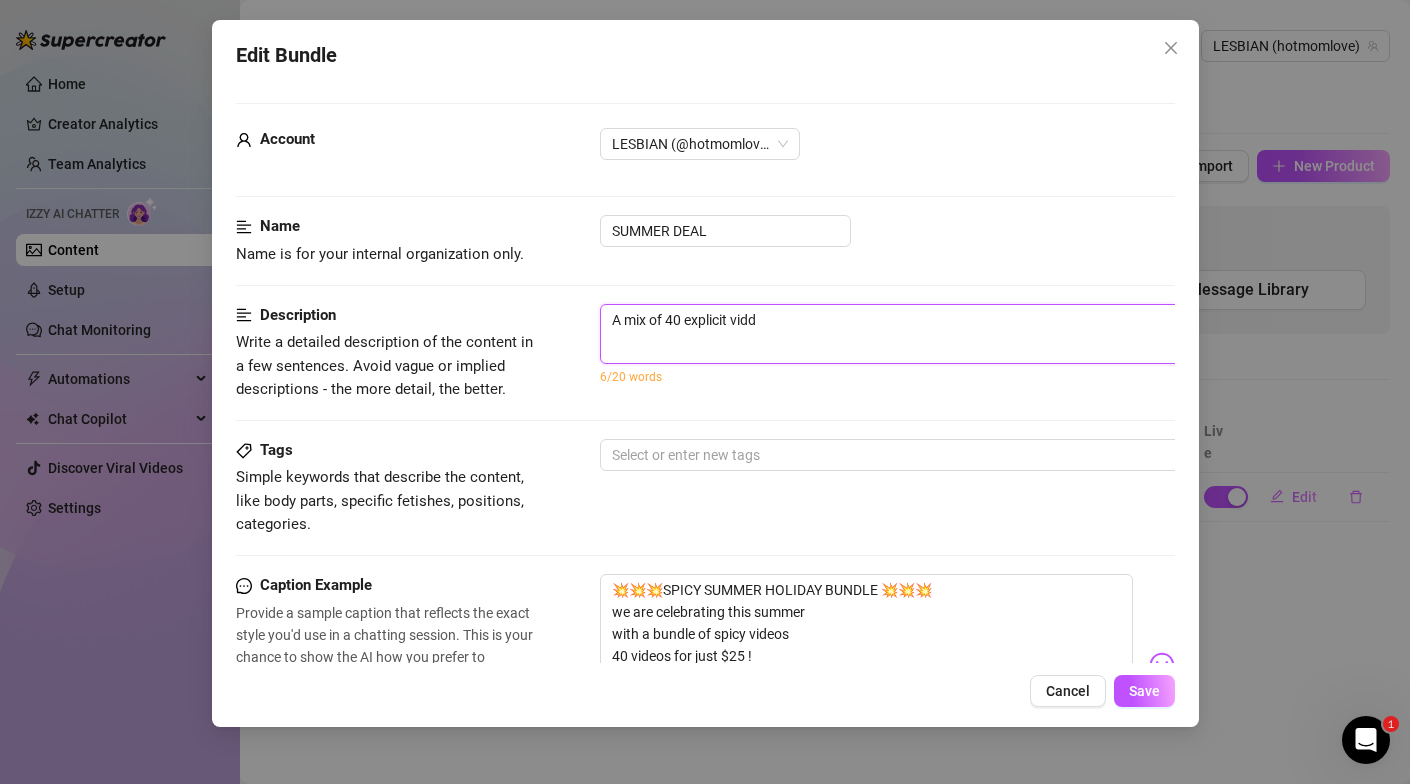 type on "A mix of 40 explicit vidde" 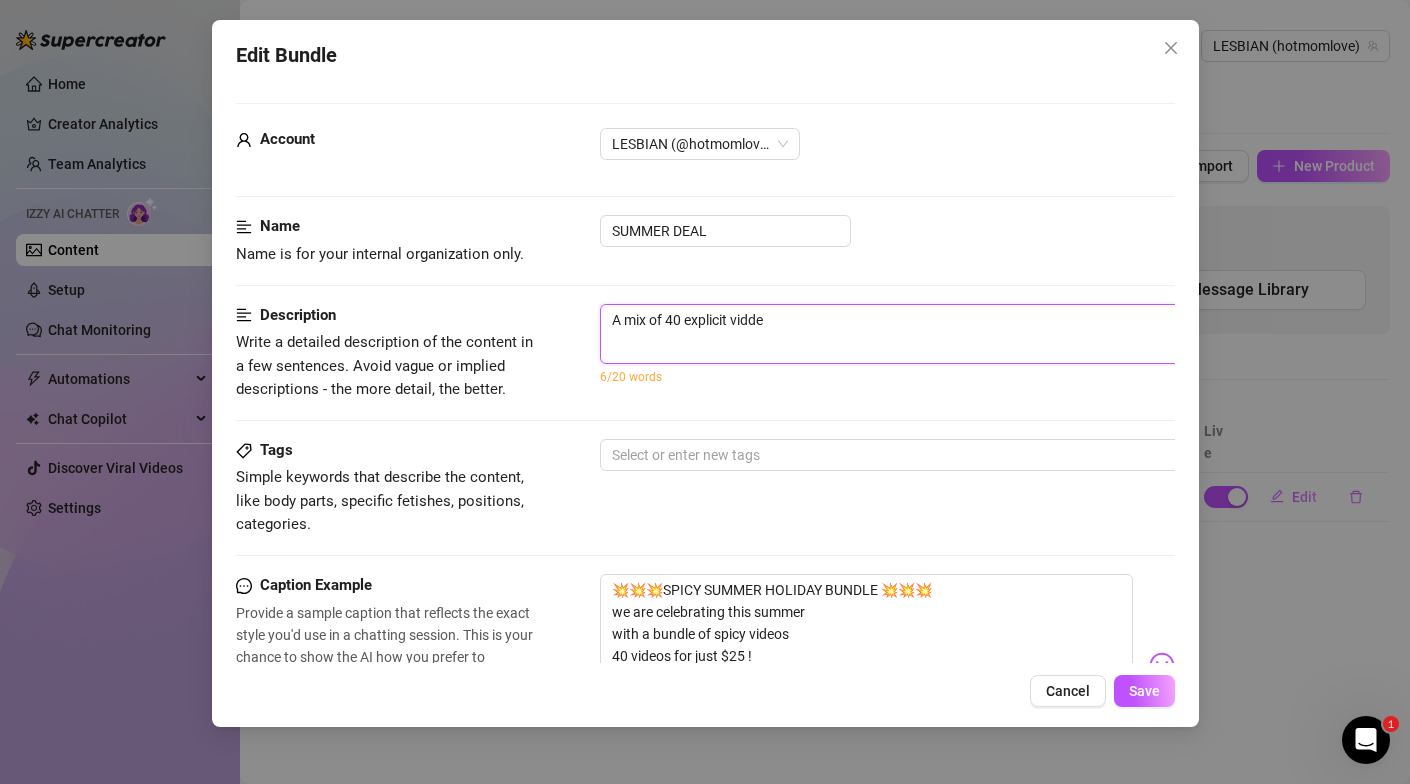 type on "A mix of 40 explicit viddeo" 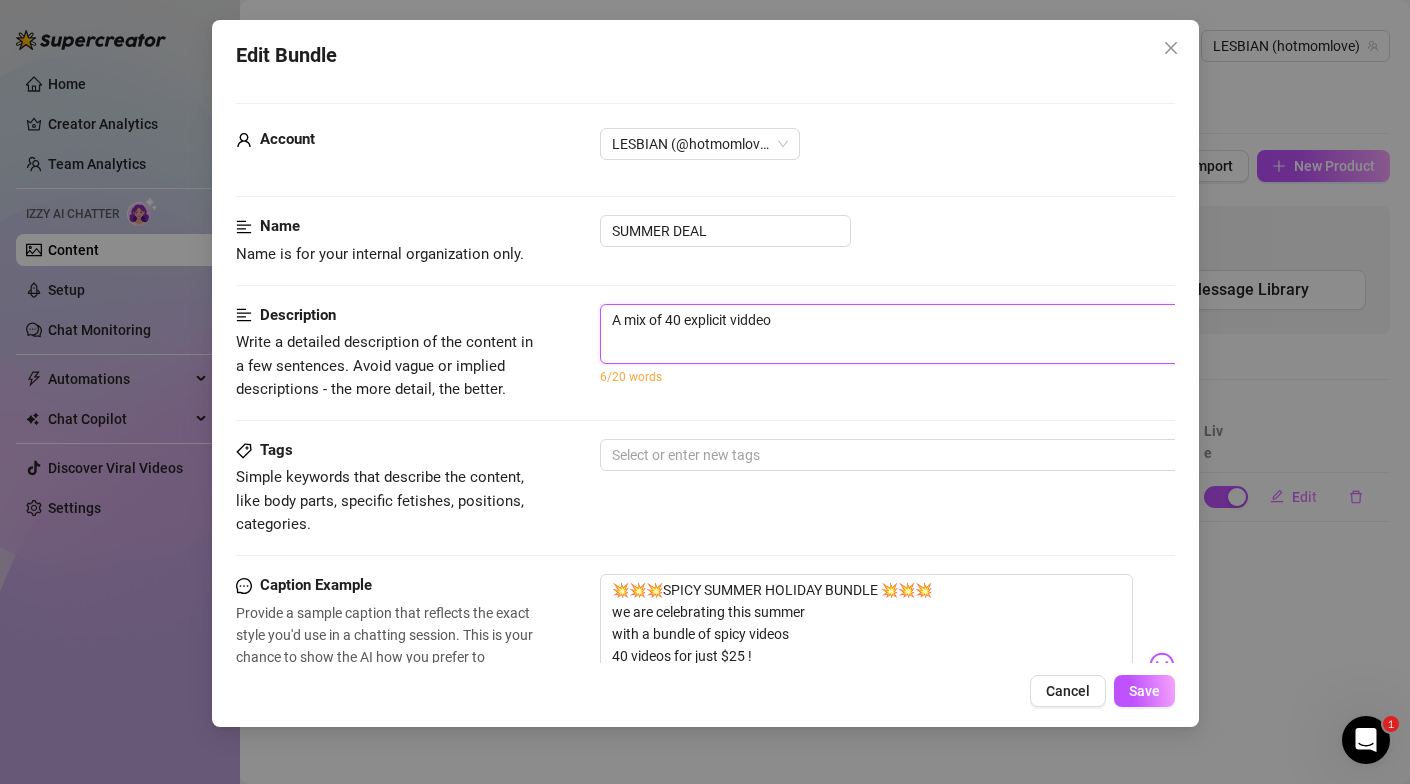 type on "A mix of 40 explicit vidde" 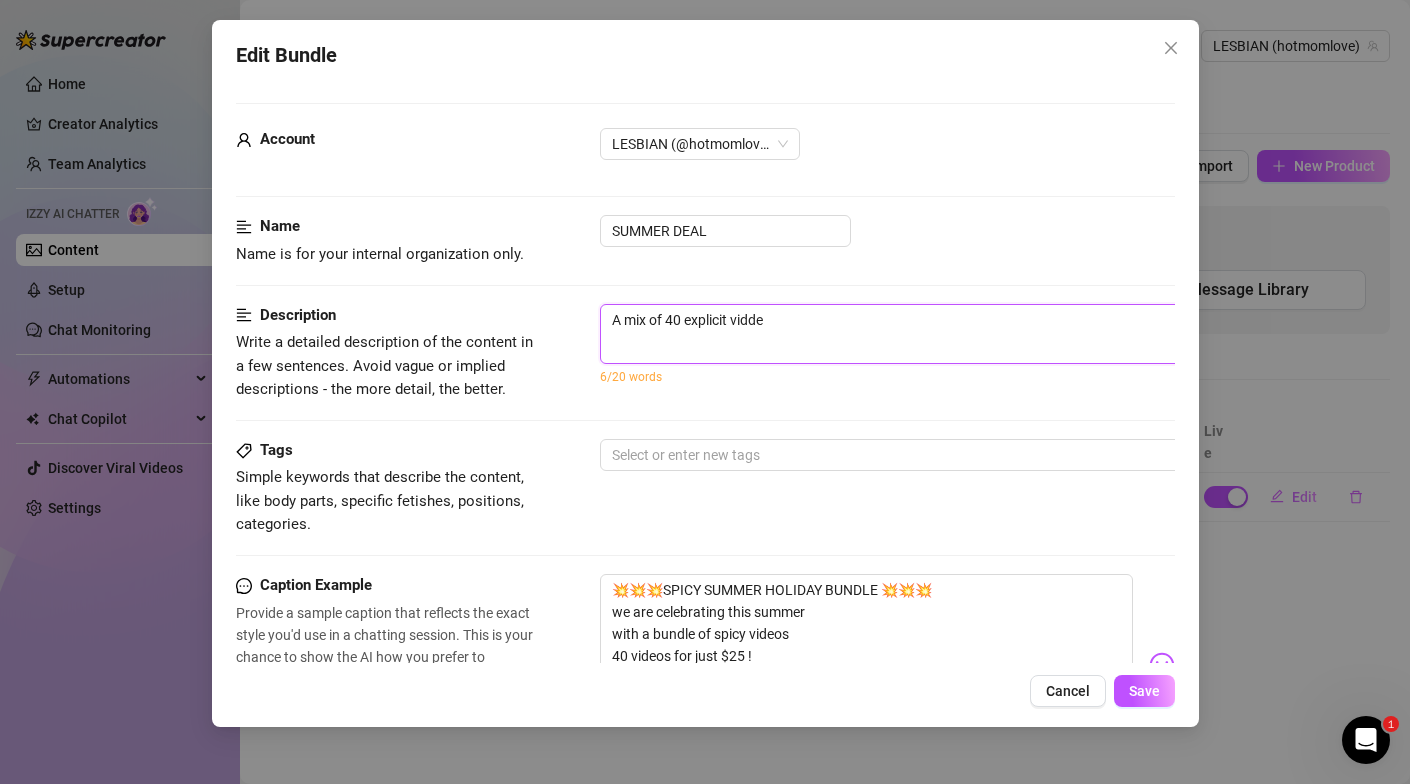 type on "A mix of 40 explicit vidd" 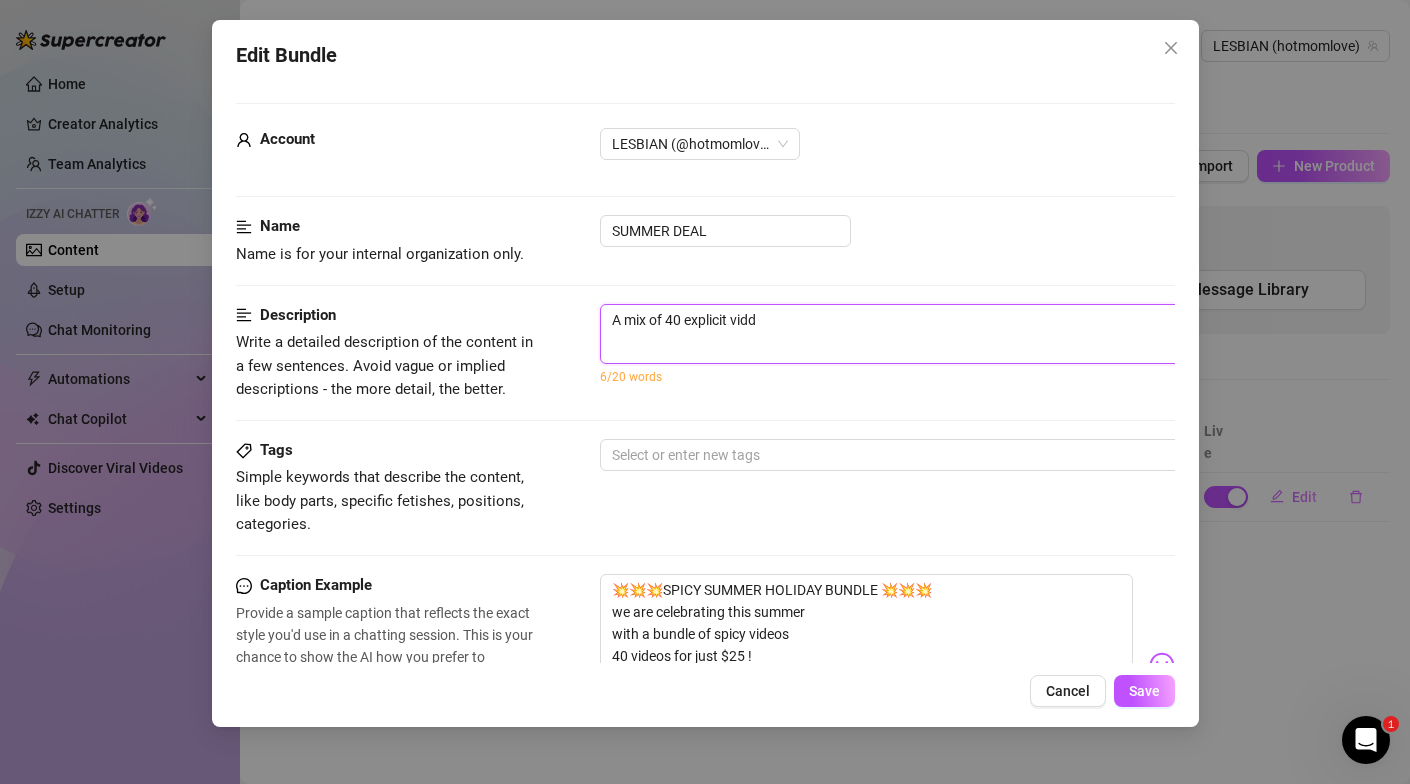 type on "A mix of 40 explicit vid" 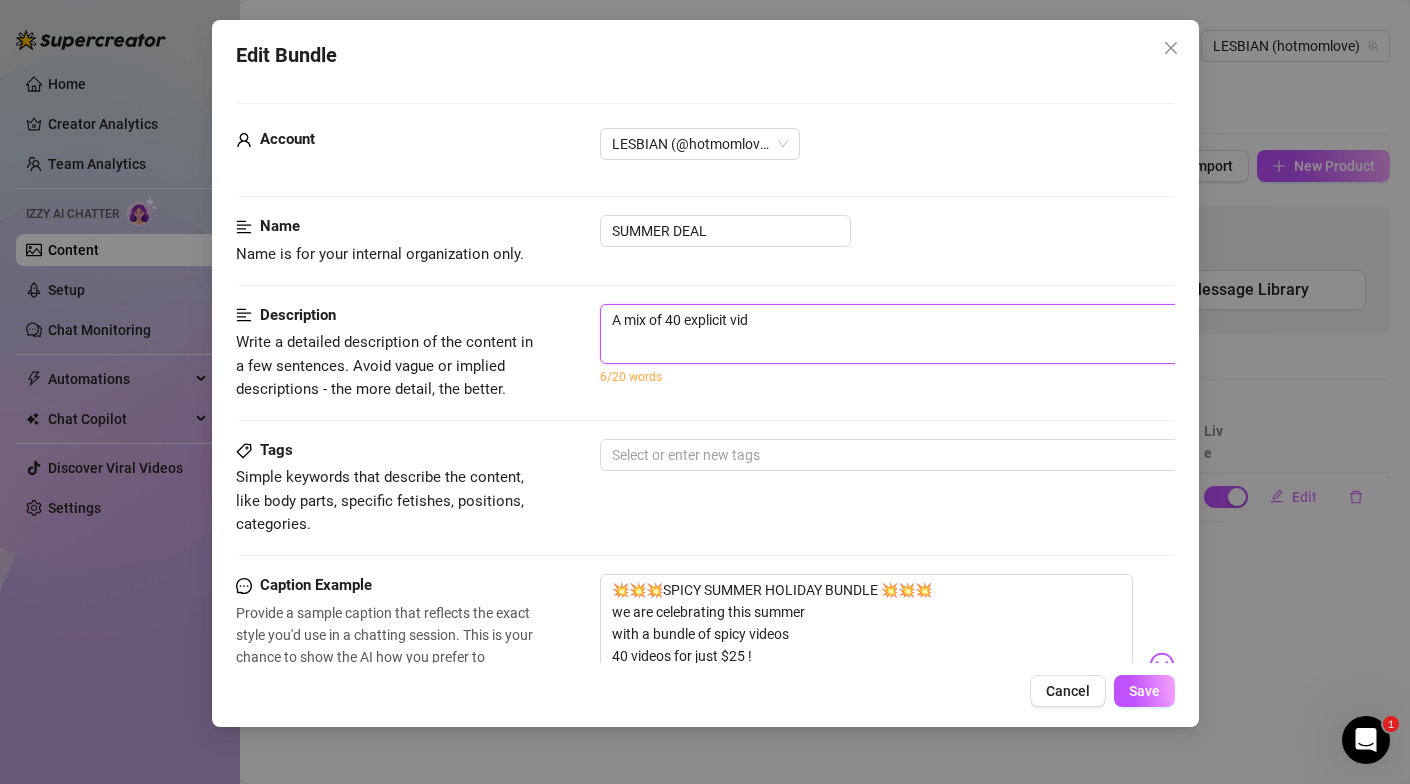 type on "A mix of 40 explicit vide" 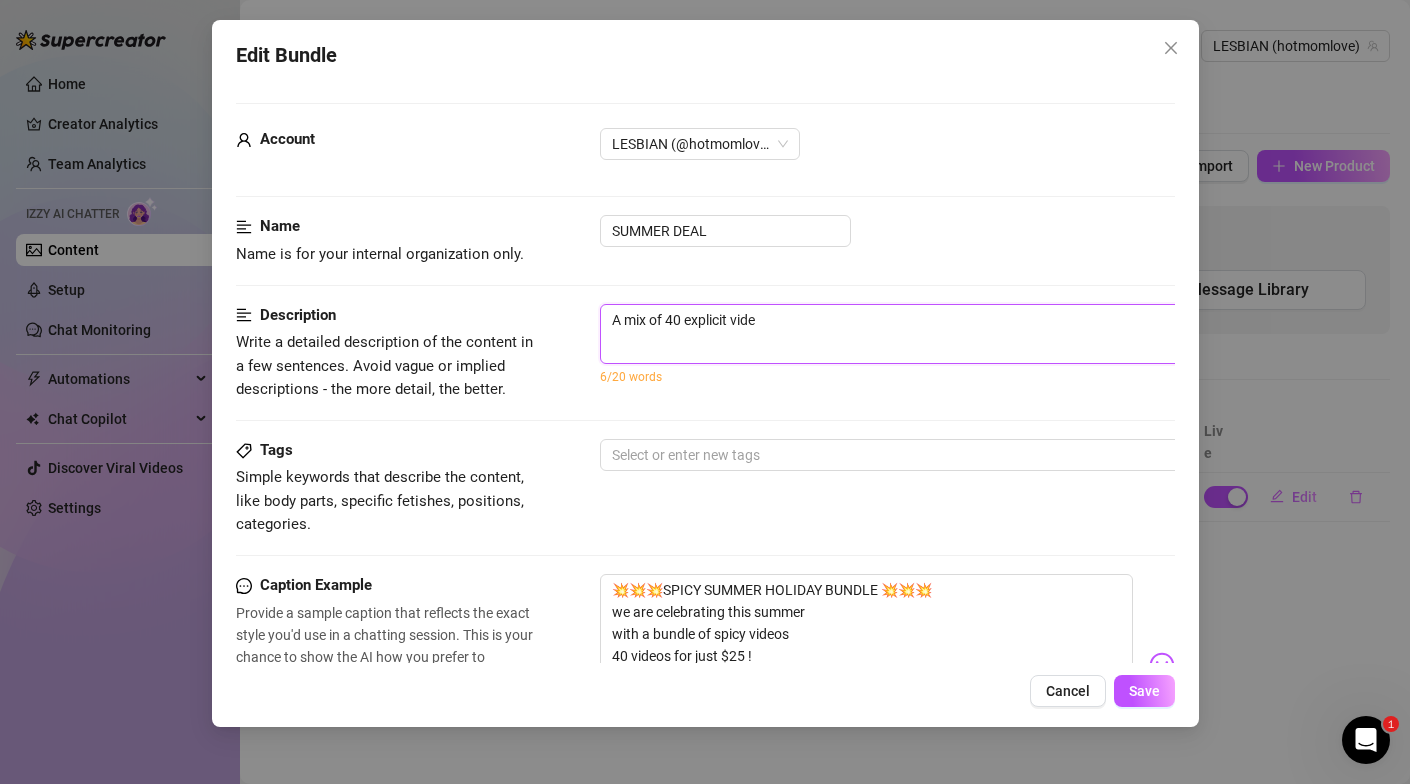type on "A mix of 40 explicit video" 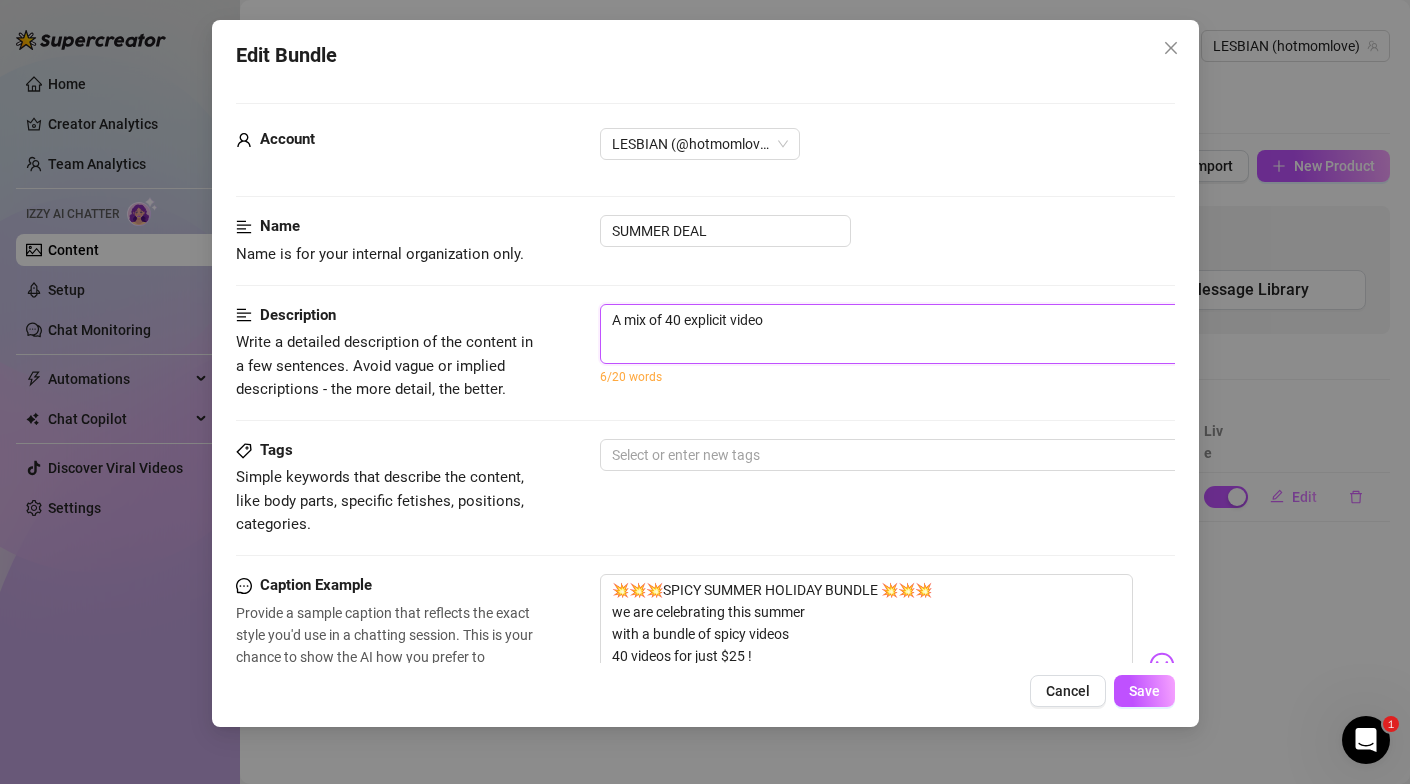type on "A mix of 40 explicit videos" 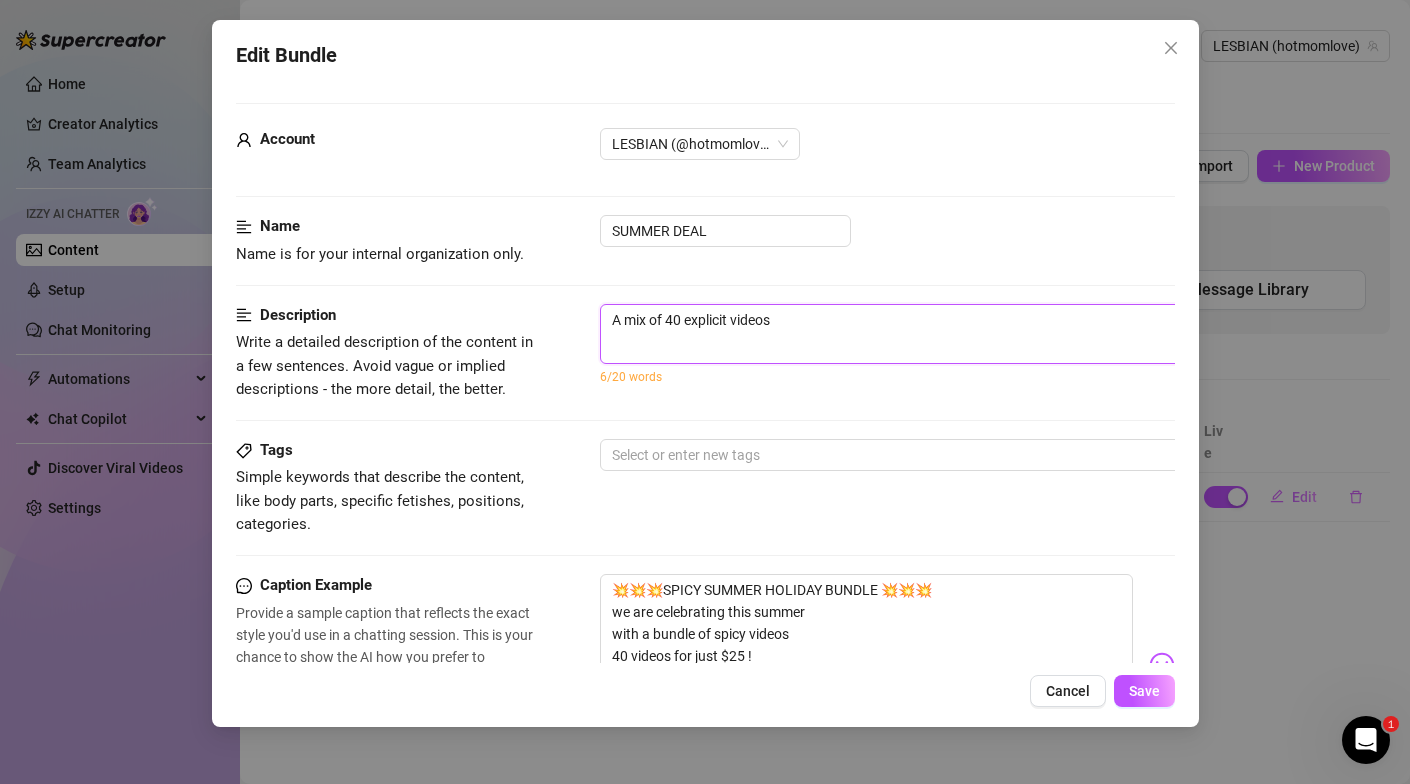 type on "A mix of 40 explicit videos" 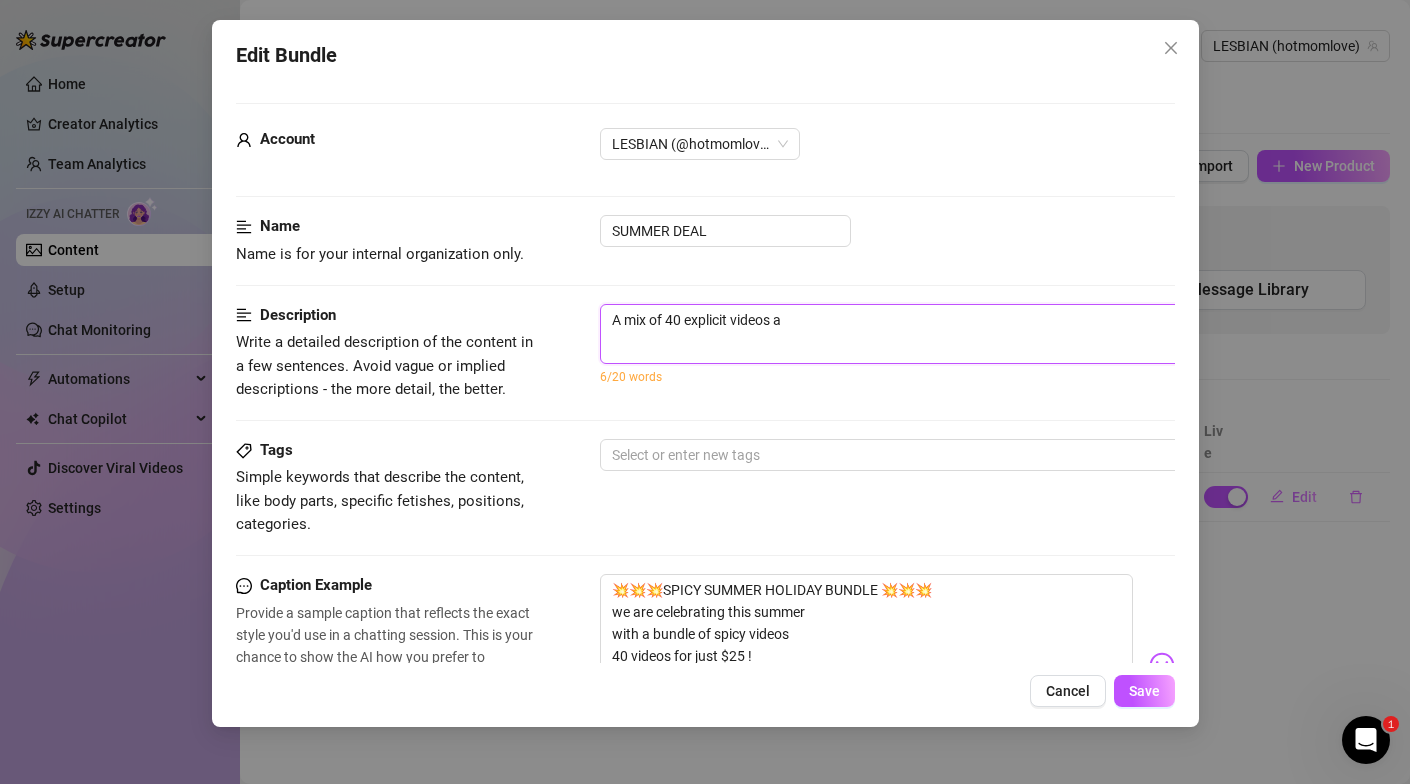 type on "A mix of 40 explicit videos at" 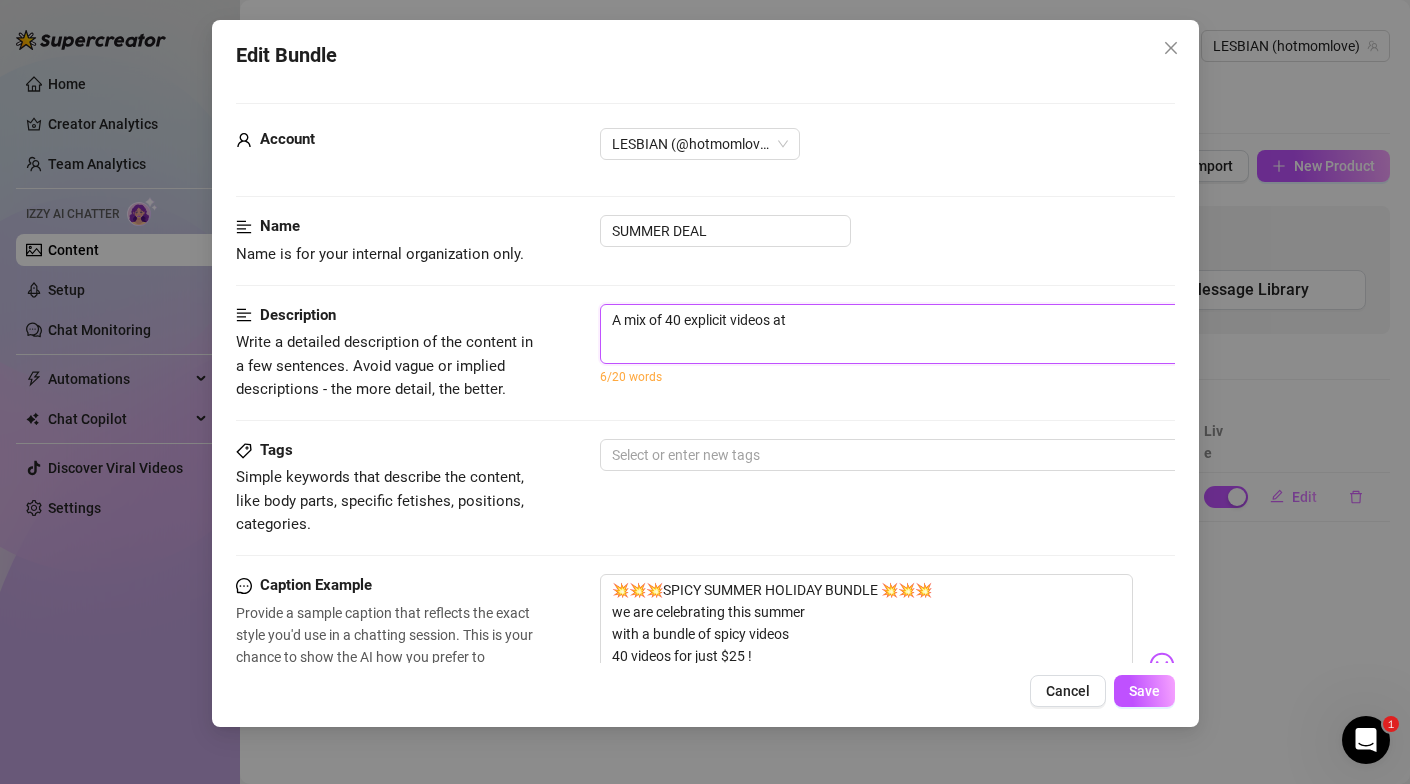 type on "A mix of 40 explicit videos at" 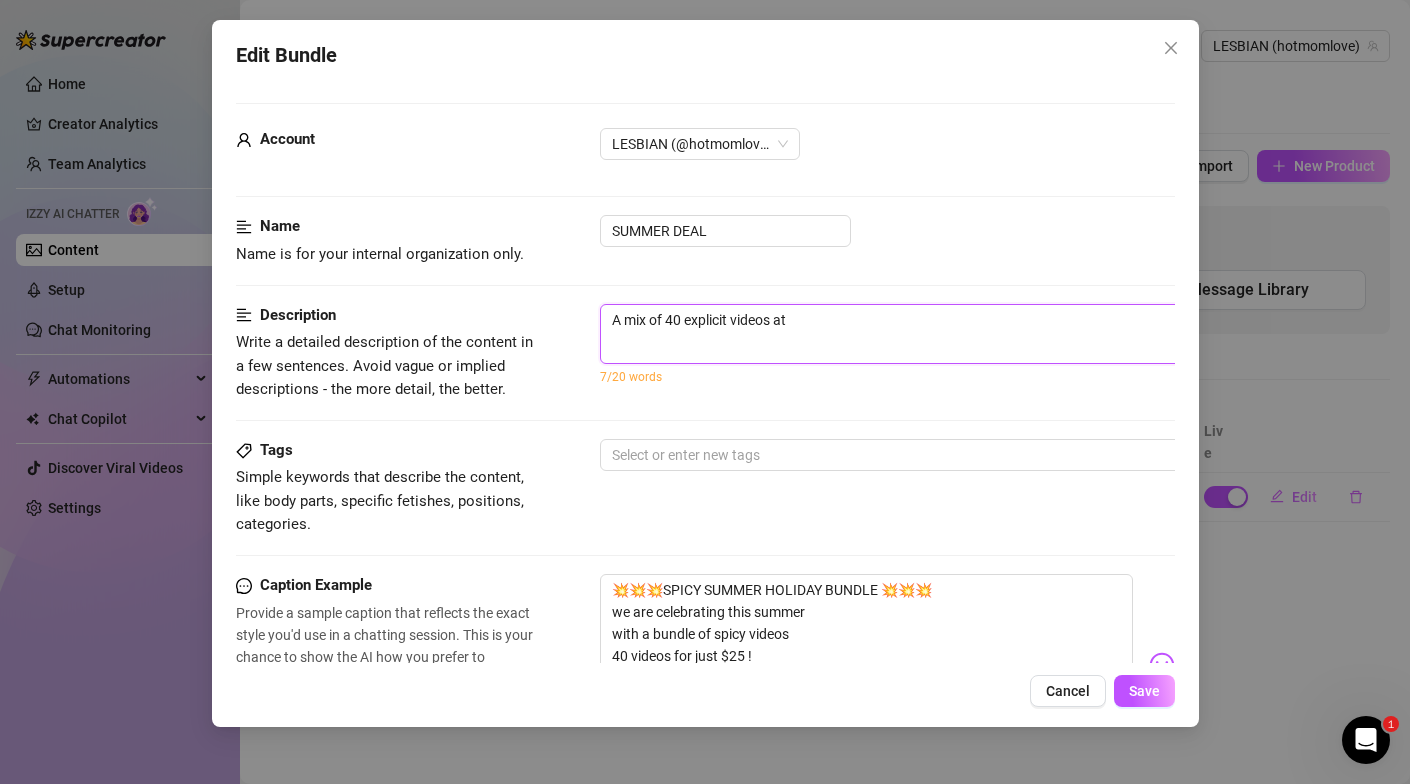 type on "A mix of 40 explicit videos at a" 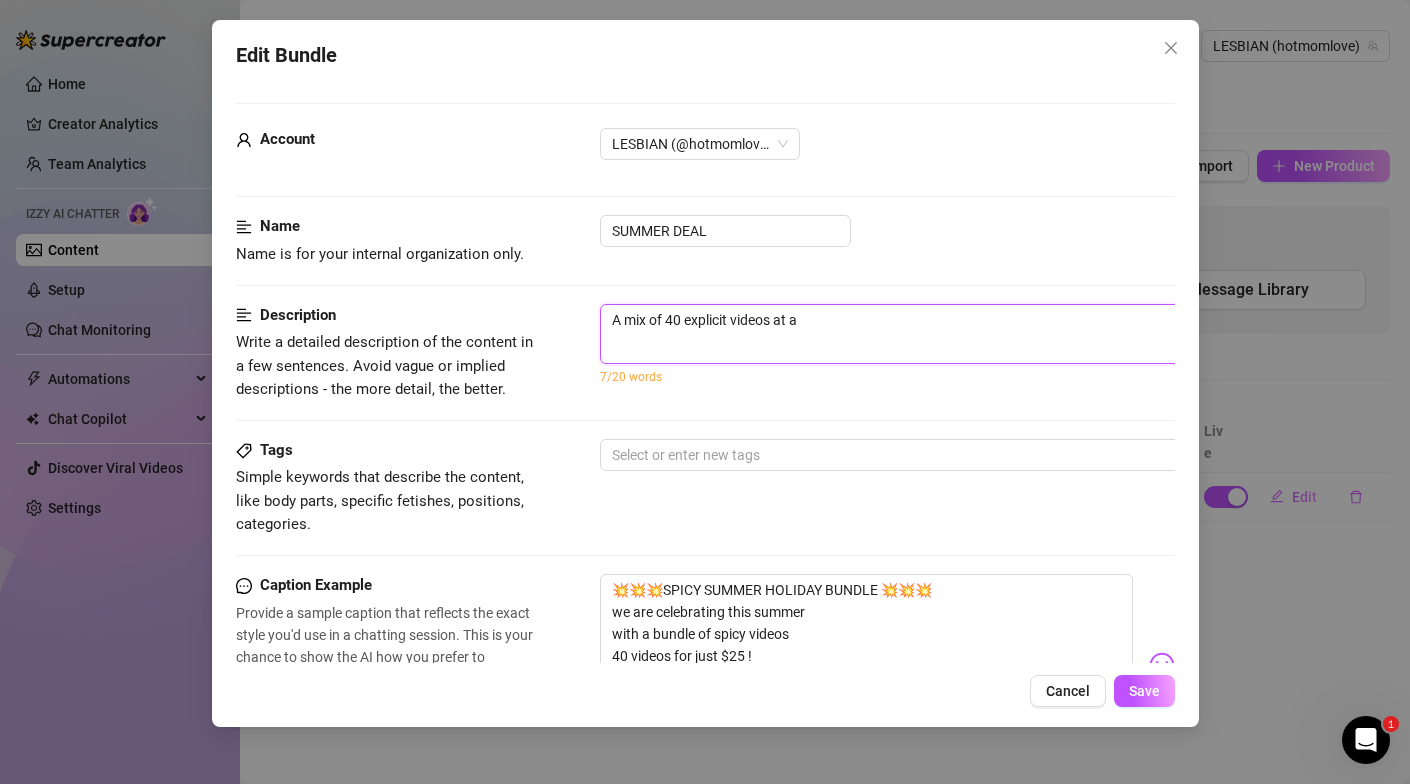type on "A mix of 40 explicit videos at an" 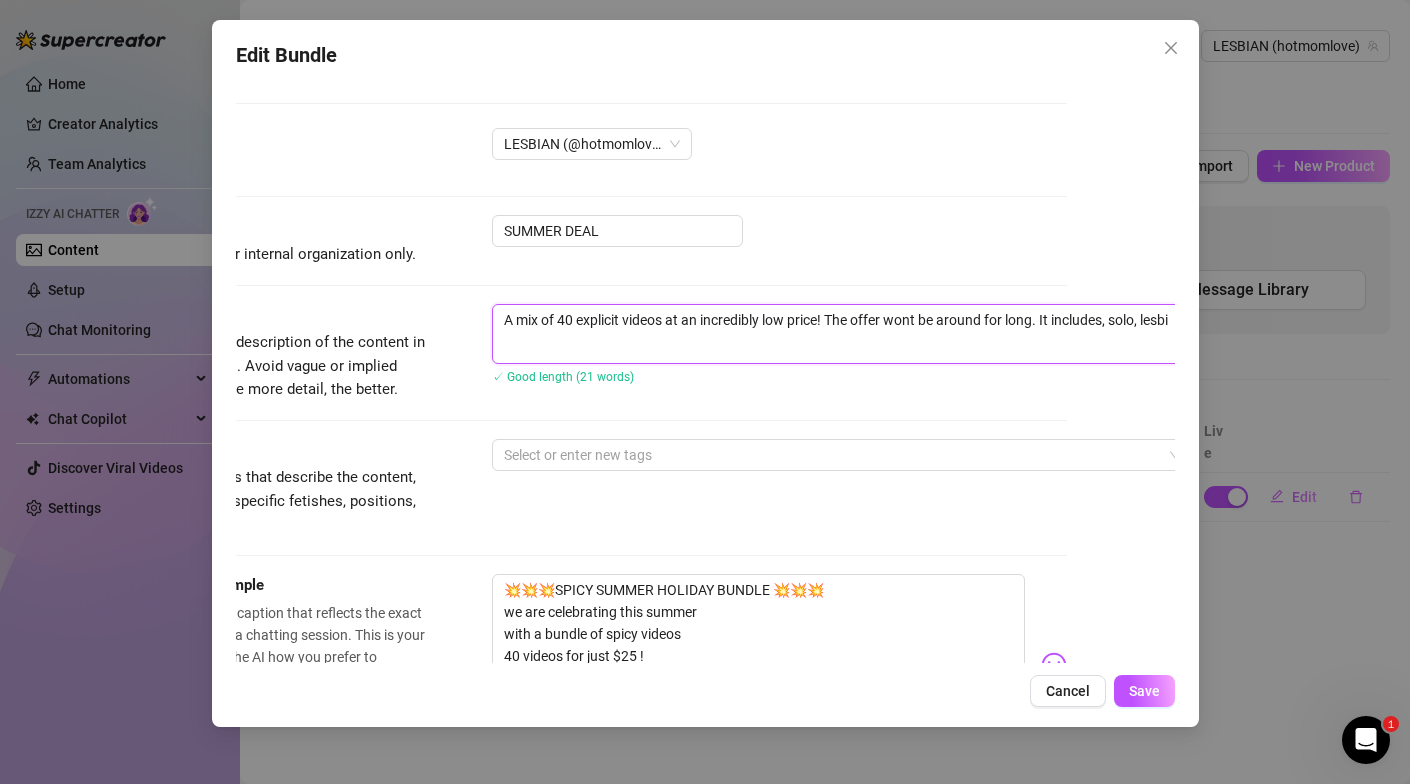 scroll, scrollTop: 0, scrollLeft: 111, axis: horizontal 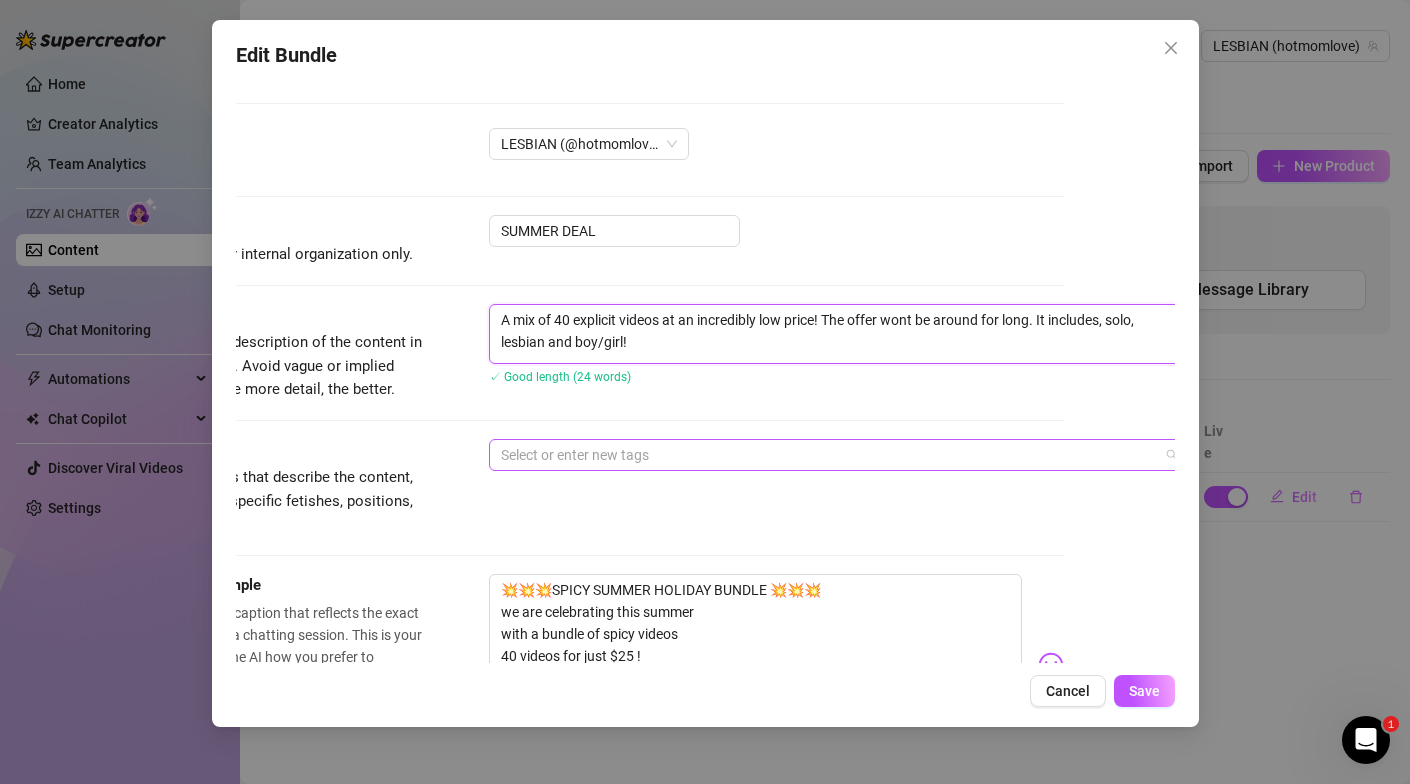 click at bounding box center (828, 455) 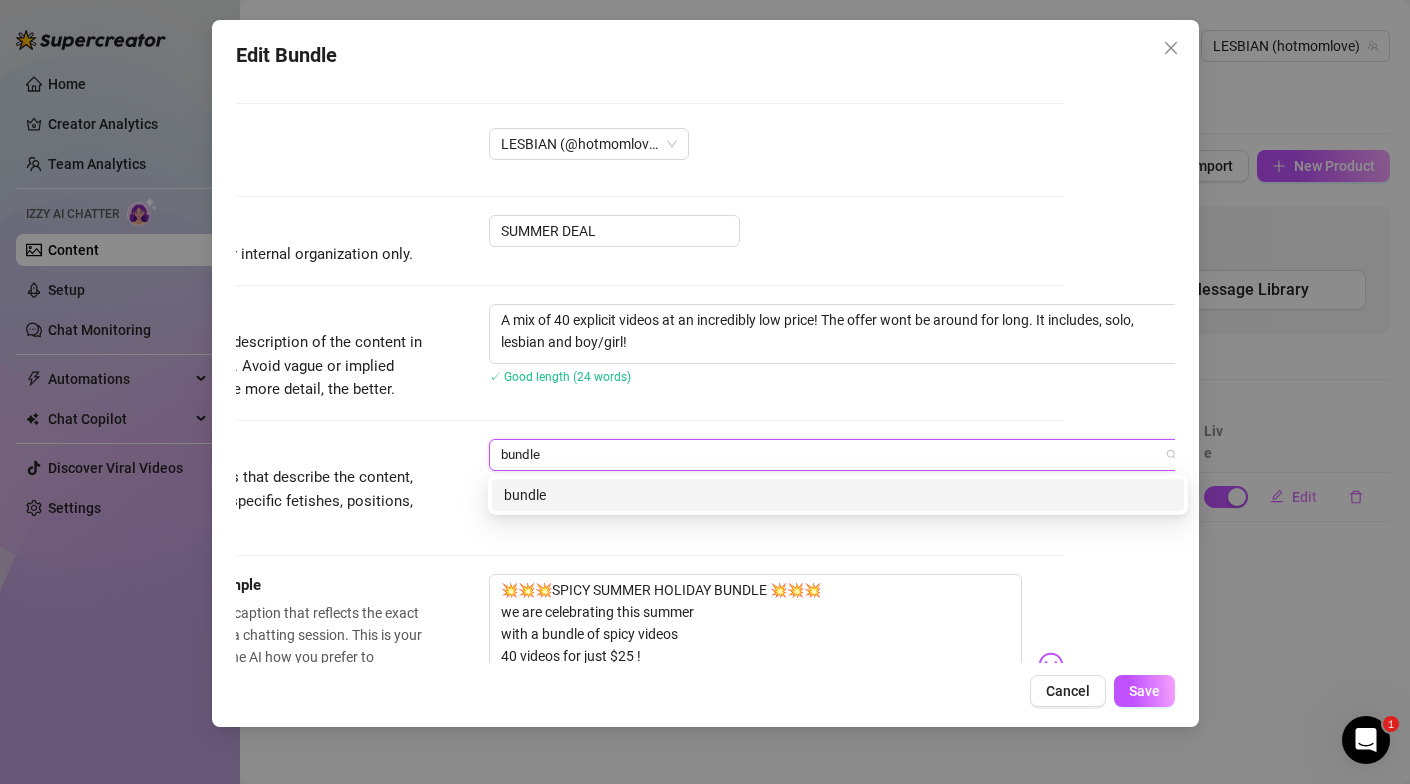 click on "bundle" at bounding box center (838, 495) 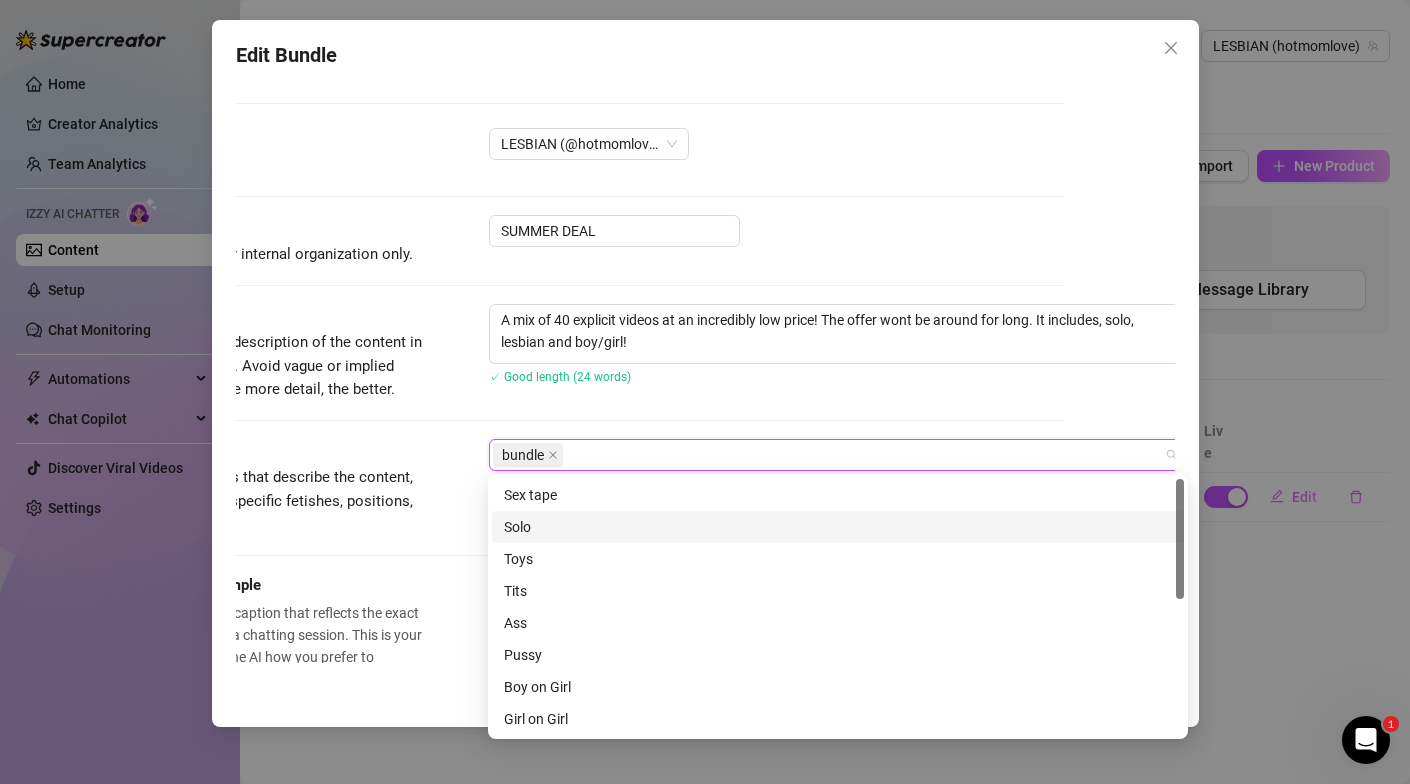 click on "Solo" at bounding box center [838, 527] 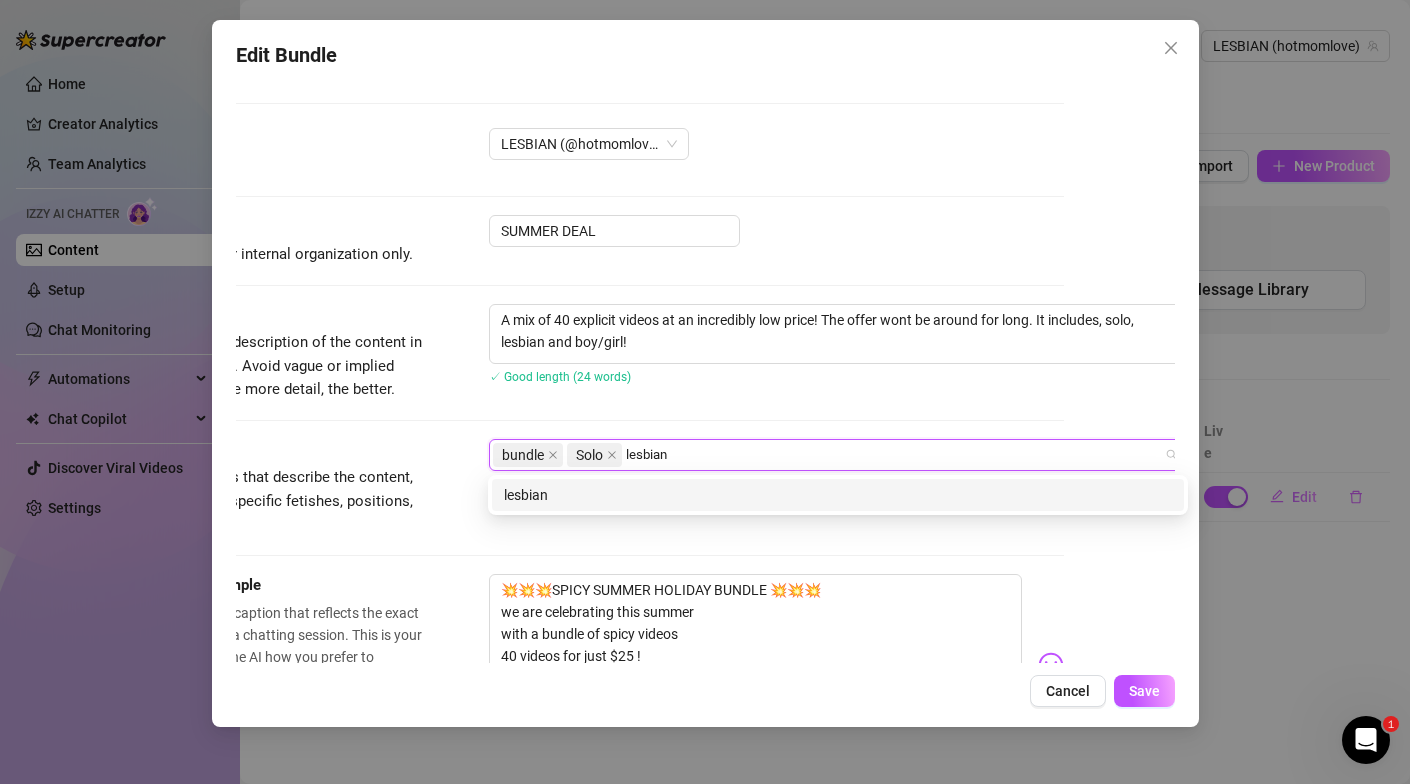 click on "lesbian" at bounding box center [838, 495] 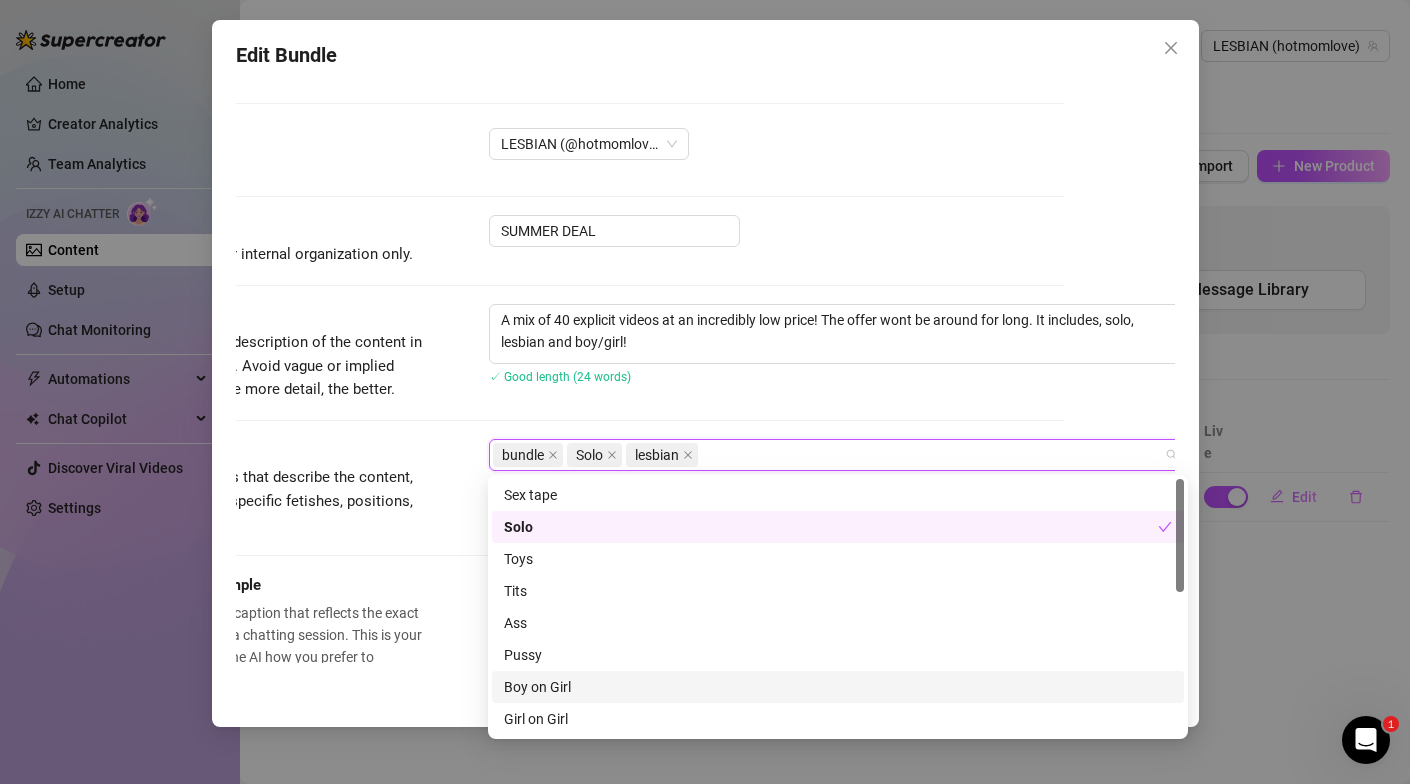 click on "Boy on Girl" at bounding box center [838, 687] 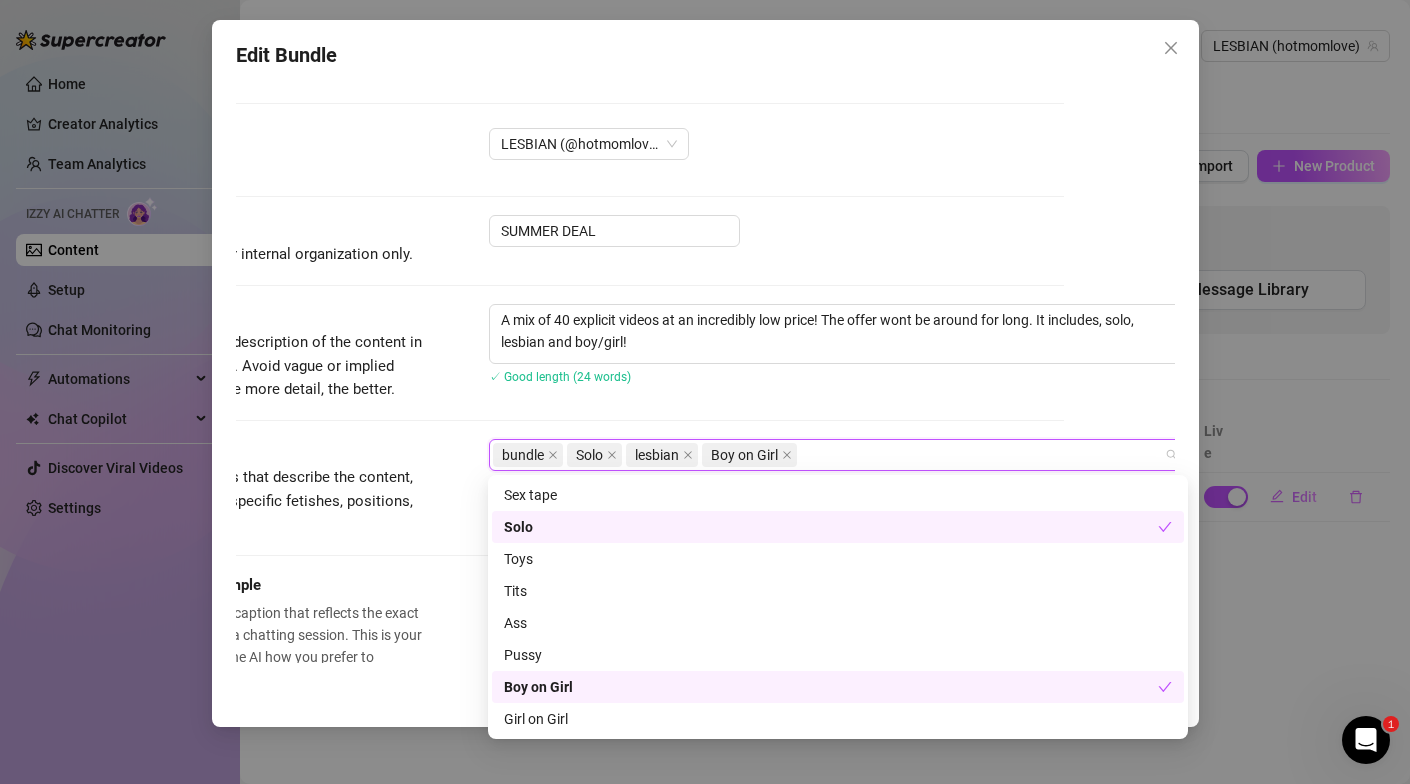 click on "Description Write a detailed description of the content in a few sentences. Avoid vague or implied descriptions - the more detail, the better. A mix of 40 explicit videos at an incredibly low price! The offer wont be around for long. It includes, solo, lesbian and boy/girl! ✓ Good length (24 words)" at bounding box center (594, 371) 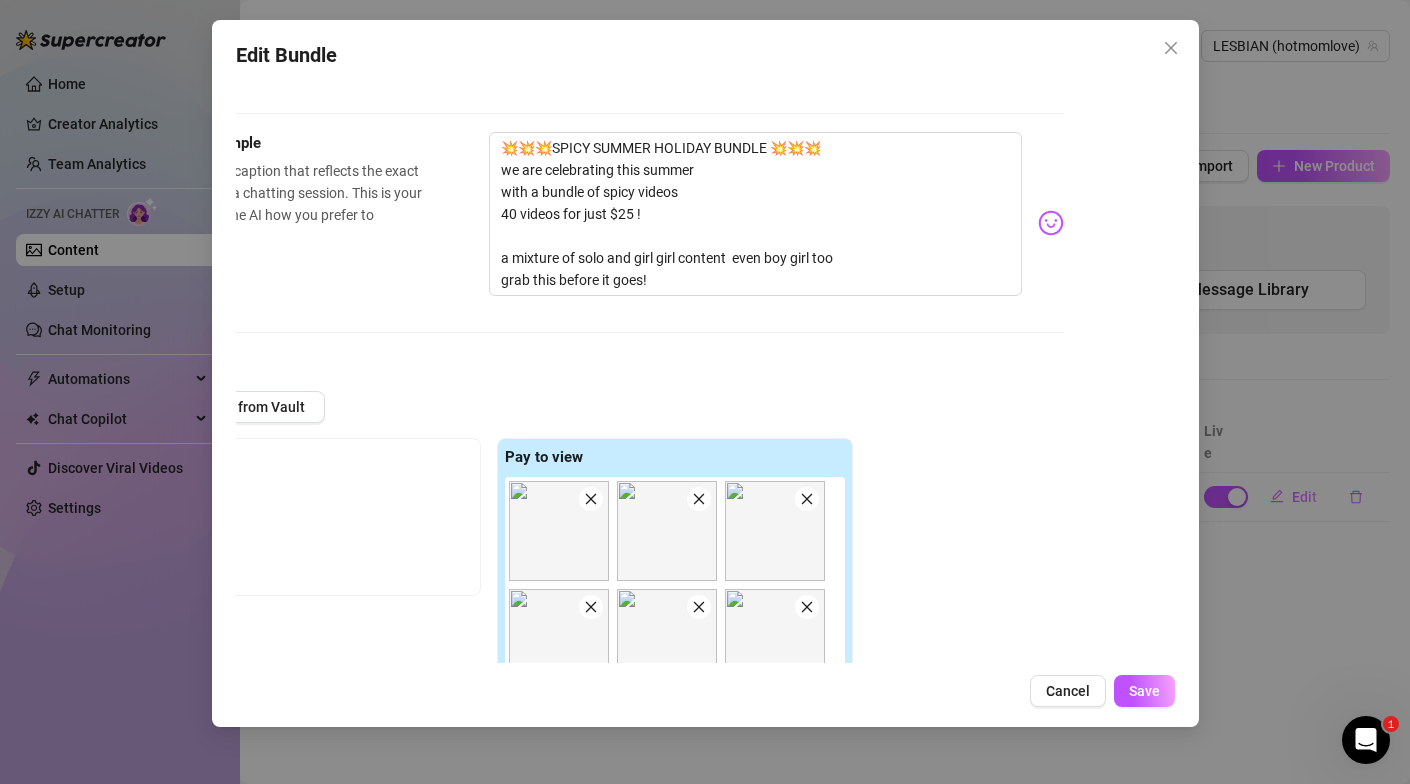 scroll, scrollTop: 478, scrollLeft: 111, axis: both 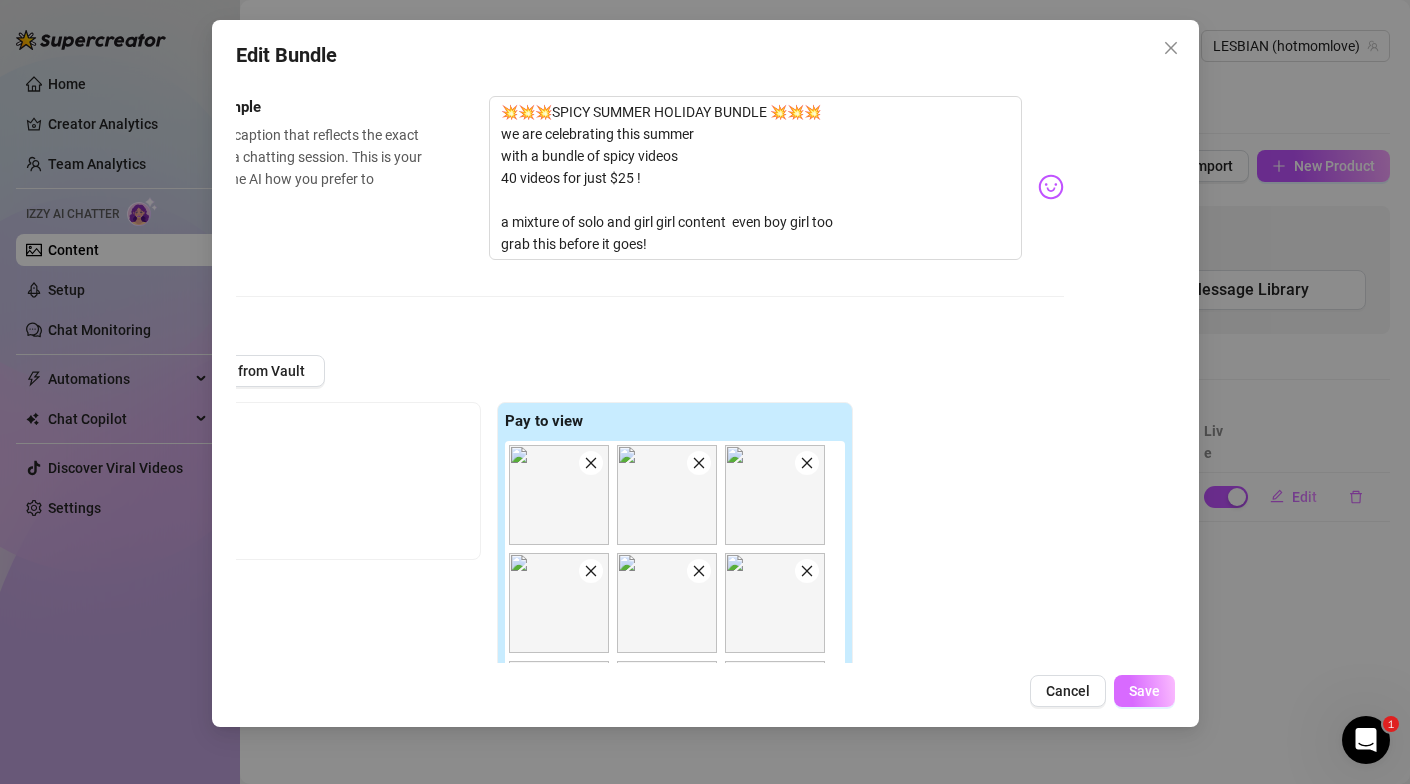click on "Save" at bounding box center [1144, 691] 